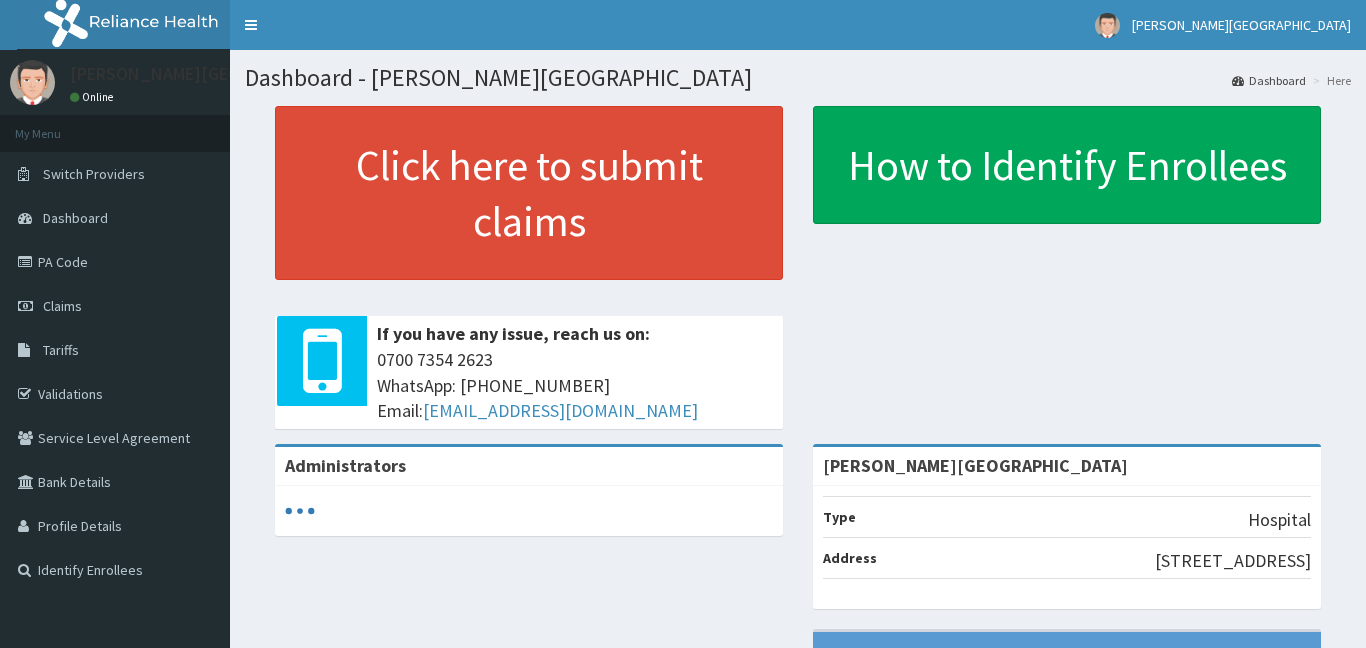 scroll, scrollTop: 0, scrollLeft: 0, axis: both 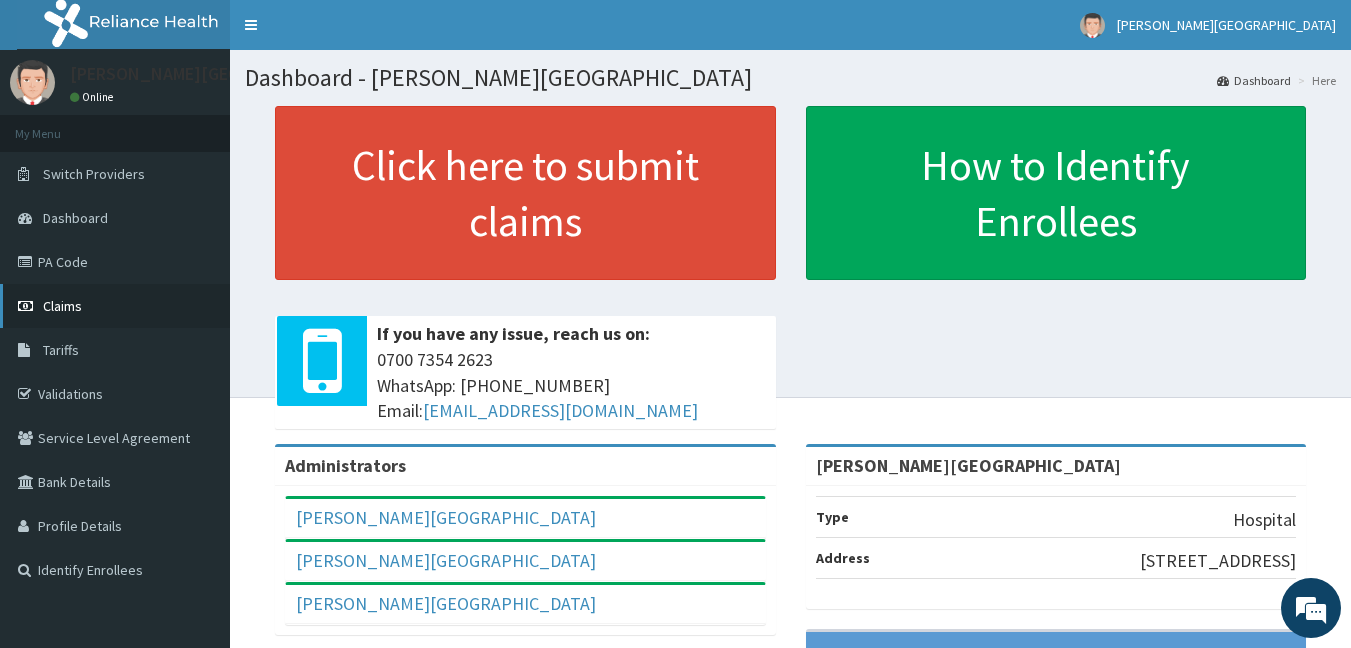 click on "Claims" at bounding box center [62, 306] 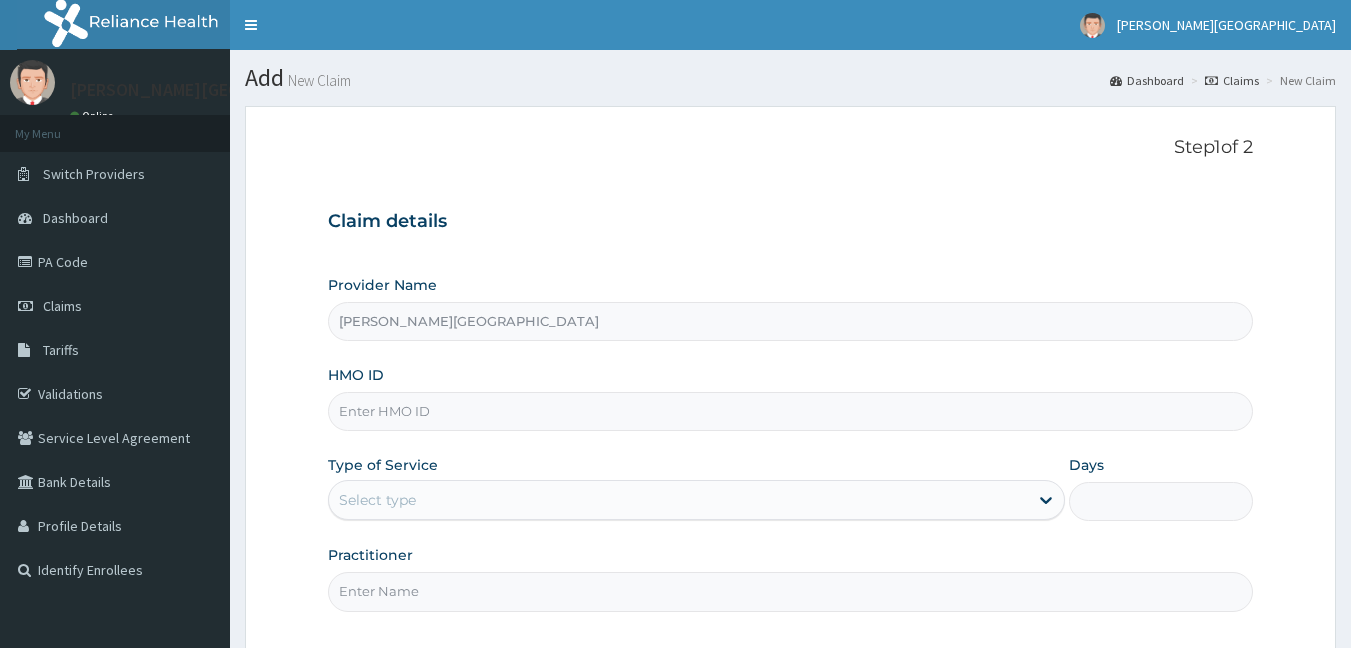 scroll, scrollTop: 0, scrollLeft: 0, axis: both 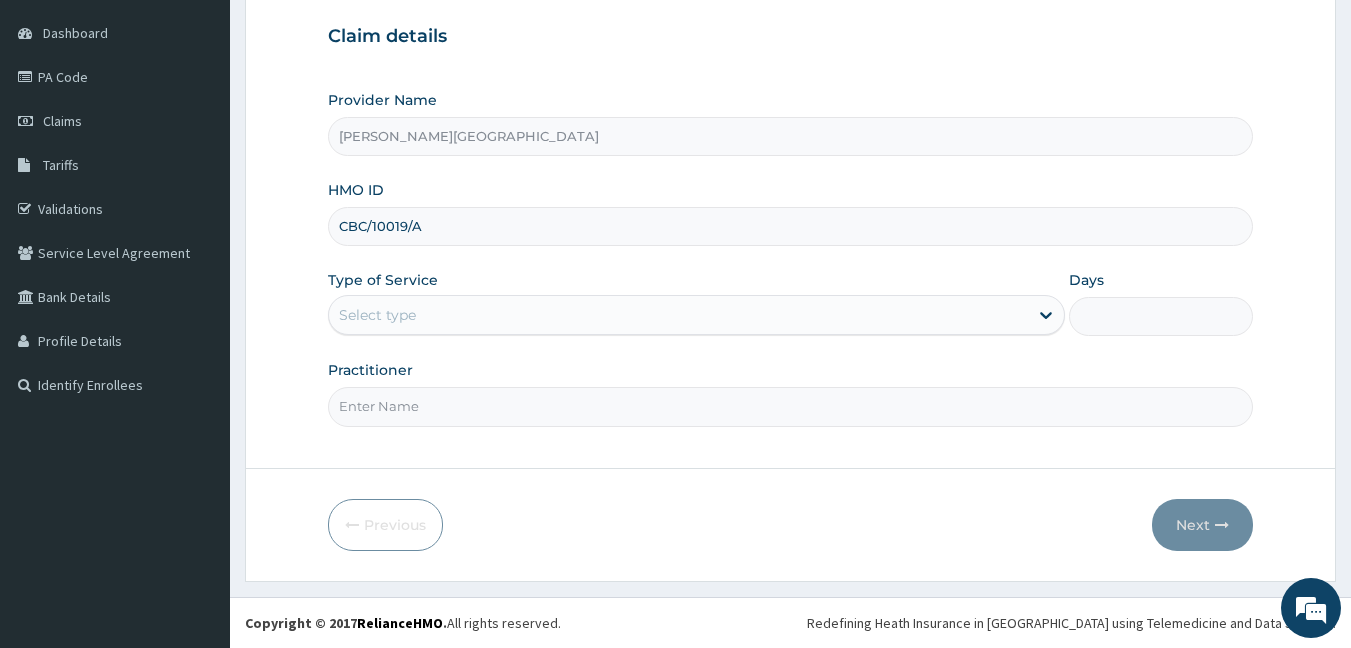 type on "CBC/10019/A" 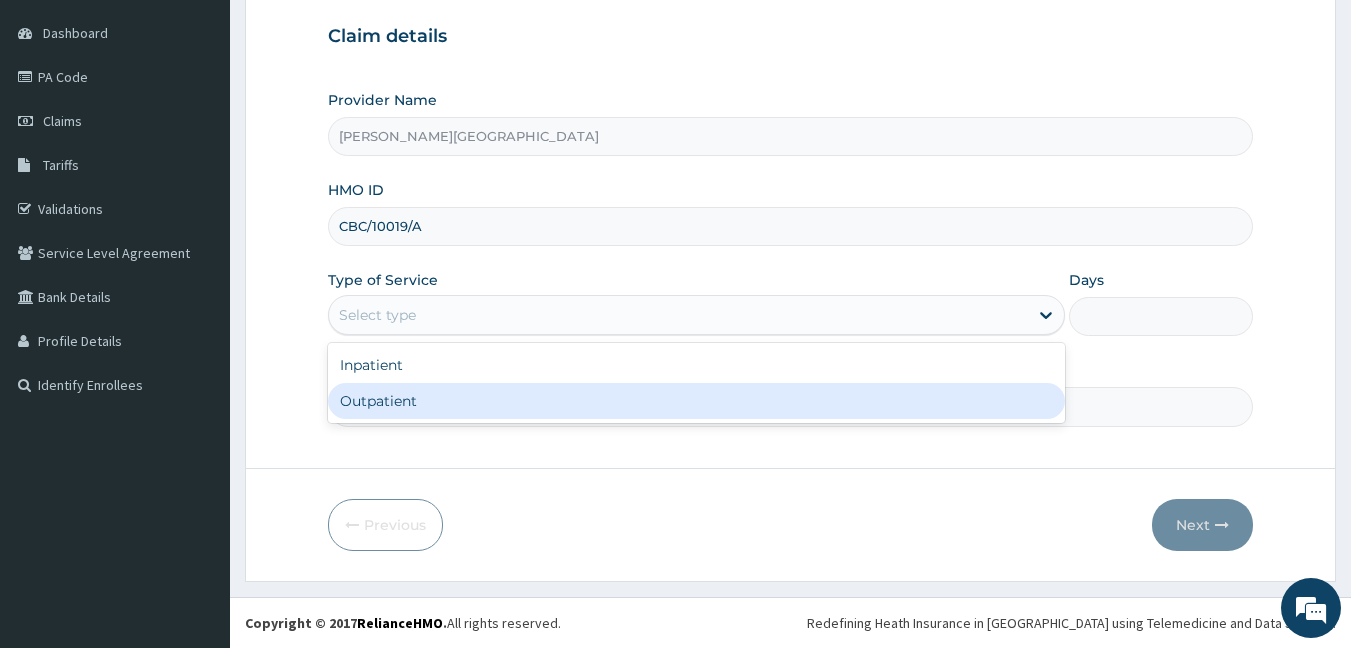 click on "Outpatient" at bounding box center (696, 401) 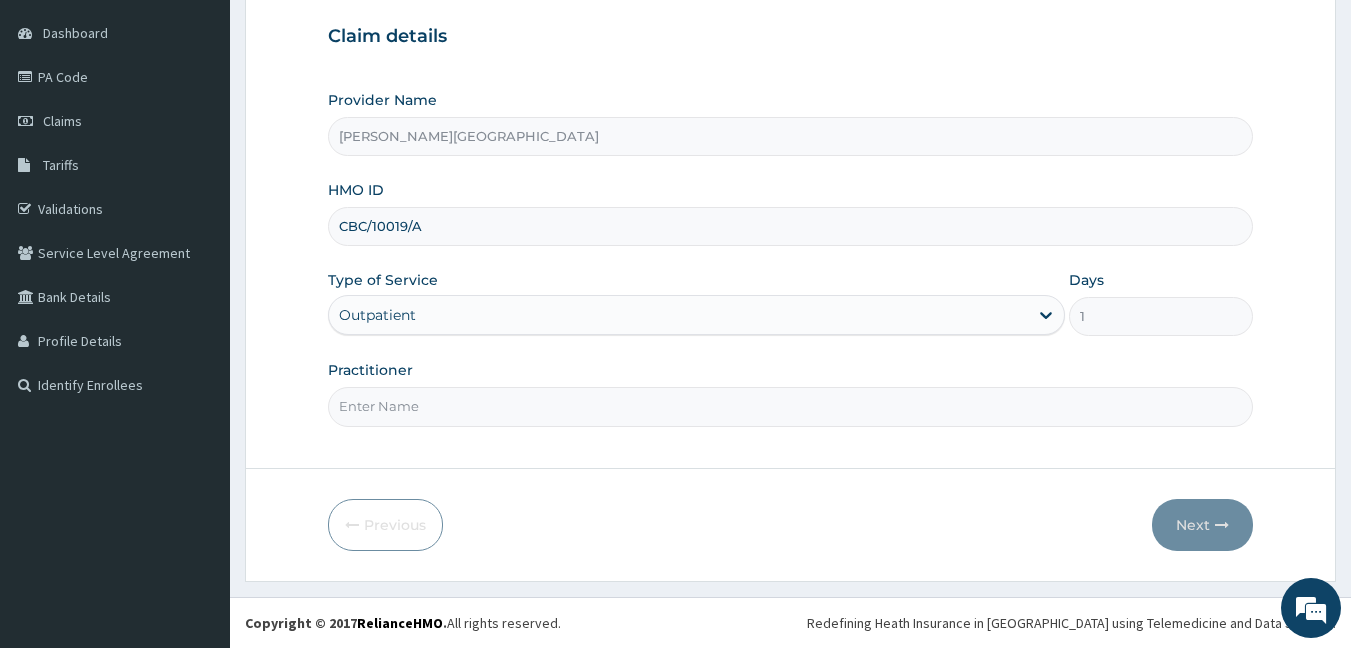 click on "Practitioner" at bounding box center (791, 406) 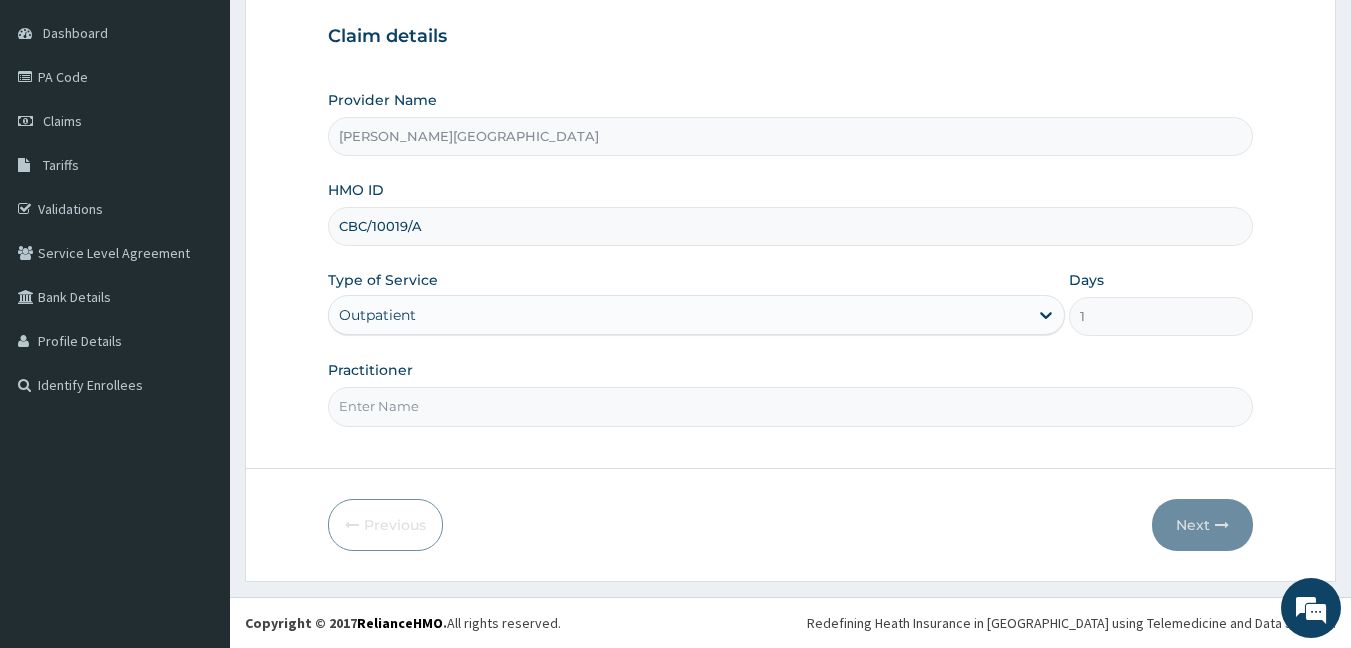 type on "DR. ADEYINKA" 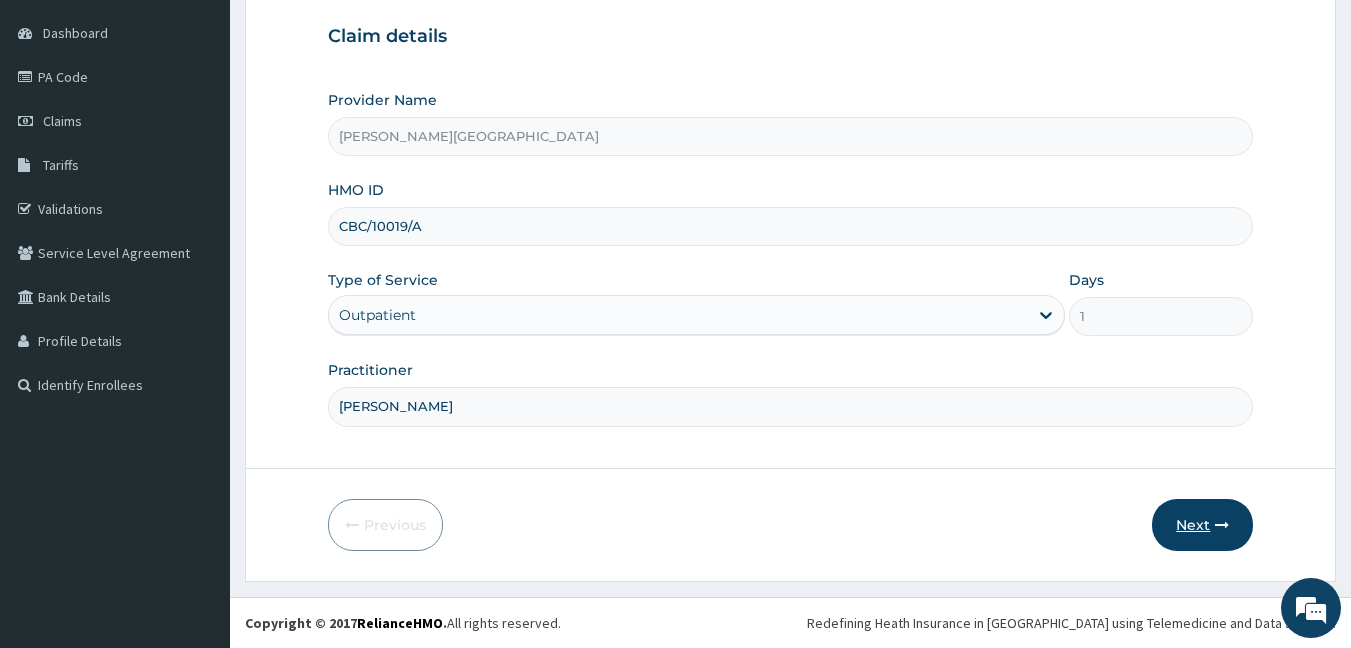 click on "Next" at bounding box center (1202, 525) 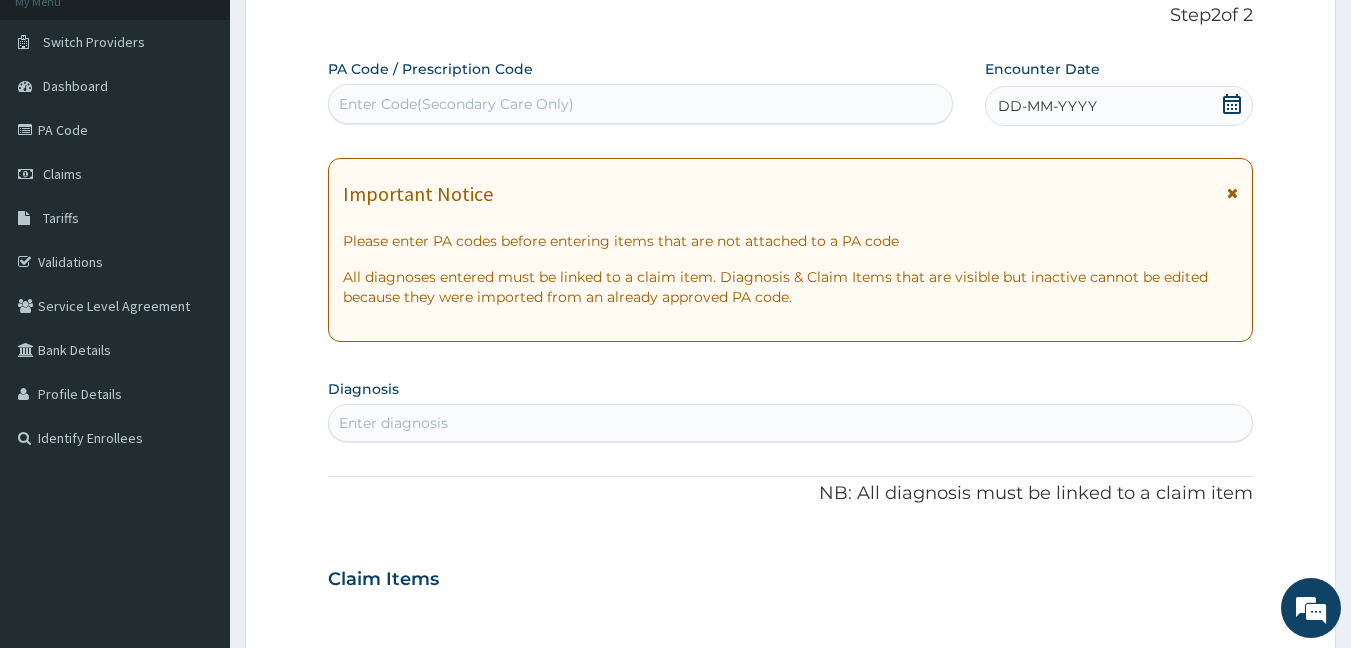 scroll, scrollTop: 0, scrollLeft: 0, axis: both 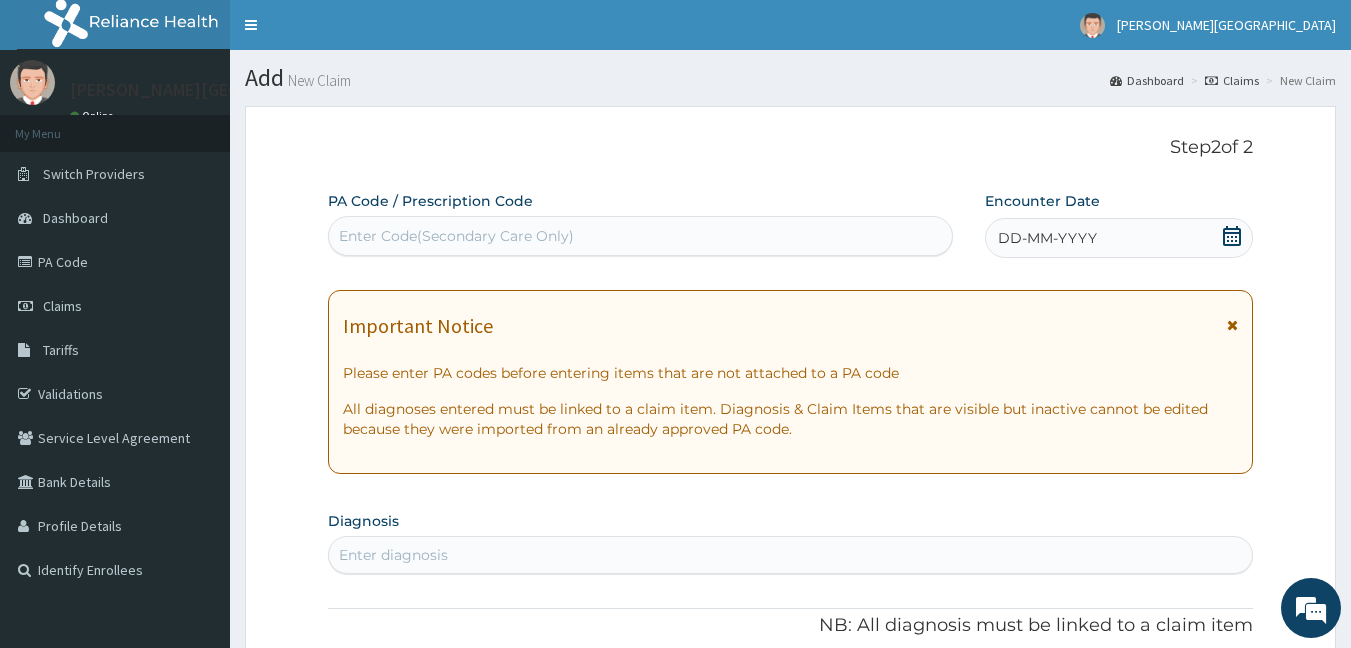 click on "Enter Code(Secondary Care Only)" at bounding box center (456, 236) 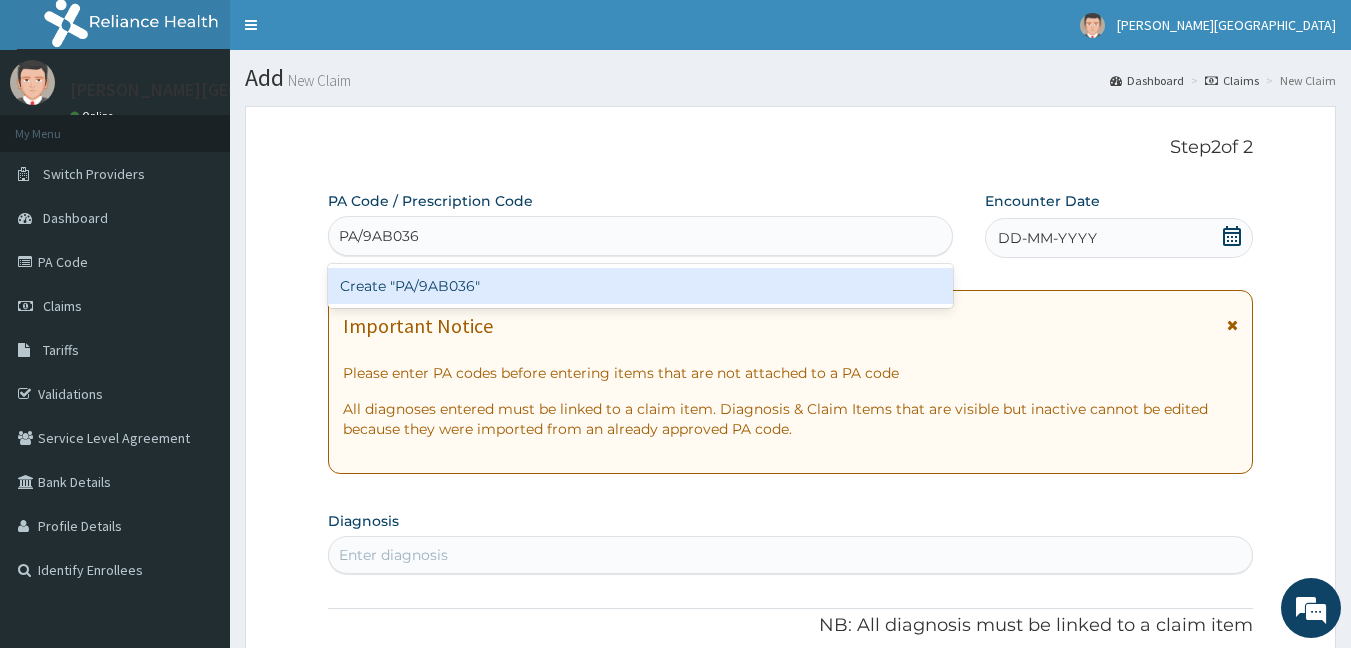 click on "Create "PA/9AB036"" at bounding box center [641, 286] 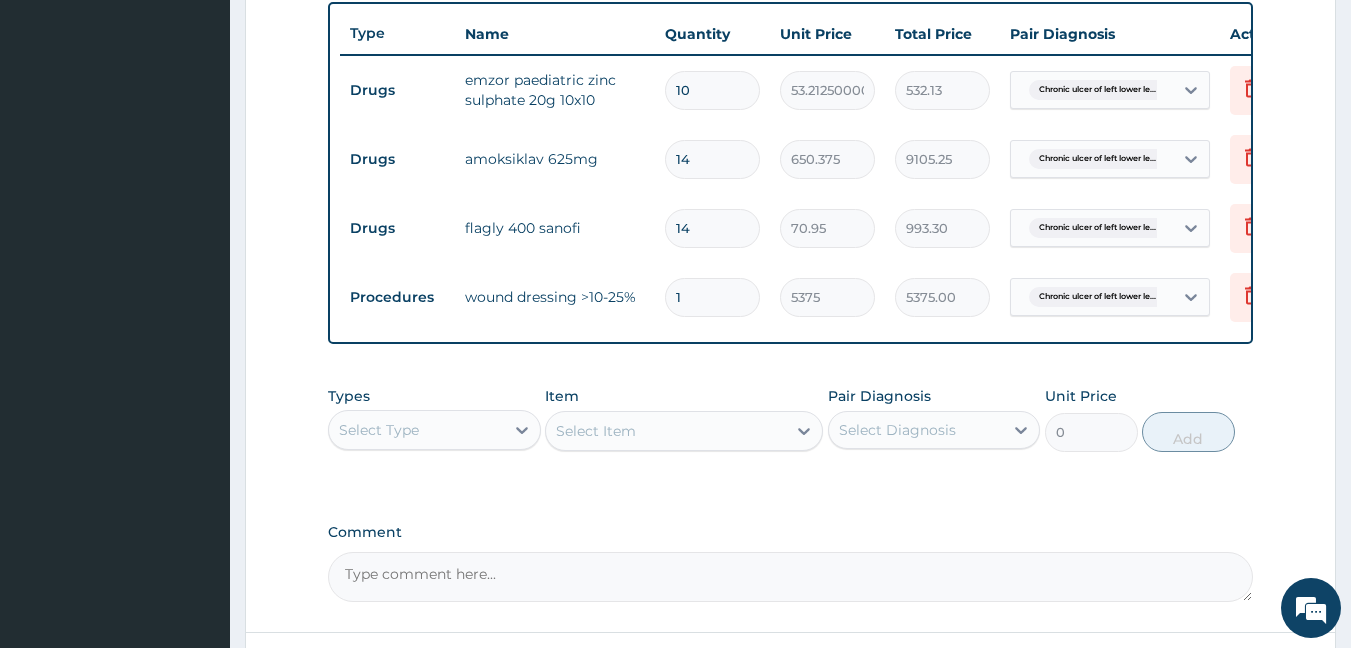 scroll, scrollTop: 921, scrollLeft: 0, axis: vertical 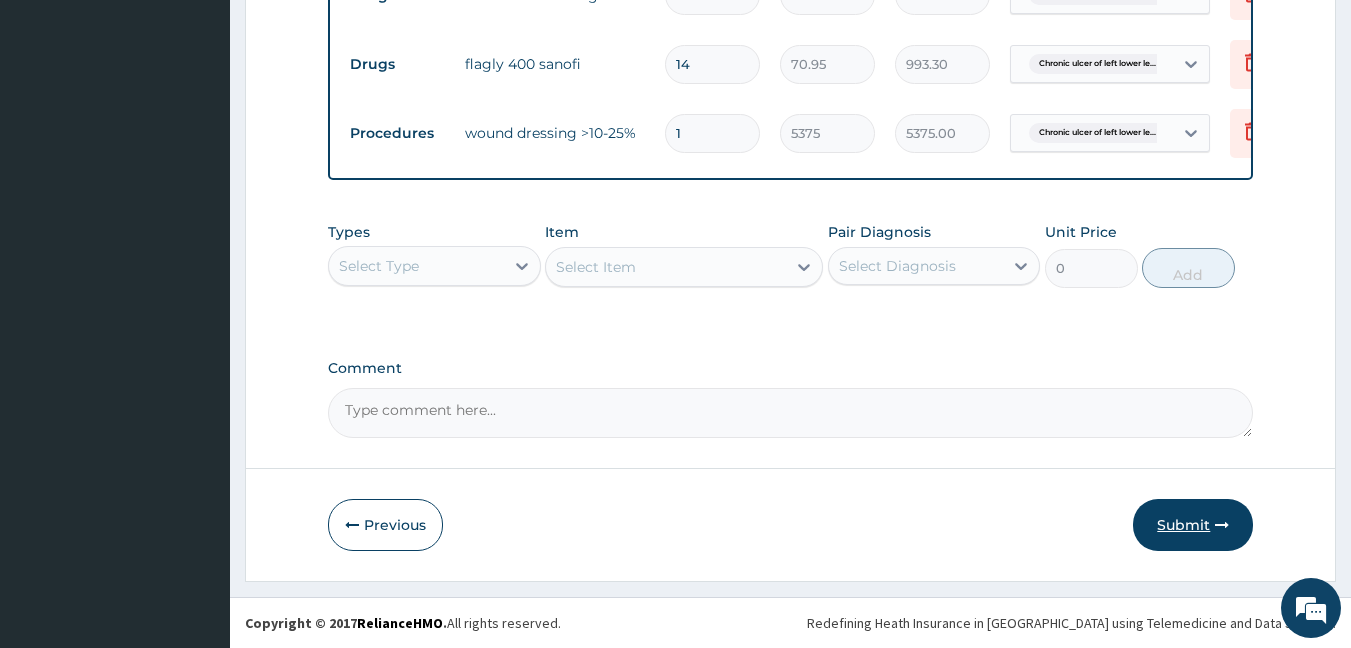 click on "Submit" at bounding box center [1193, 525] 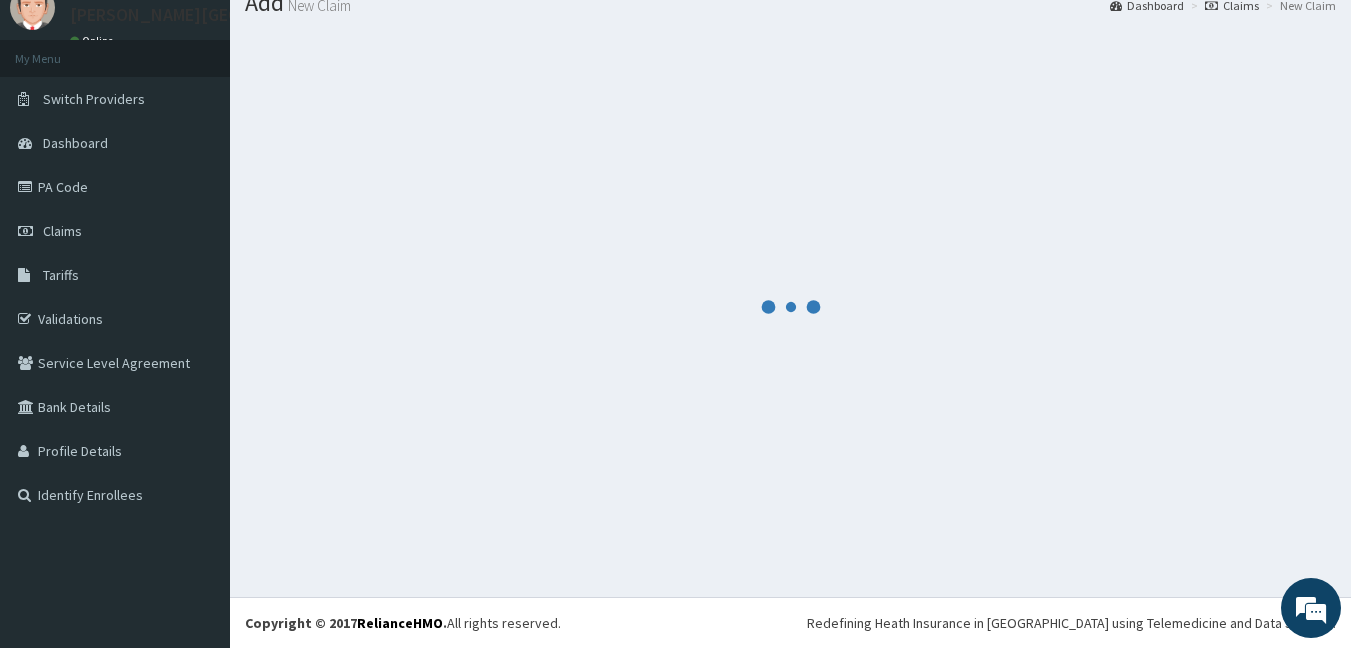 scroll, scrollTop: 921, scrollLeft: 0, axis: vertical 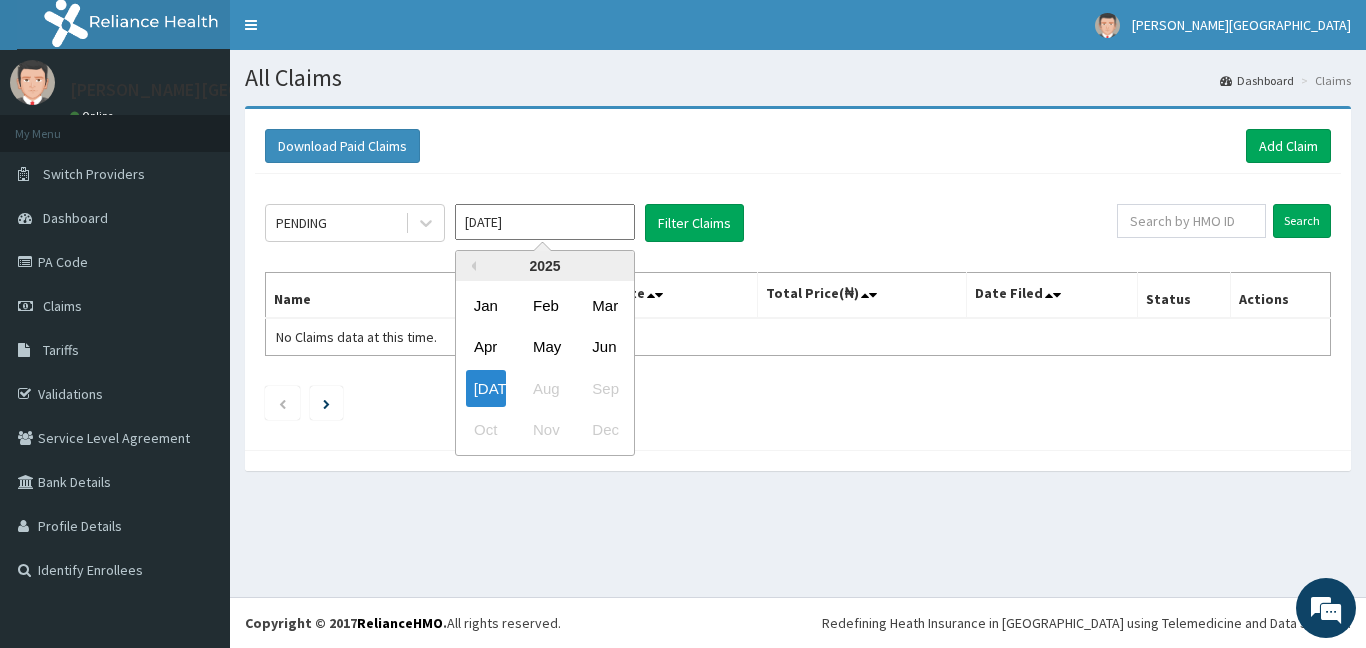 click on "Jul 2025" at bounding box center [545, 222] 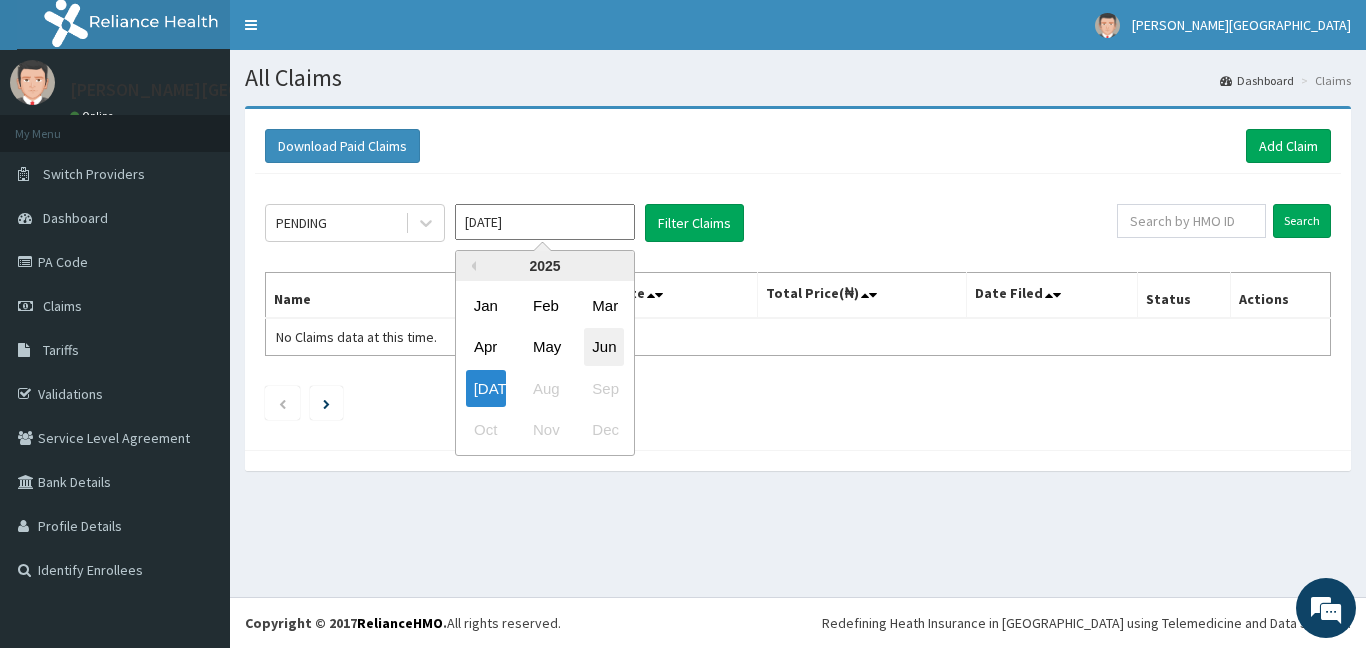 click on "Jun" at bounding box center (604, 347) 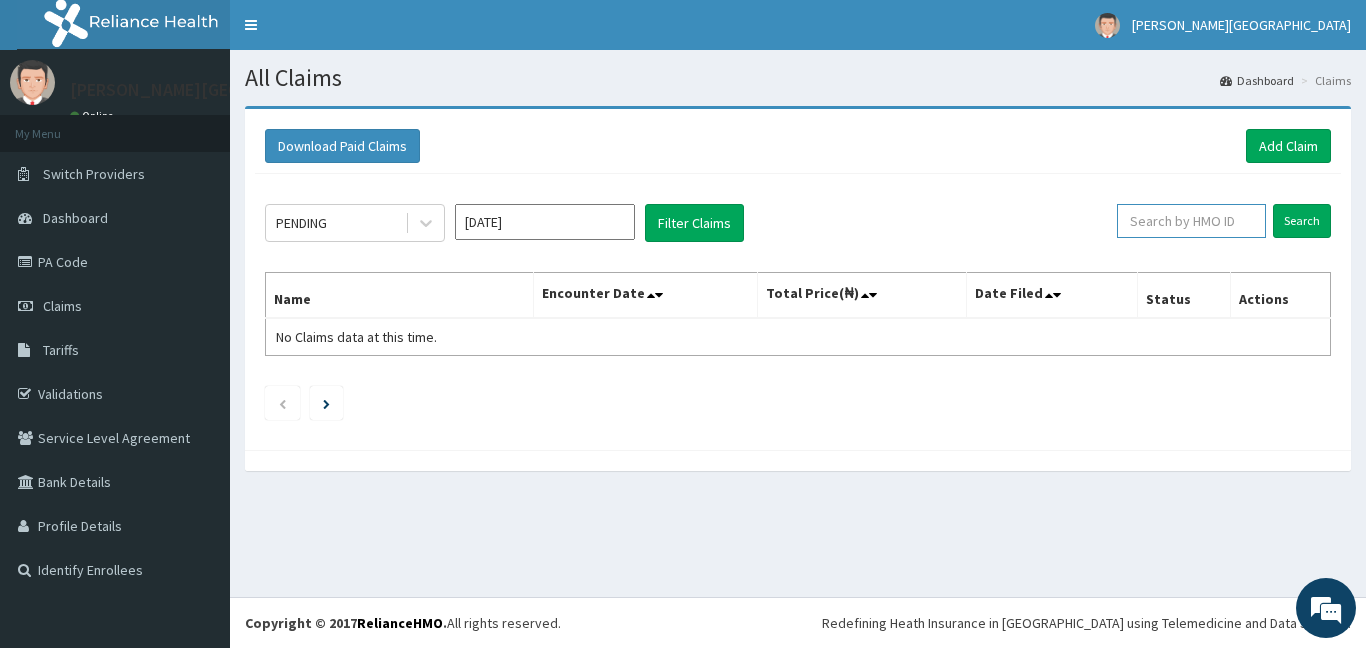 click at bounding box center (1191, 221) 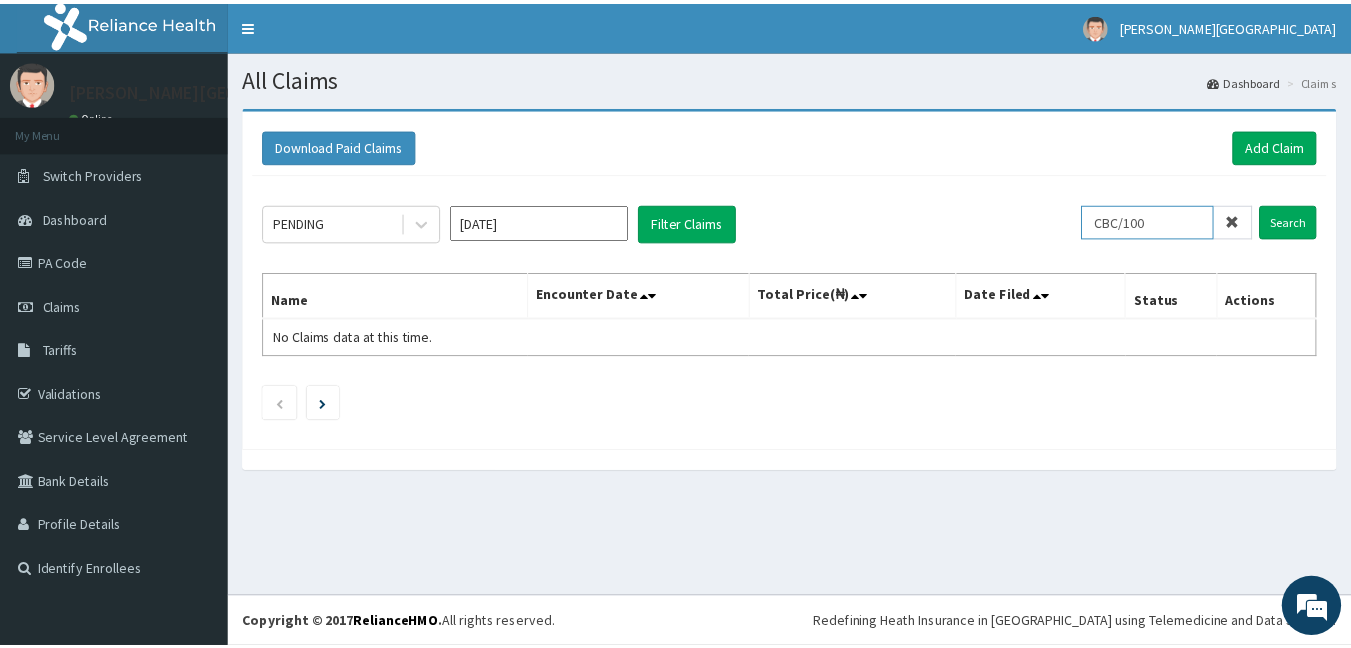 scroll, scrollTop: 0, scrollLeft: 0, axis: both 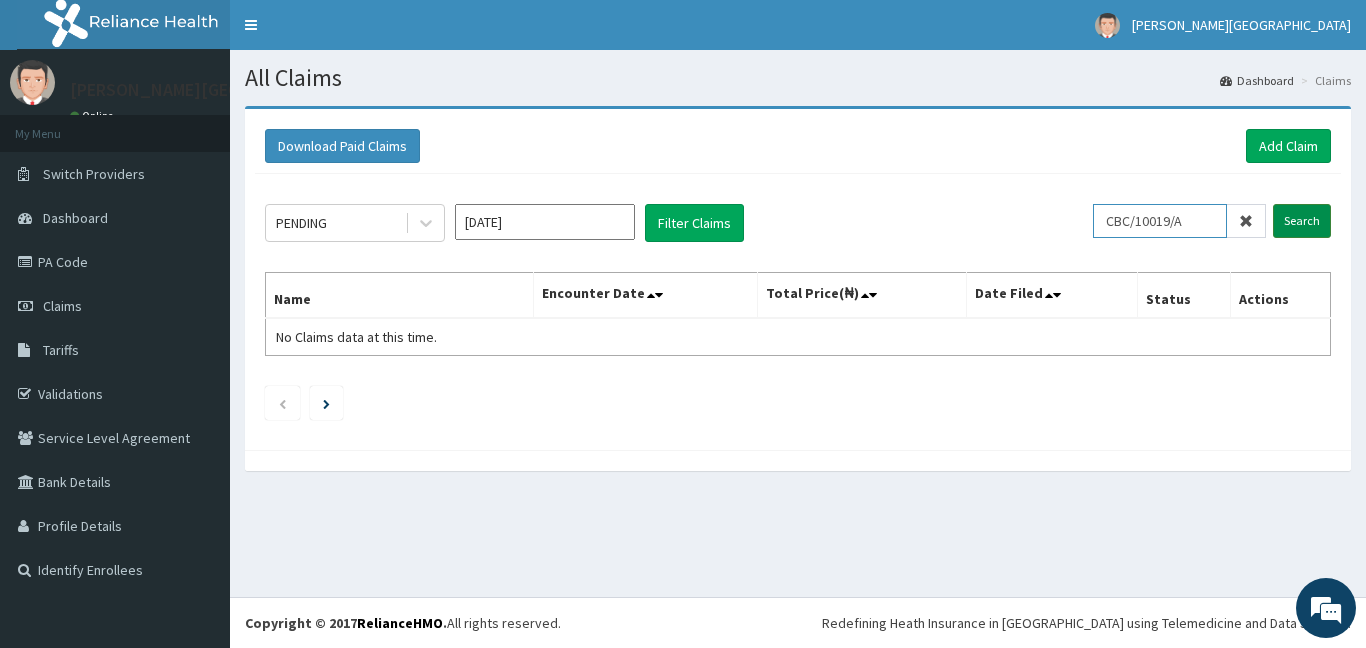 type on "CBC/10019/A" 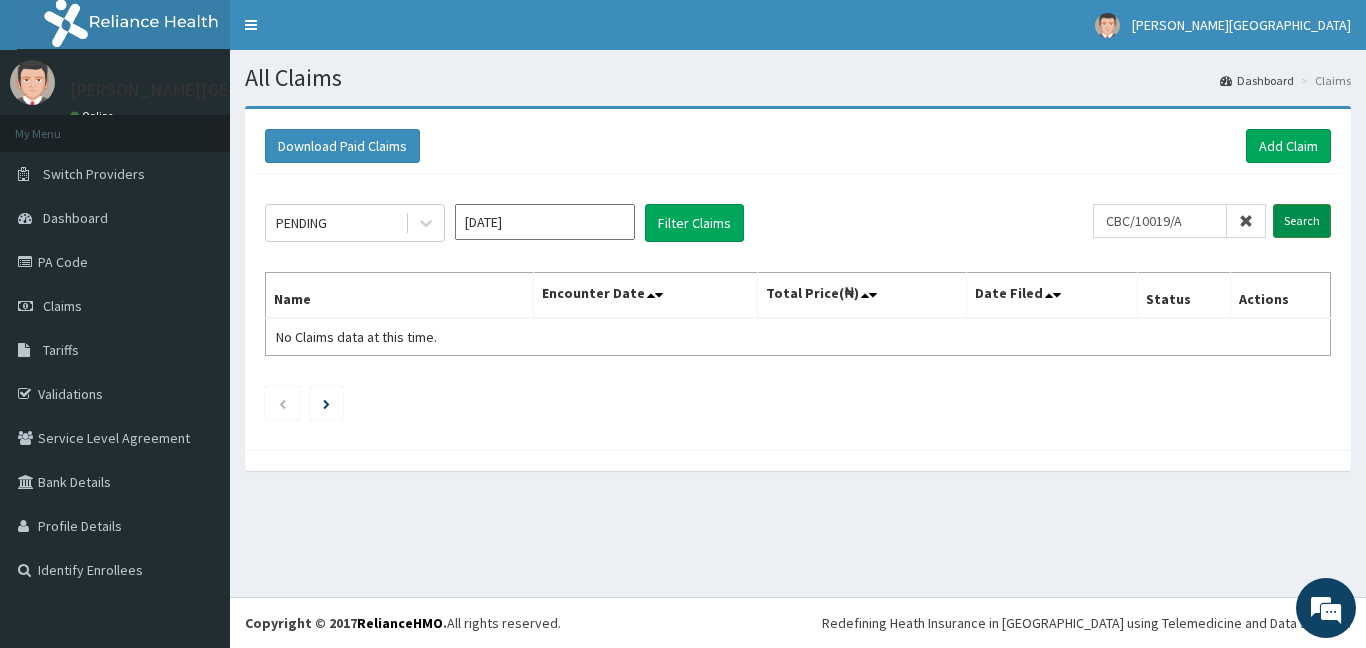 click on "Search" at bounding box center (1302, 221) 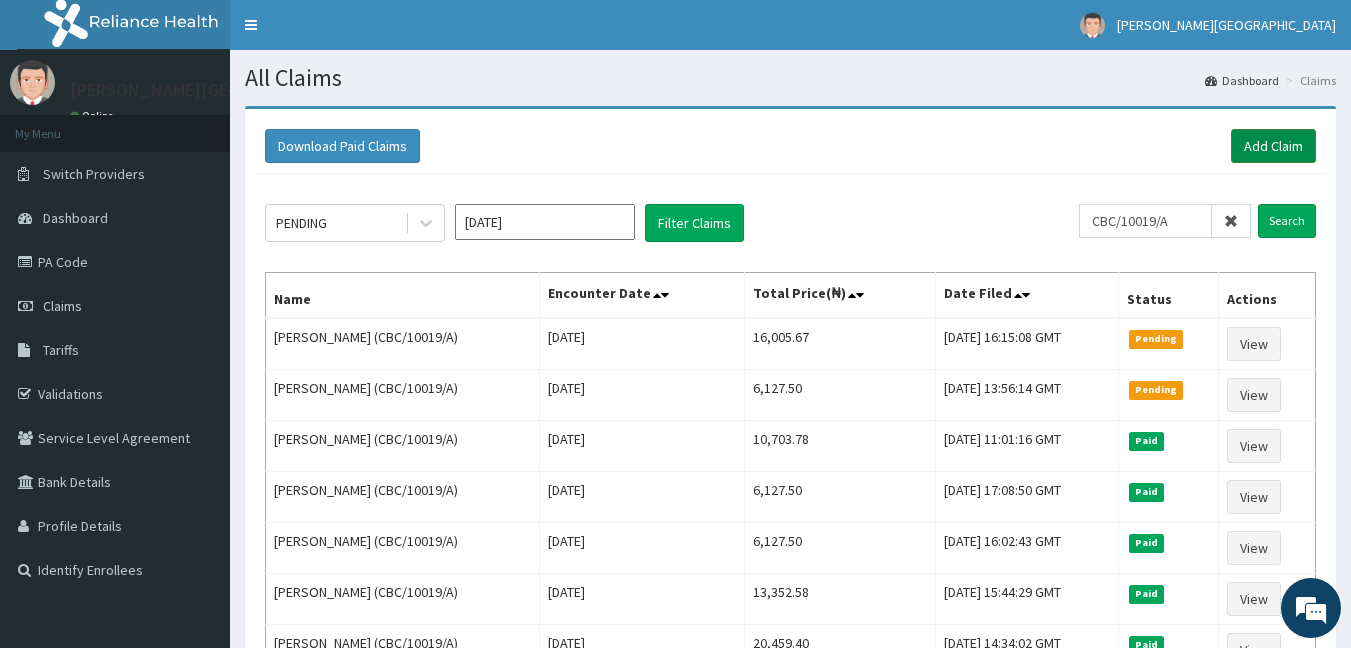 click on "Add Claim" at bounding box center (1273, 146) 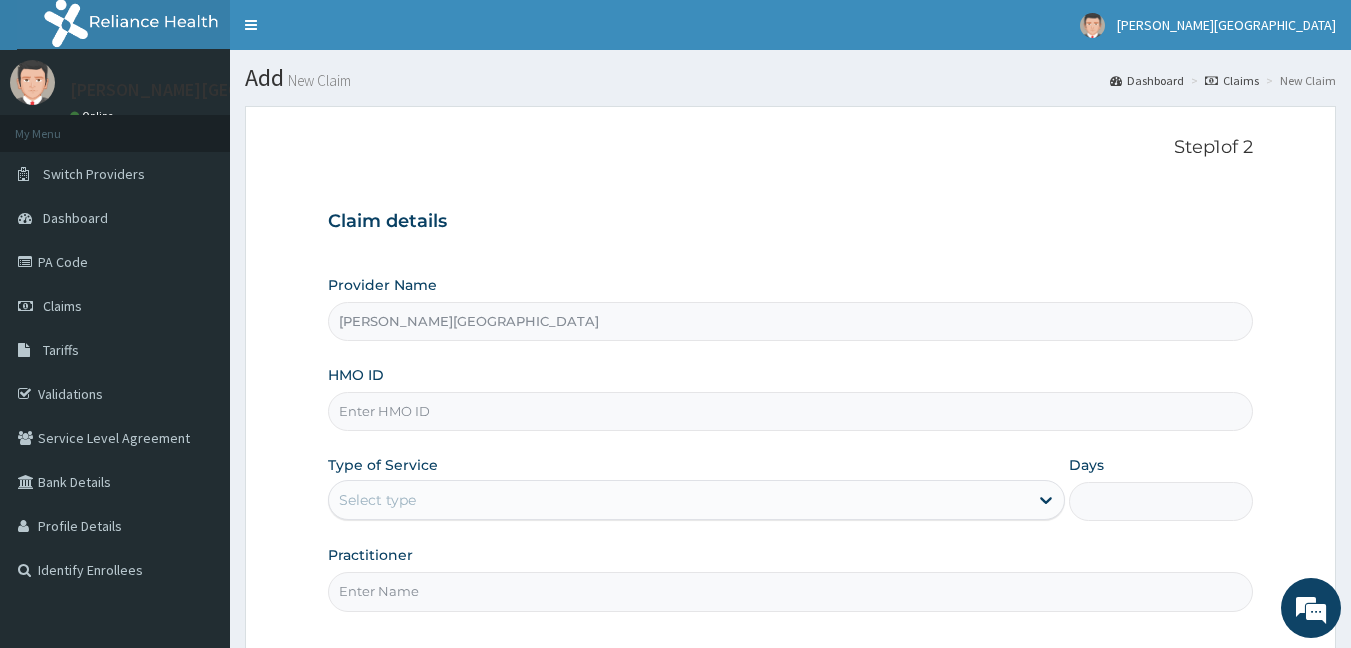 scroll, scrollTop: 0, scrollLeft: 0, axis: both 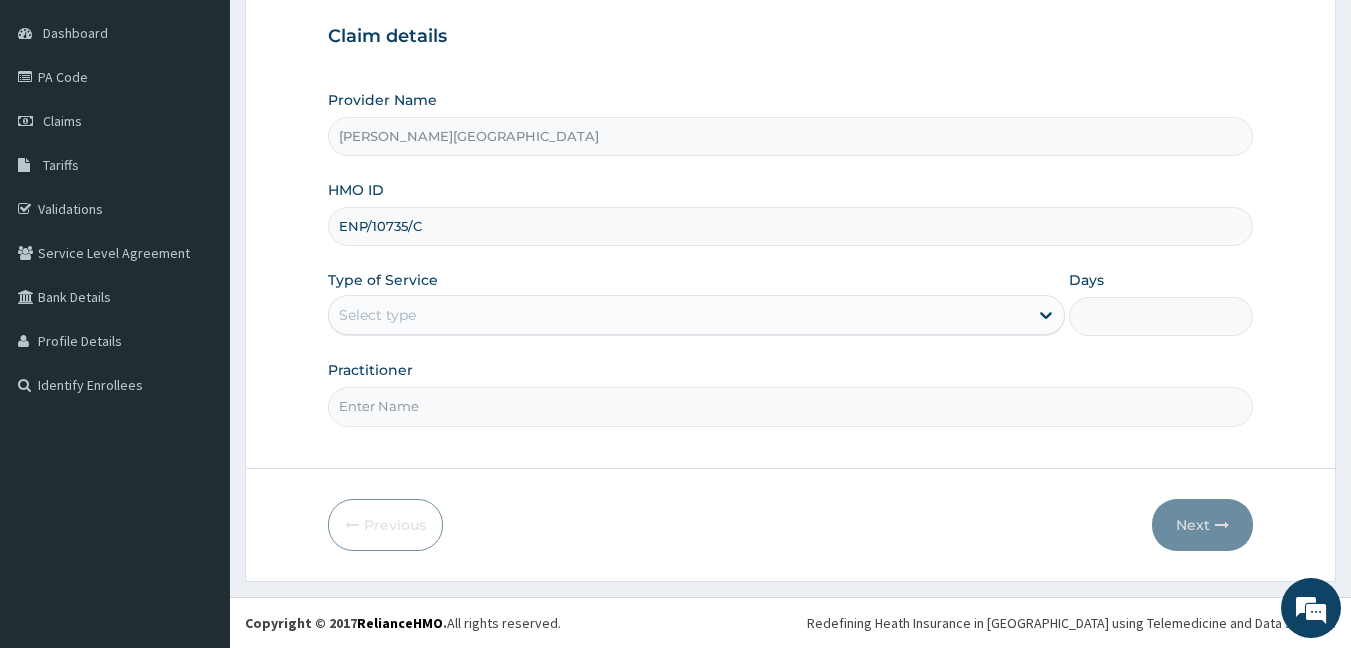 type on "ENP/10735/C" 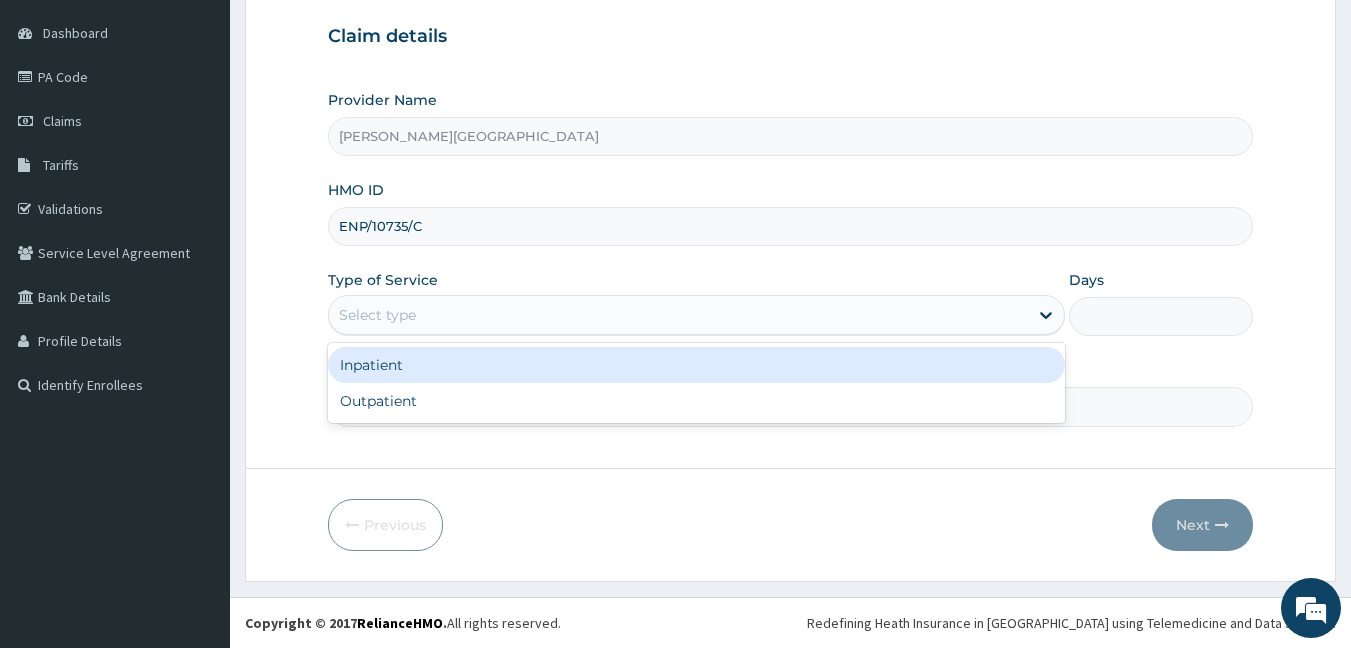 click on "Inpatient" at bounding box center (696, 365) 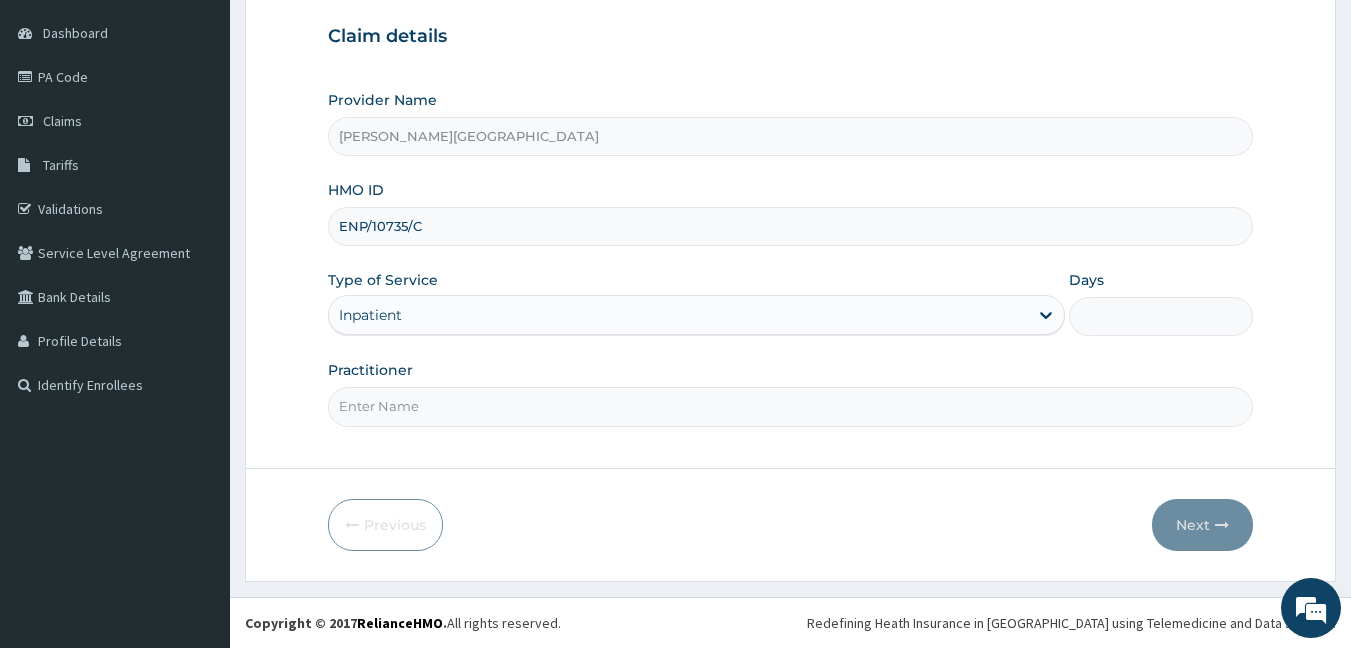 click on "Days" at bounding box center [1161, 316] 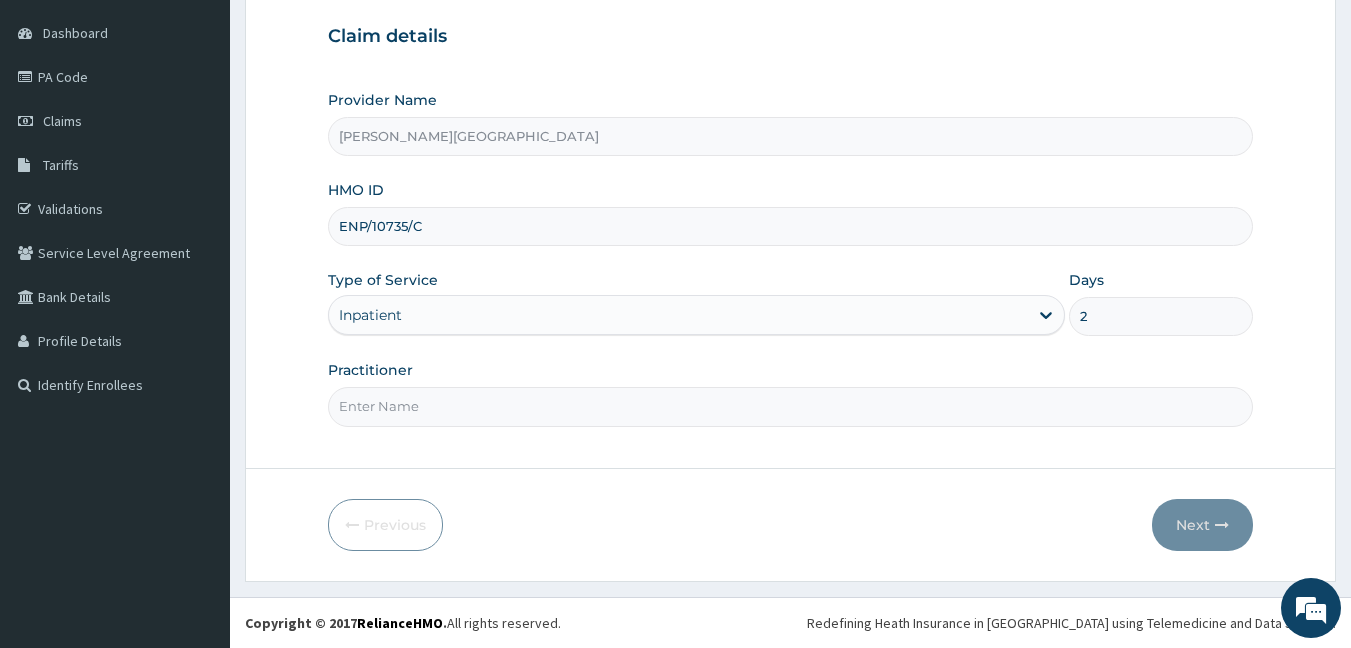 type on "2" 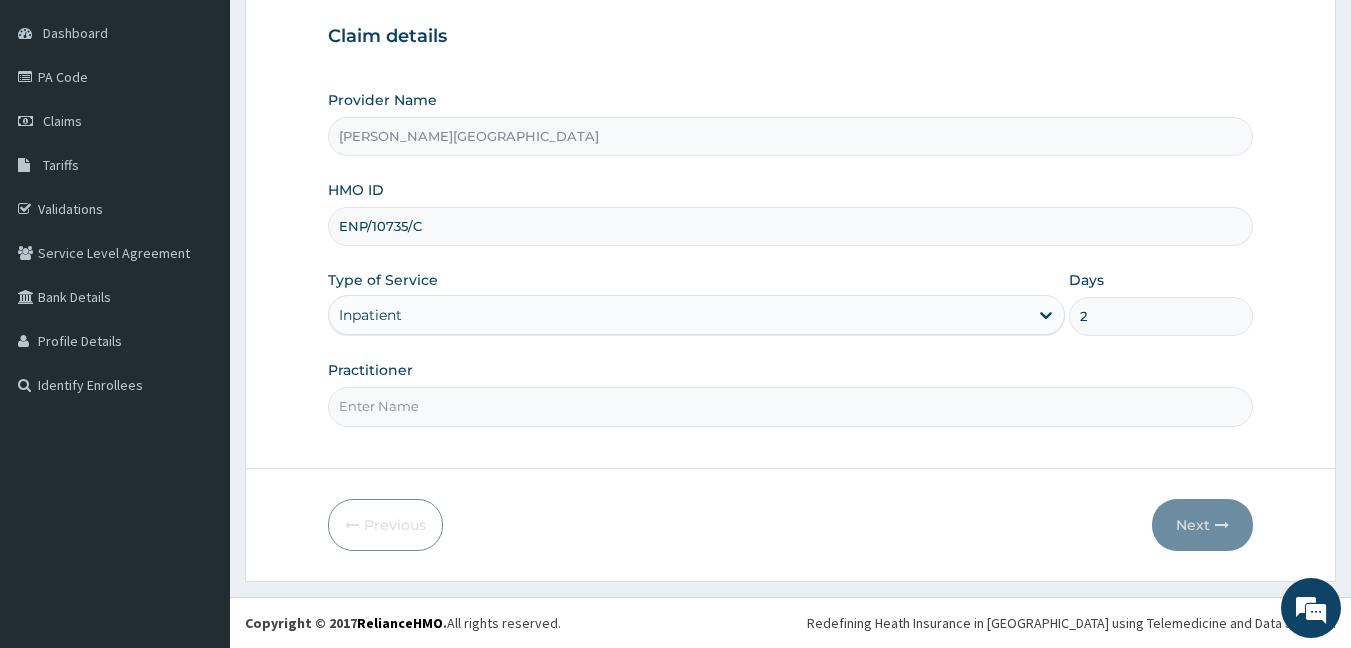 type on "DR. ADEYINKA" 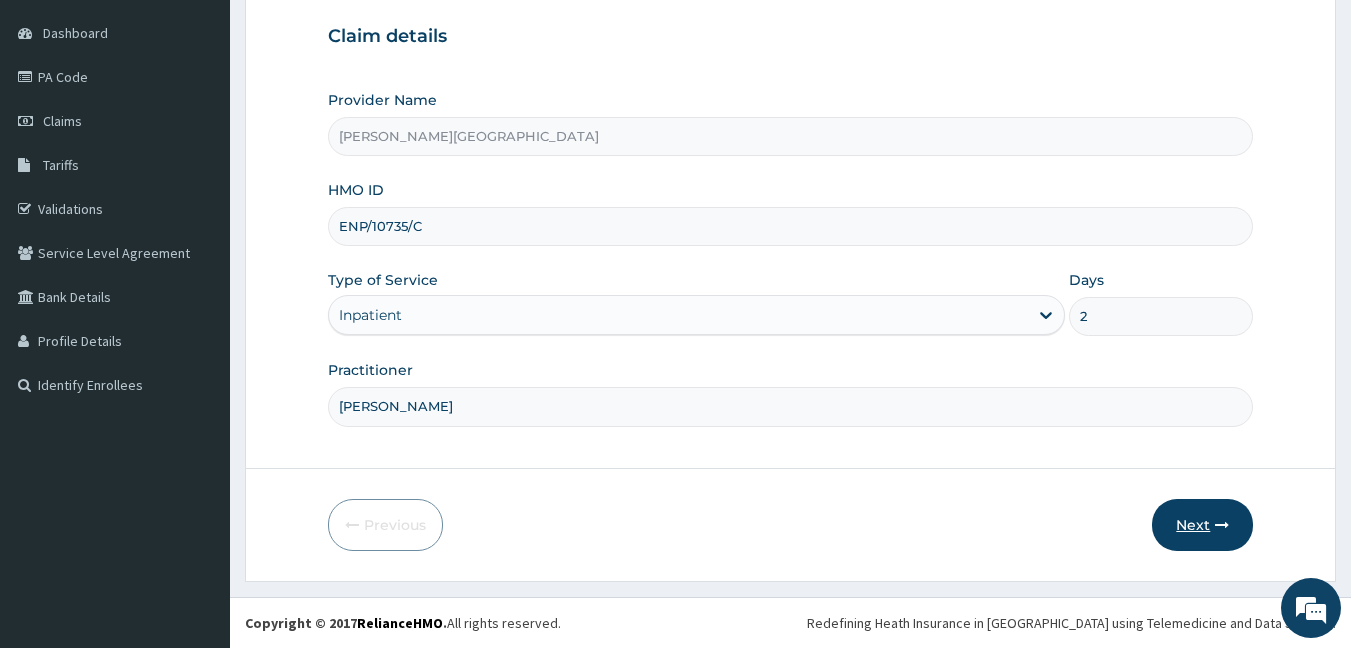 click on "Next" at bounding box center (1202, 525) 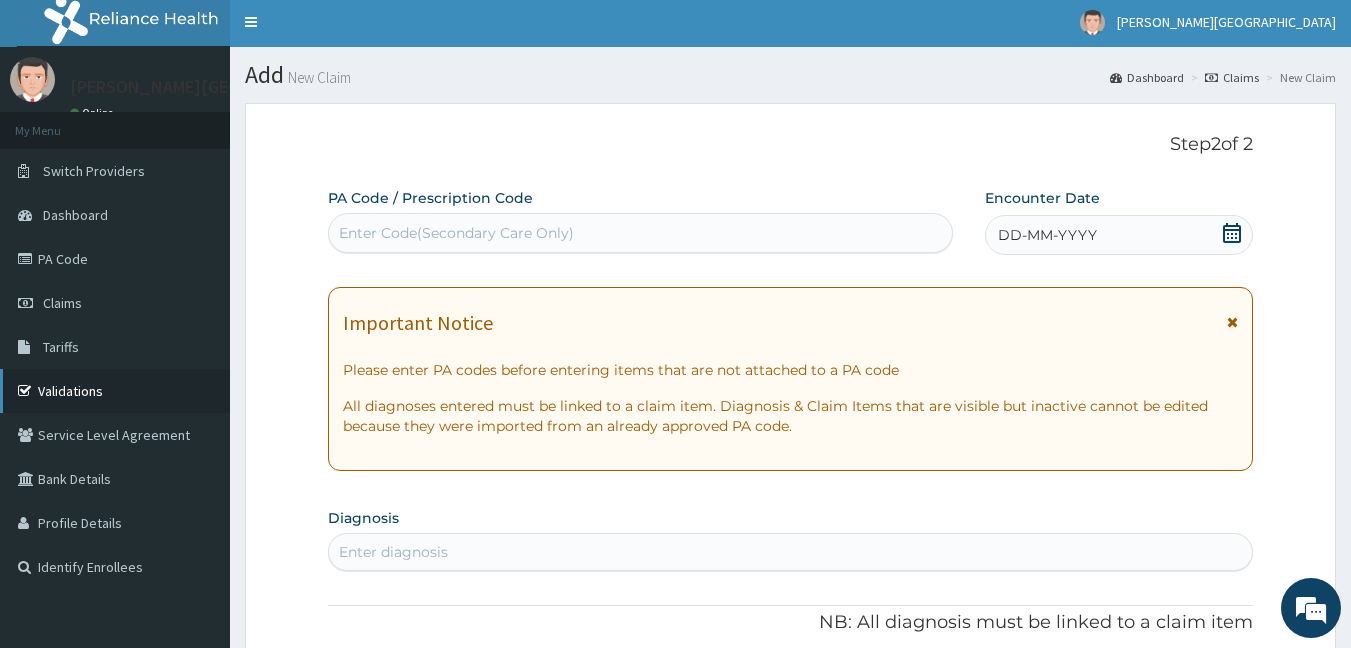scroll, scrollTop: 0, scrollLeft: 0, axis: both 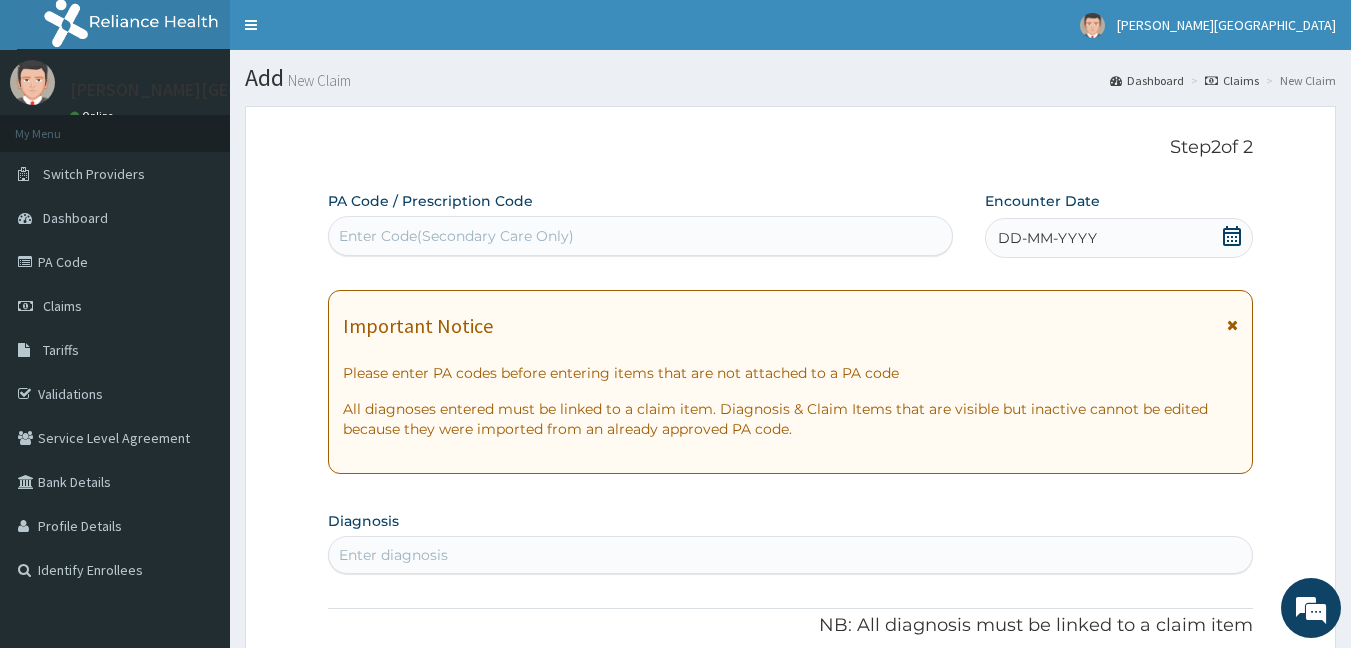 drag, startPoint x: 396, startPoint y: 236, endPoint x: 347, endPoint y: 242, distance: 49.365982 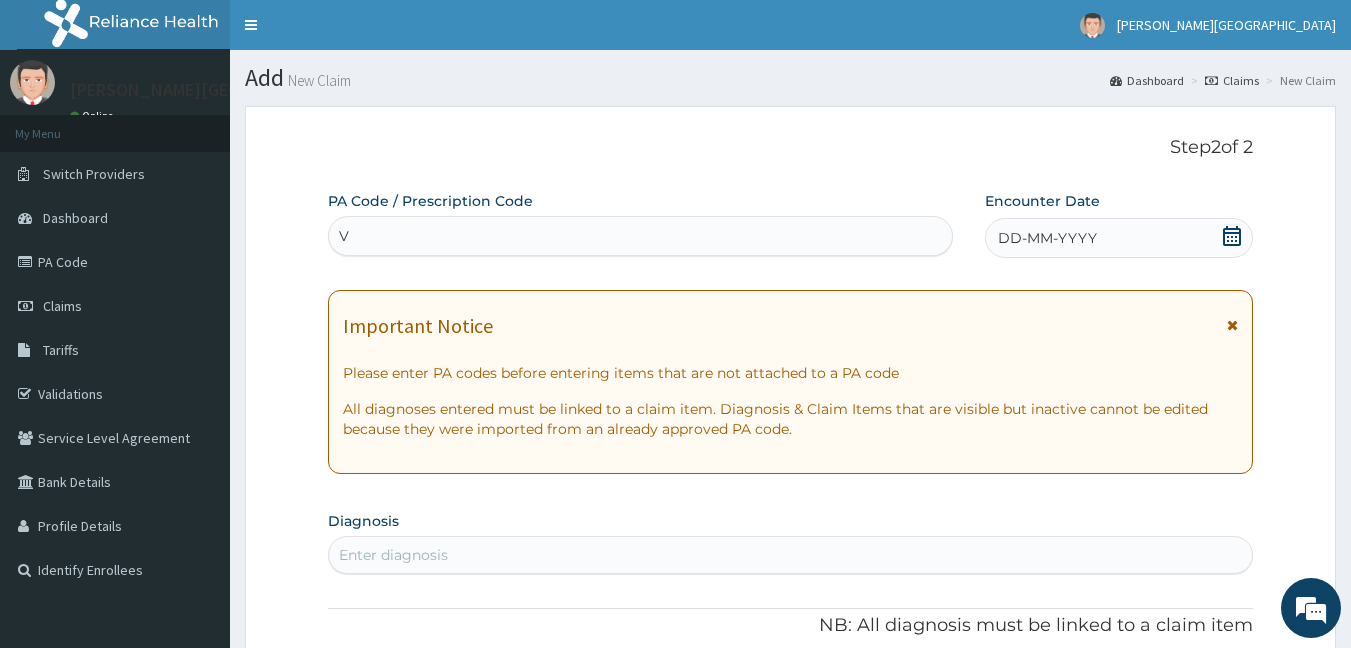 paste on "PA/CD0DD7" 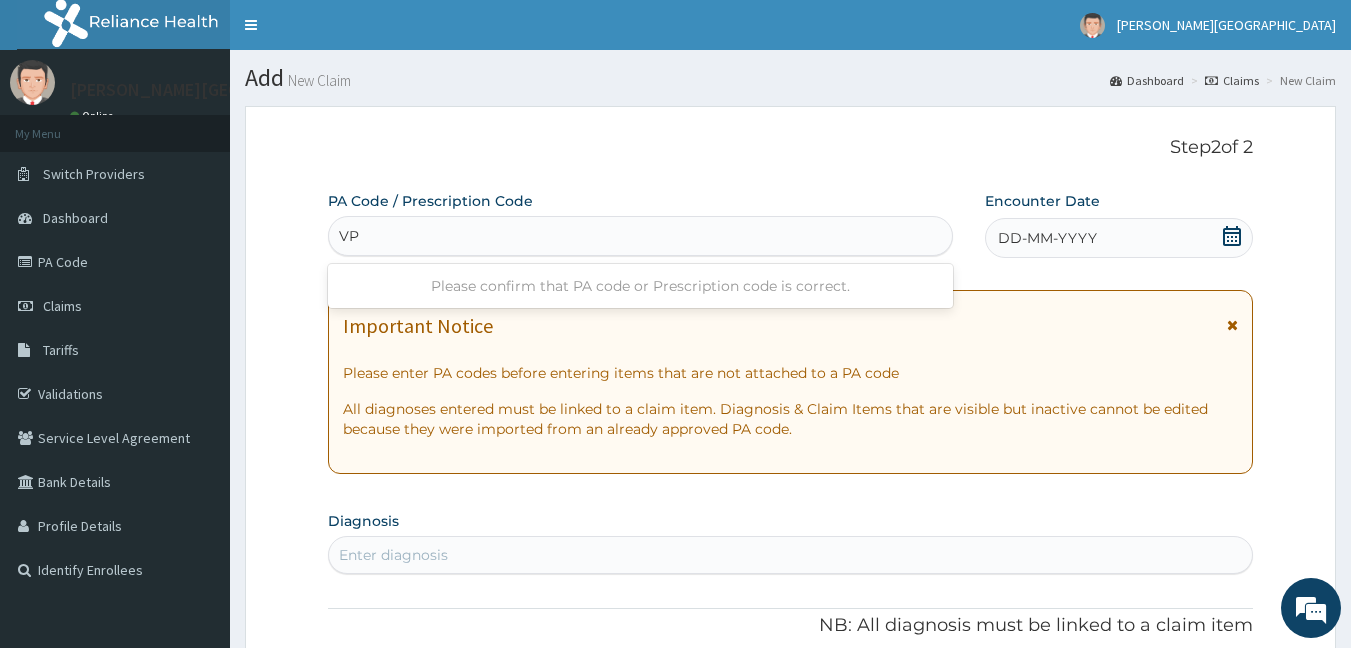 type on "V" 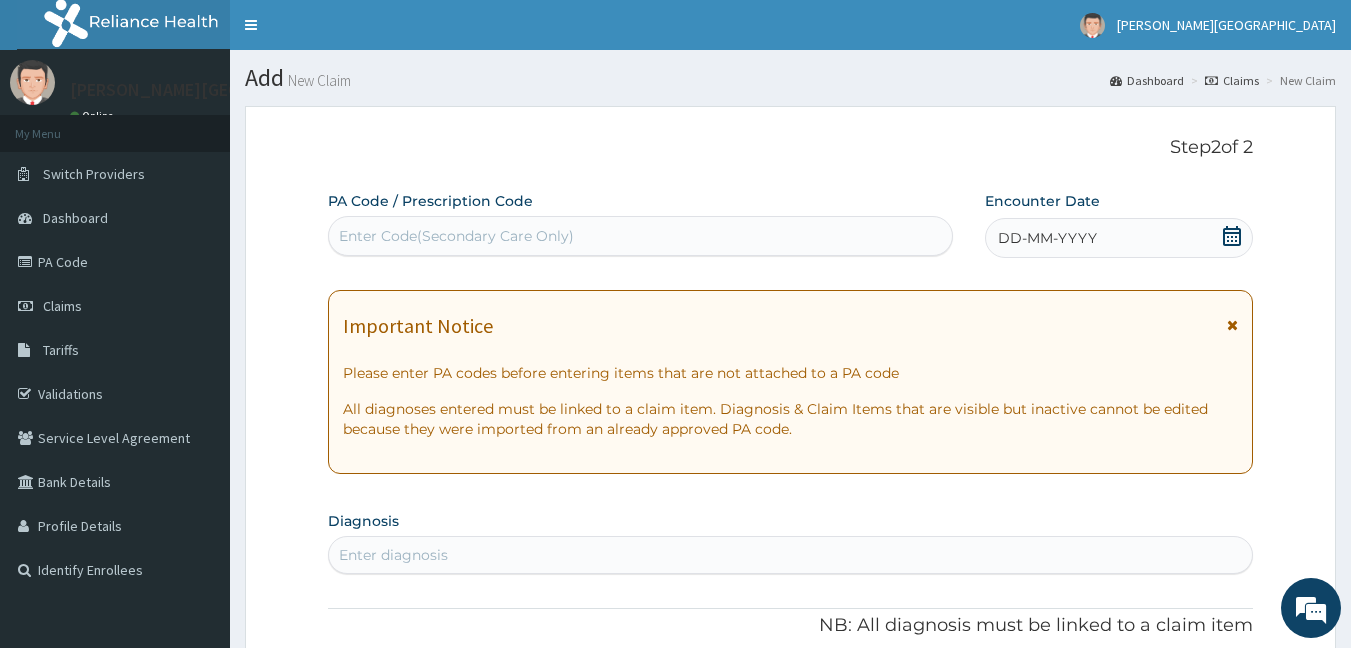 click on "Enter Code(Secondary Care Only)" at bounding box center (456, 236) 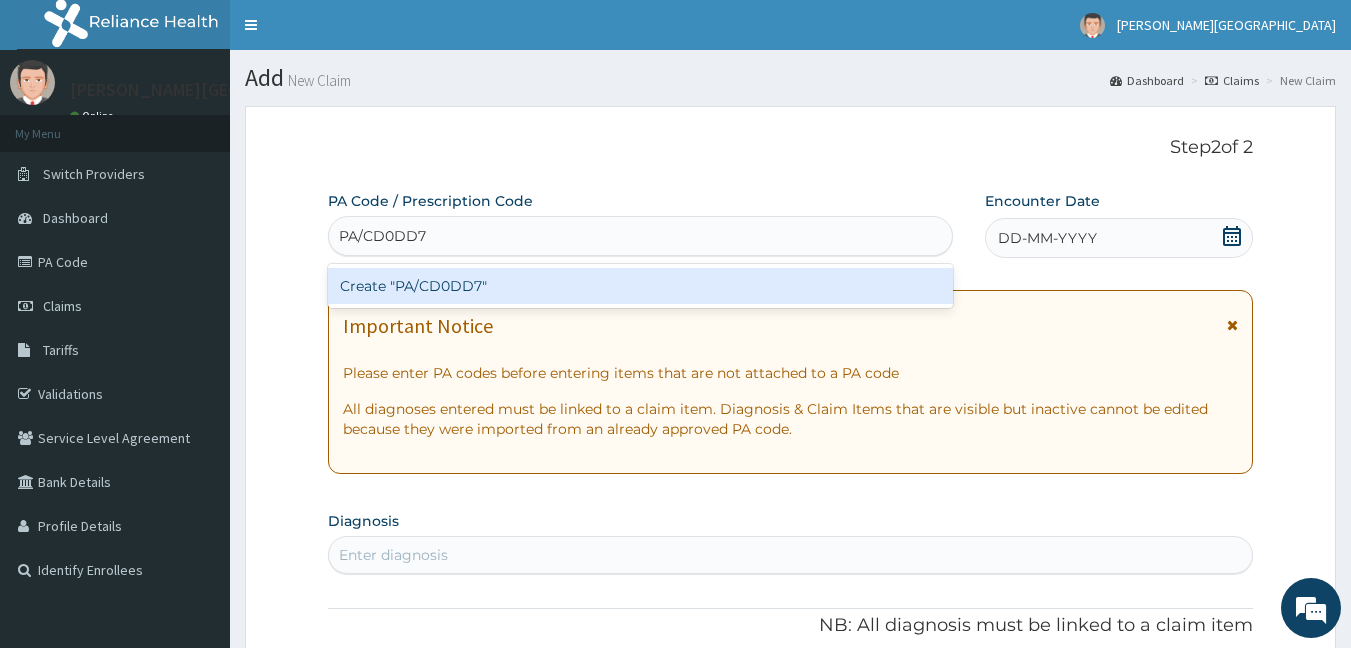 click on "Create "PA/CD0DD7"" at bounding box center (641, 286) 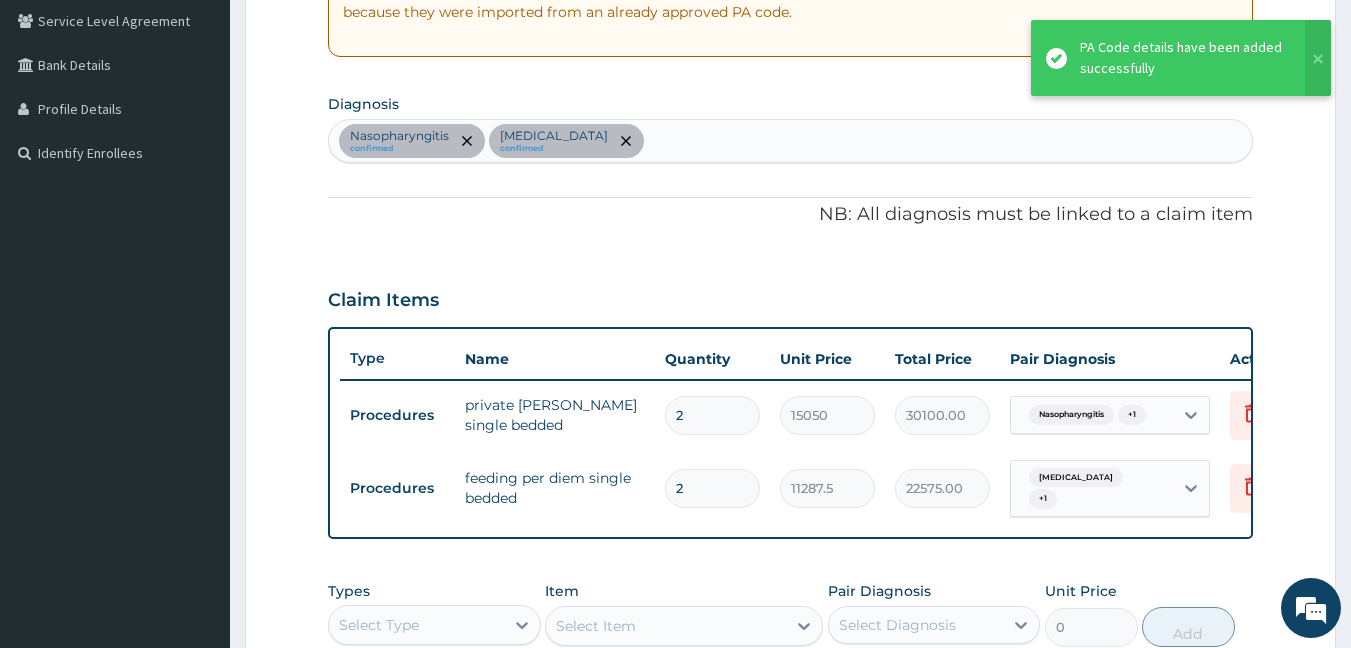 scroll, scrollTop: 377, scrollLeft: 0, axis: vertical 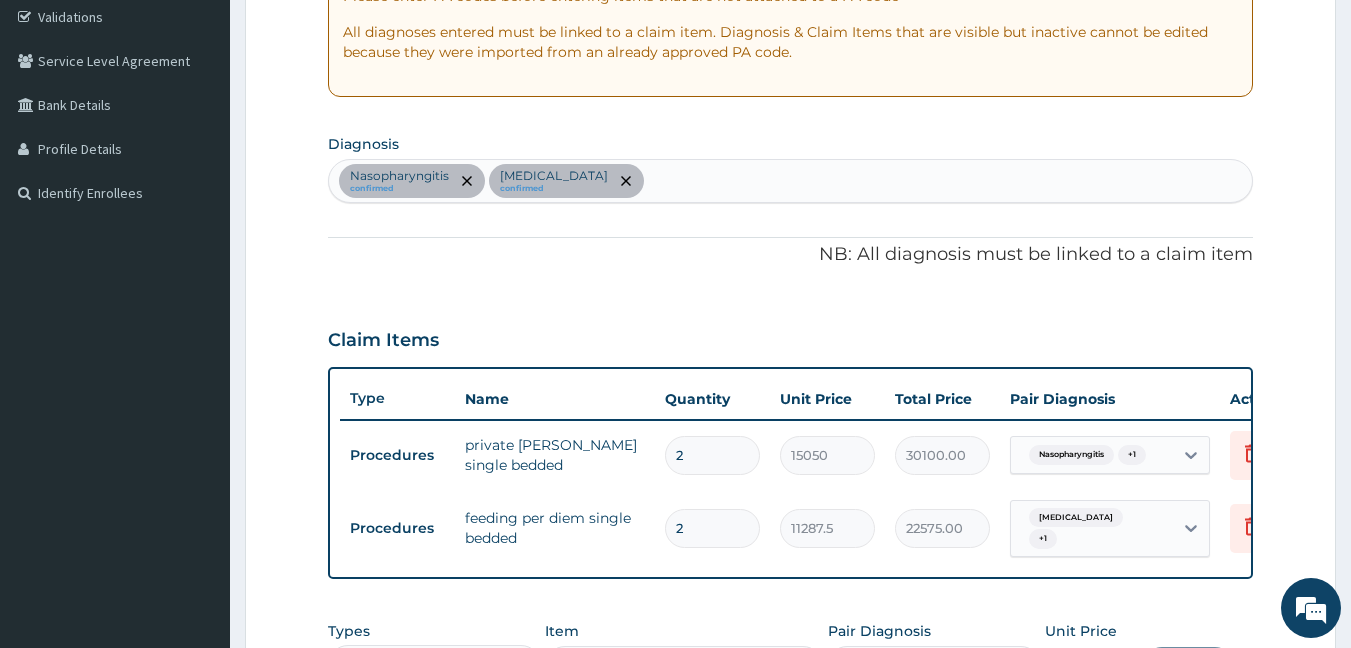 click on "Nasopharyngitis confirmed Malaria confirmed" at bounding box center (791, 181) 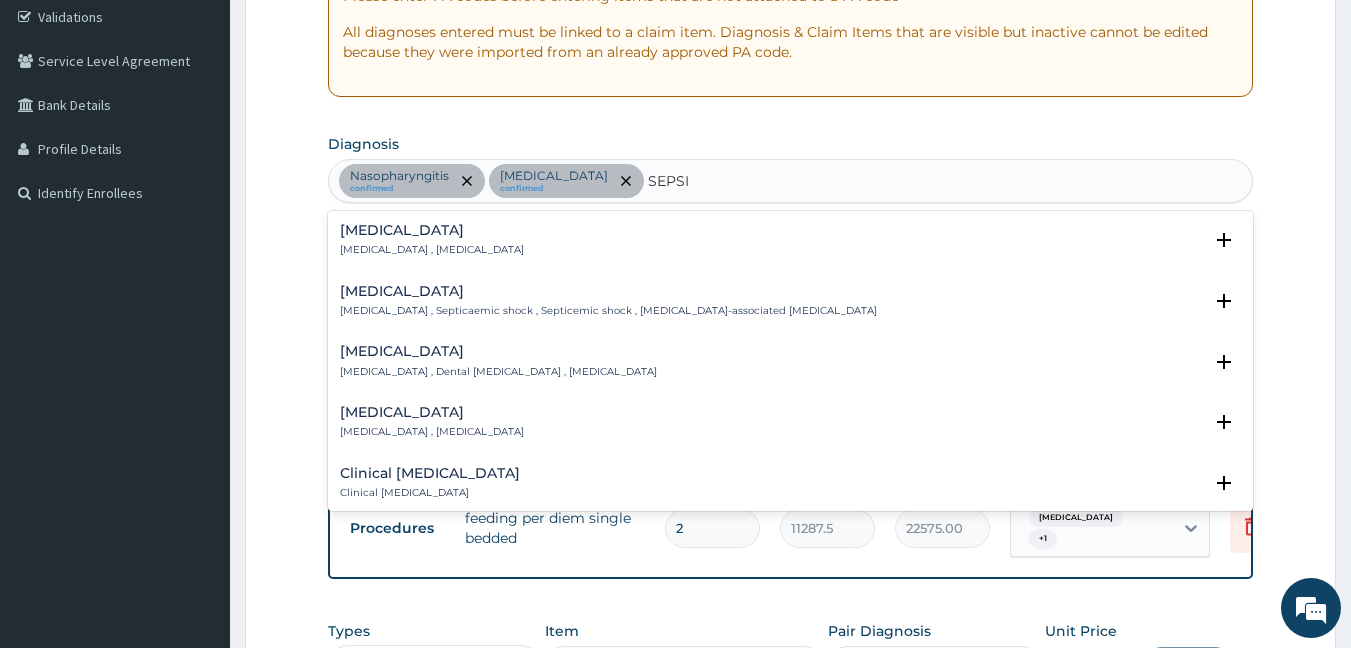 type on "SEPSIS" 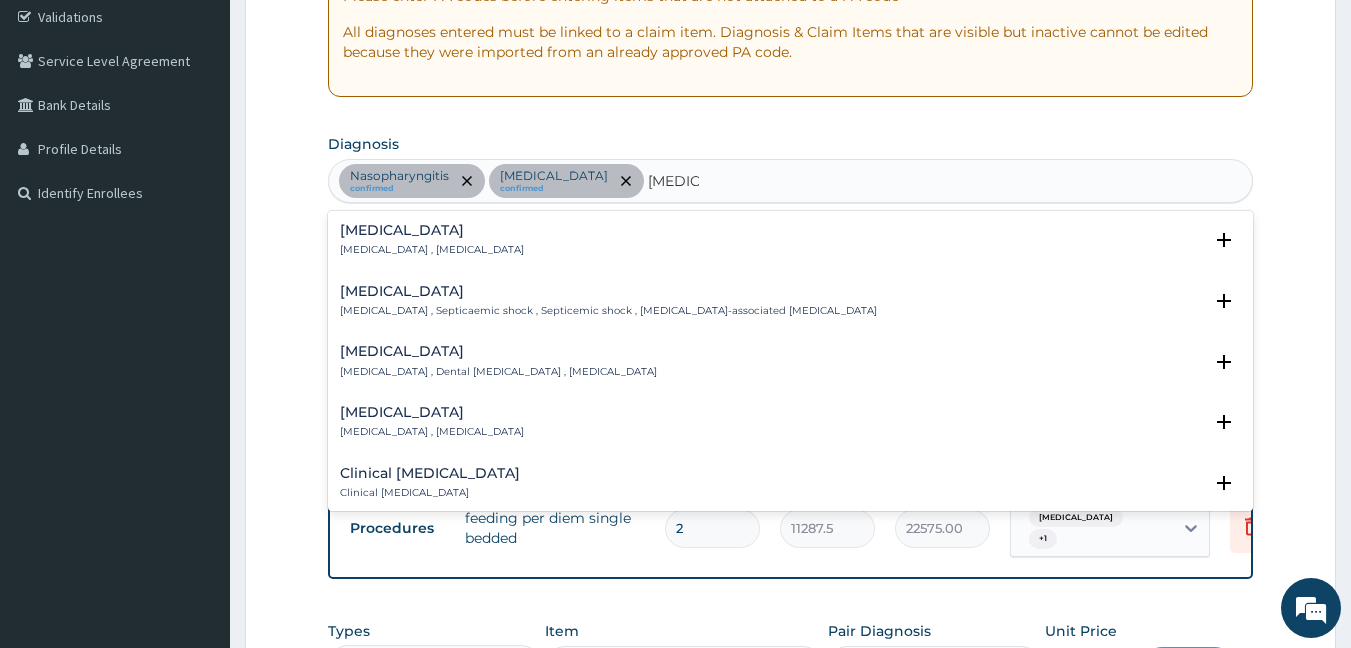 click on "Sepsis" at bounding box center [432, 230] 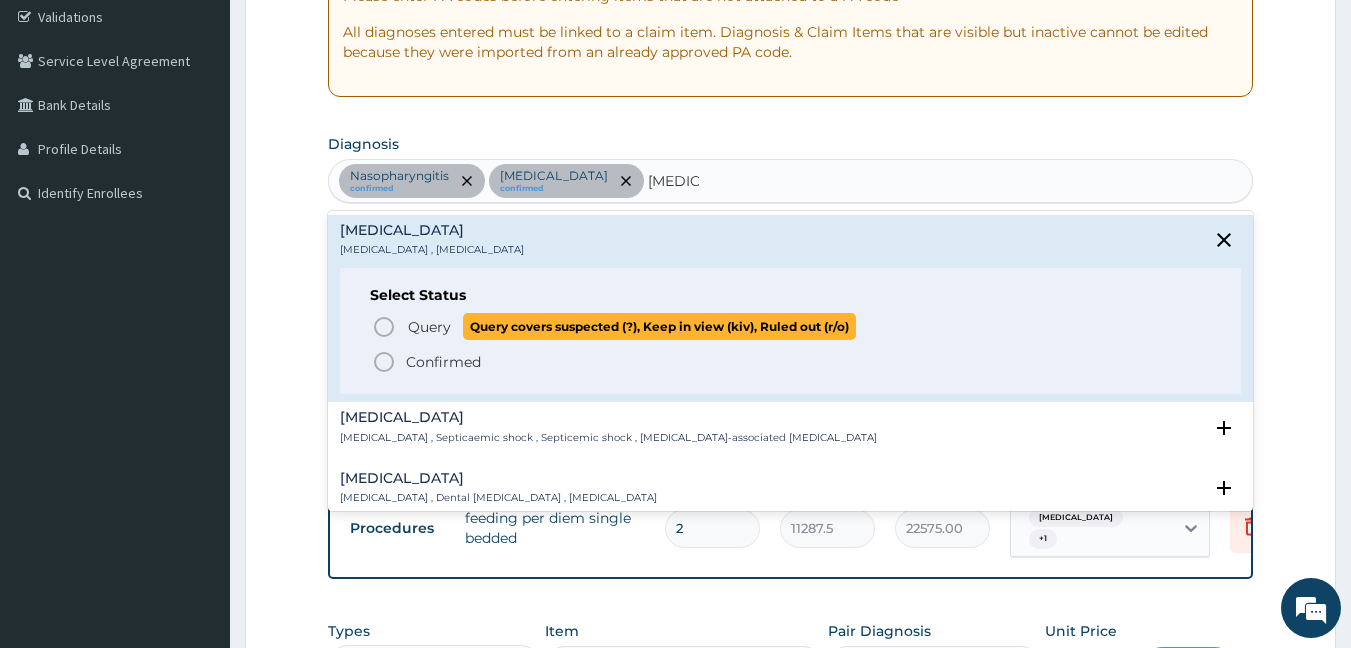 click 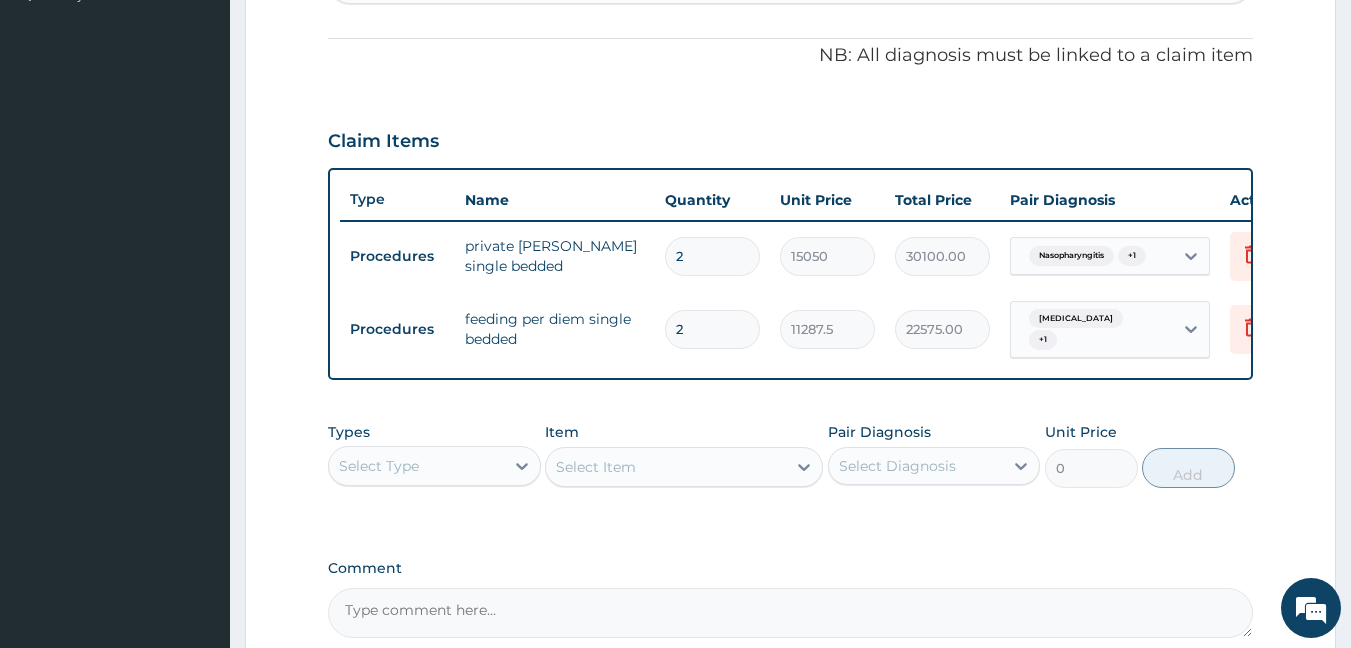scroll, scrollTop: 577, scrollLeft: 0, axis: vertical 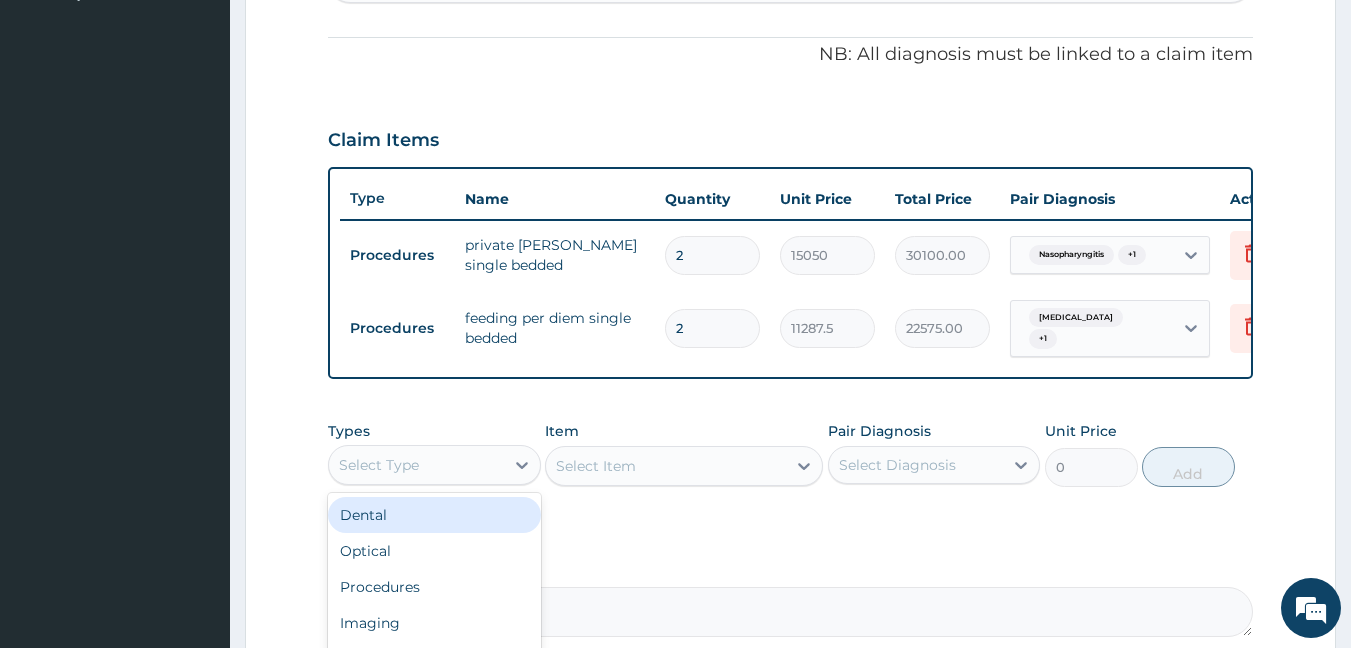 click on "Select Type" at bounding box center (416, 465) 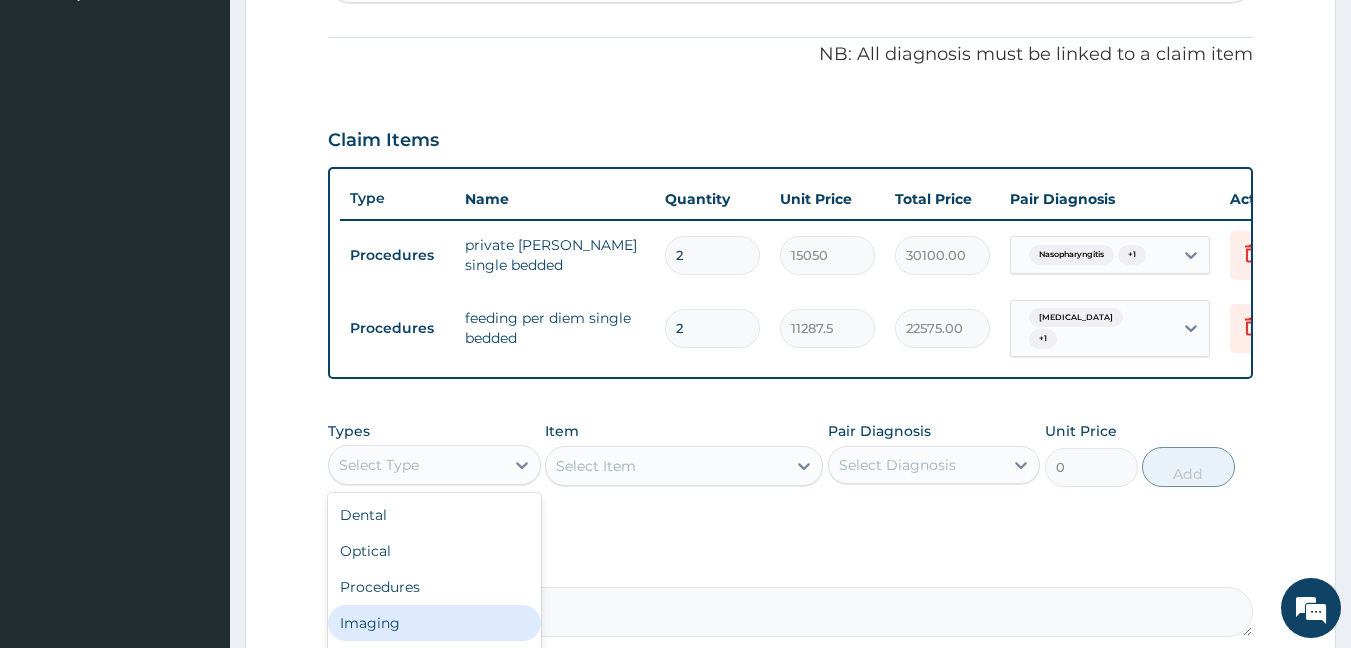 scroll, scrollTop: 68, scrollLeft: 0, axis: vertical 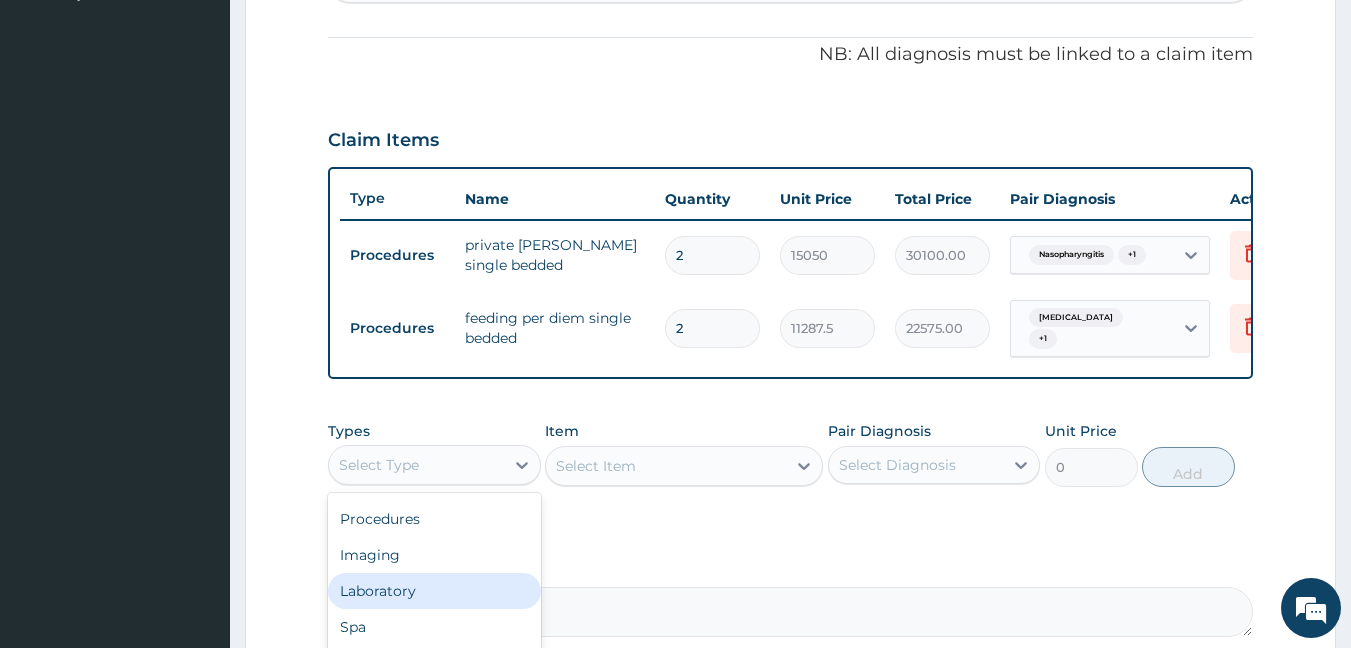 click on "Laboratory" at bounding box center [434, 591] 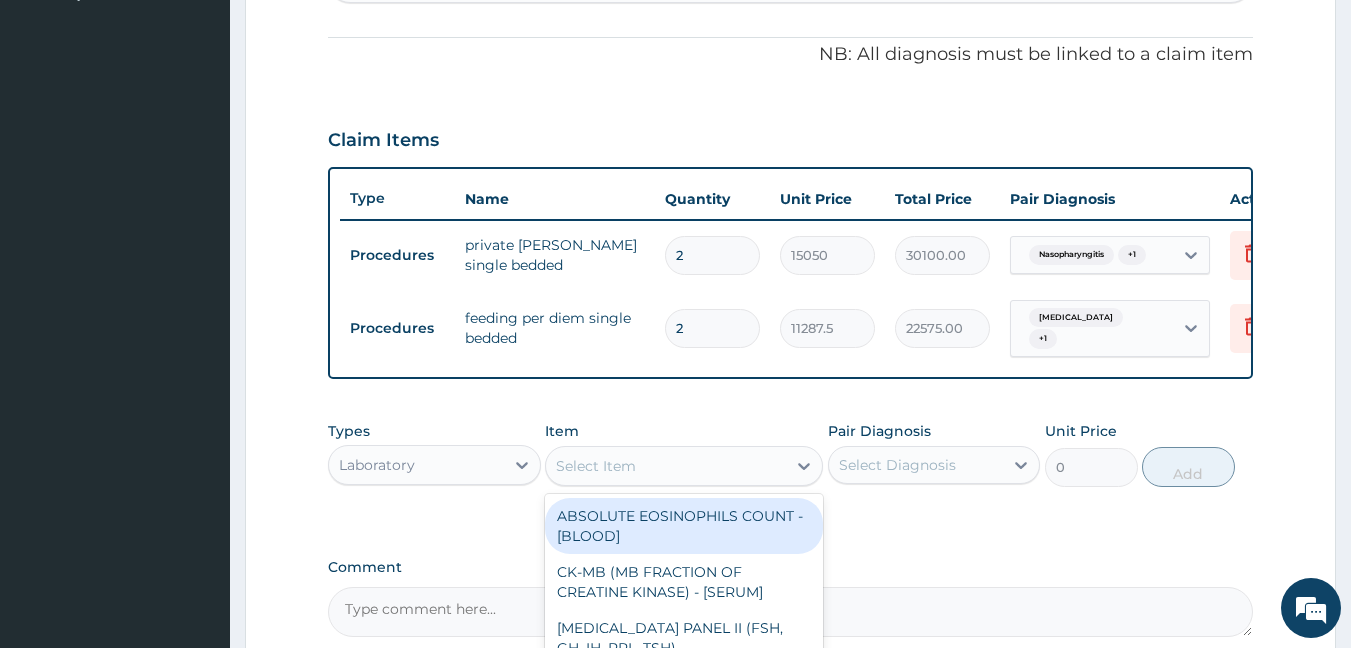 click on "Select Item" at bounding box center [596, 466] 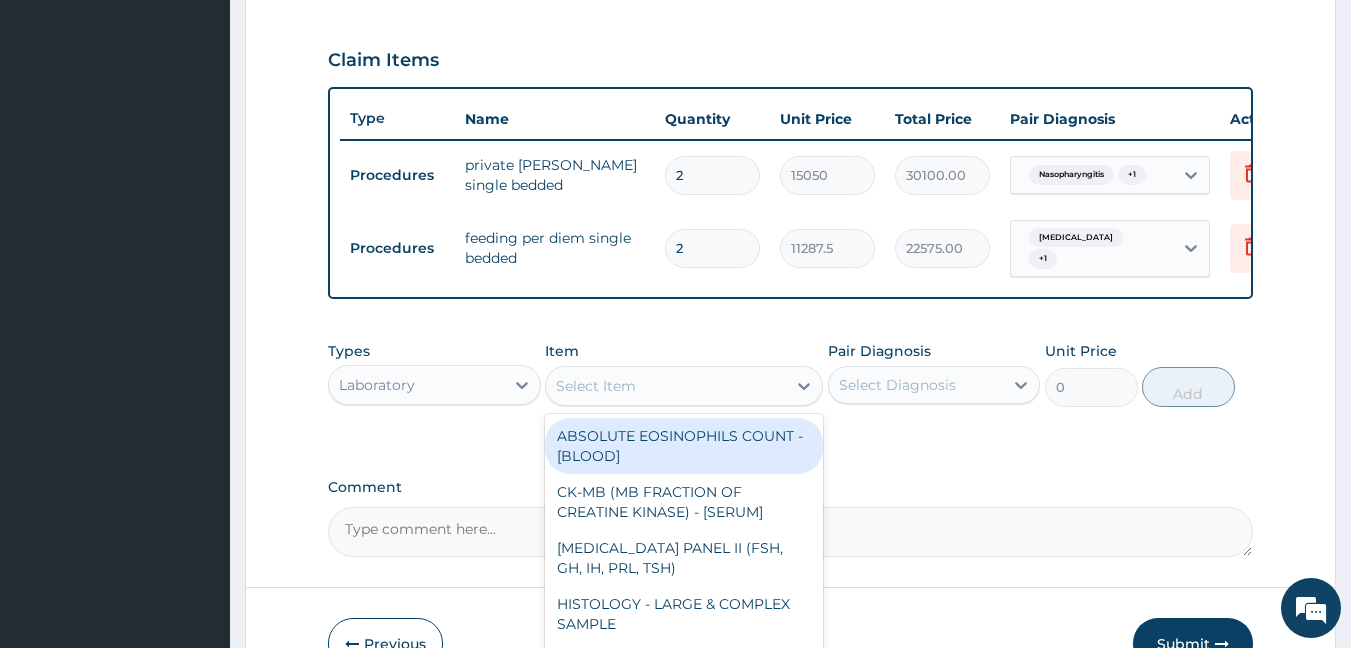 scroll, scrollTop: 783, scrollLeft: 0, axis: vertical 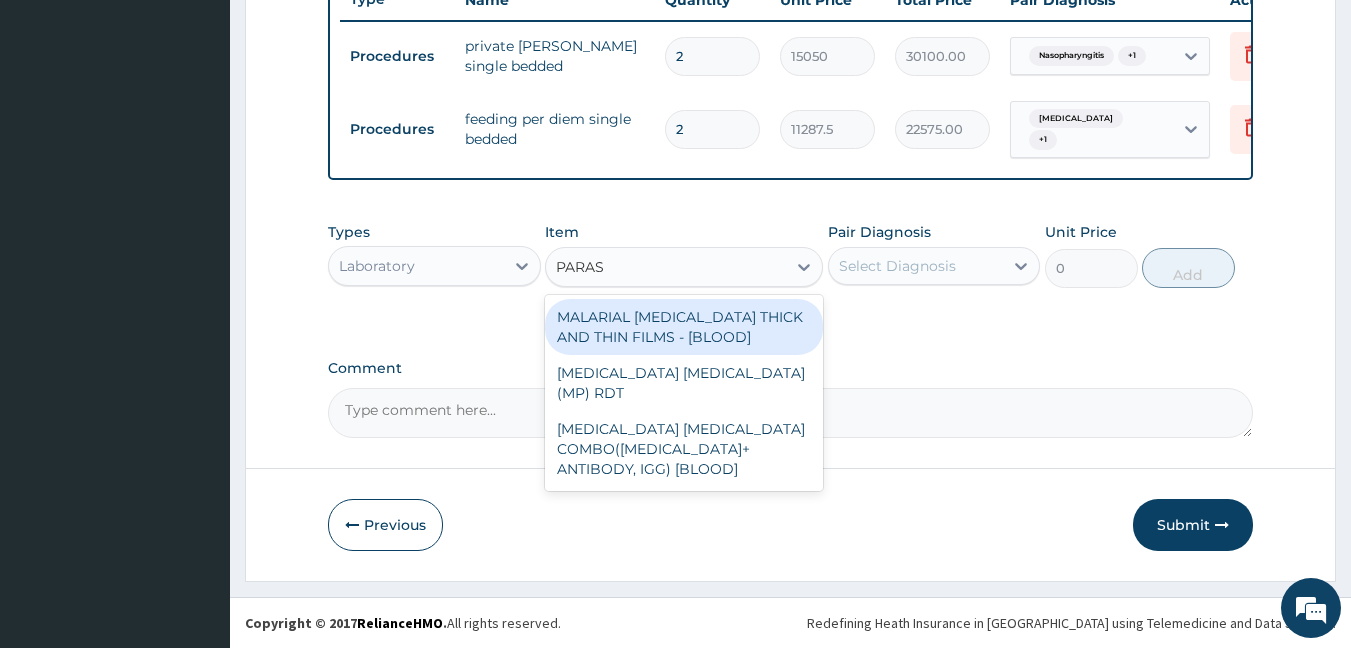 type on "PARASI" 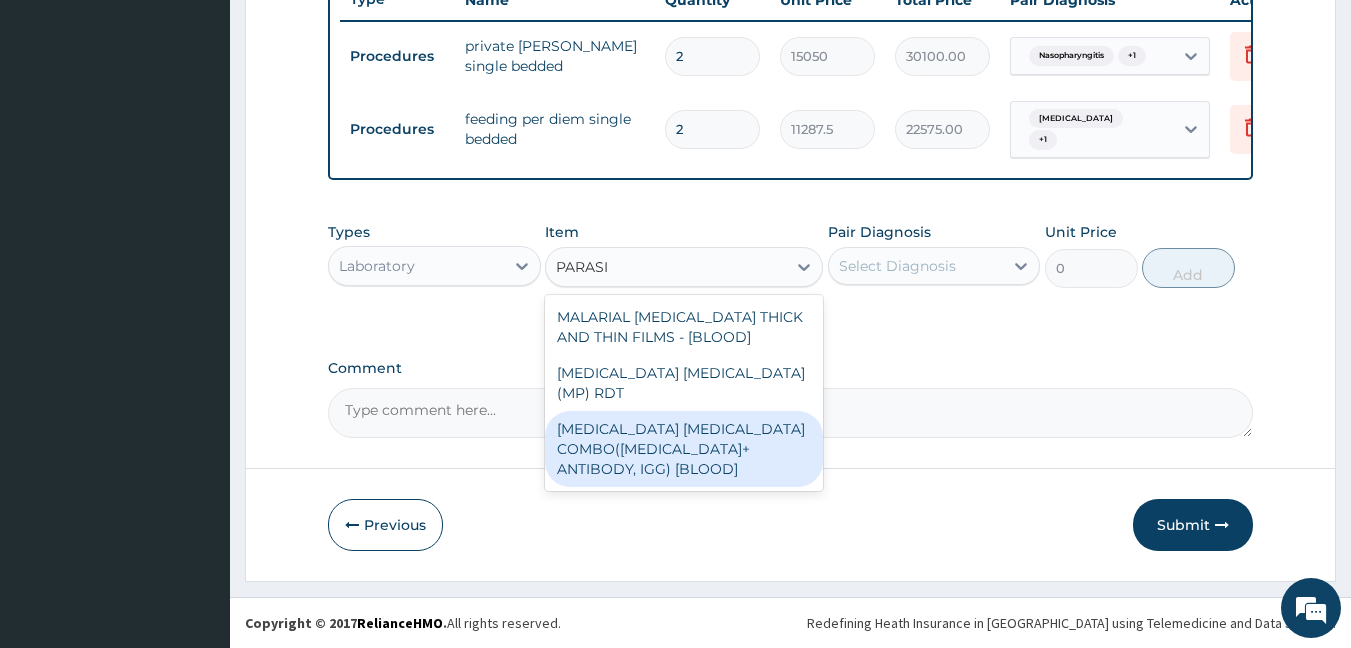 click on "MALARIA PARASITE COMBO(BLOOD FILM+ ANTIBODY, IGG) [BLOOD]" at bounding box center (684, 449) 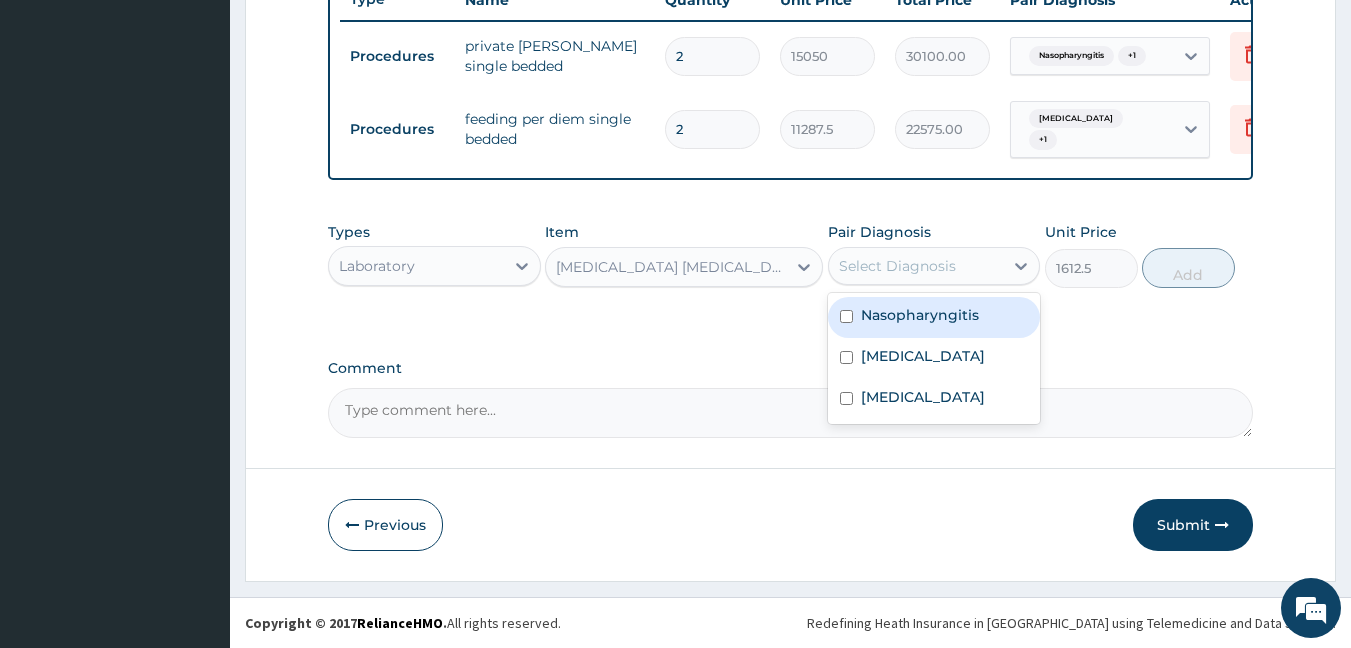 click on "Select Diagnosis" at bounding box center [897, 266] 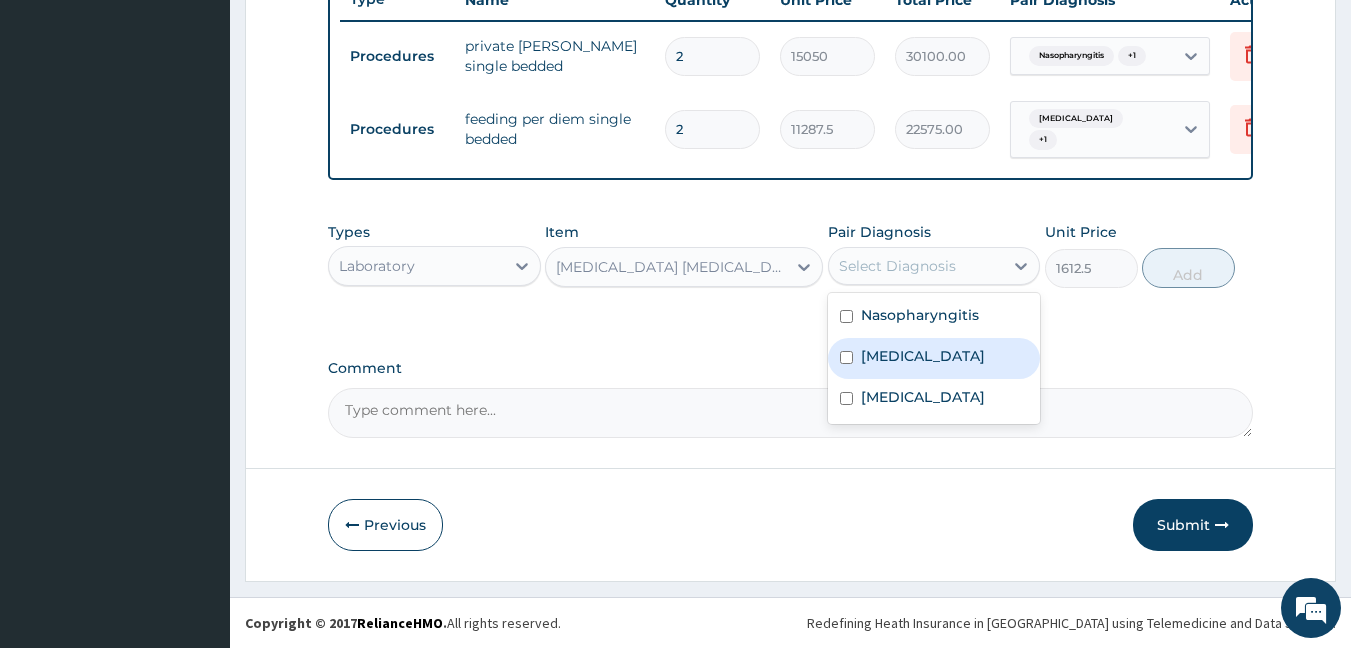click on "Malaria" at bounding box center (923, 356) 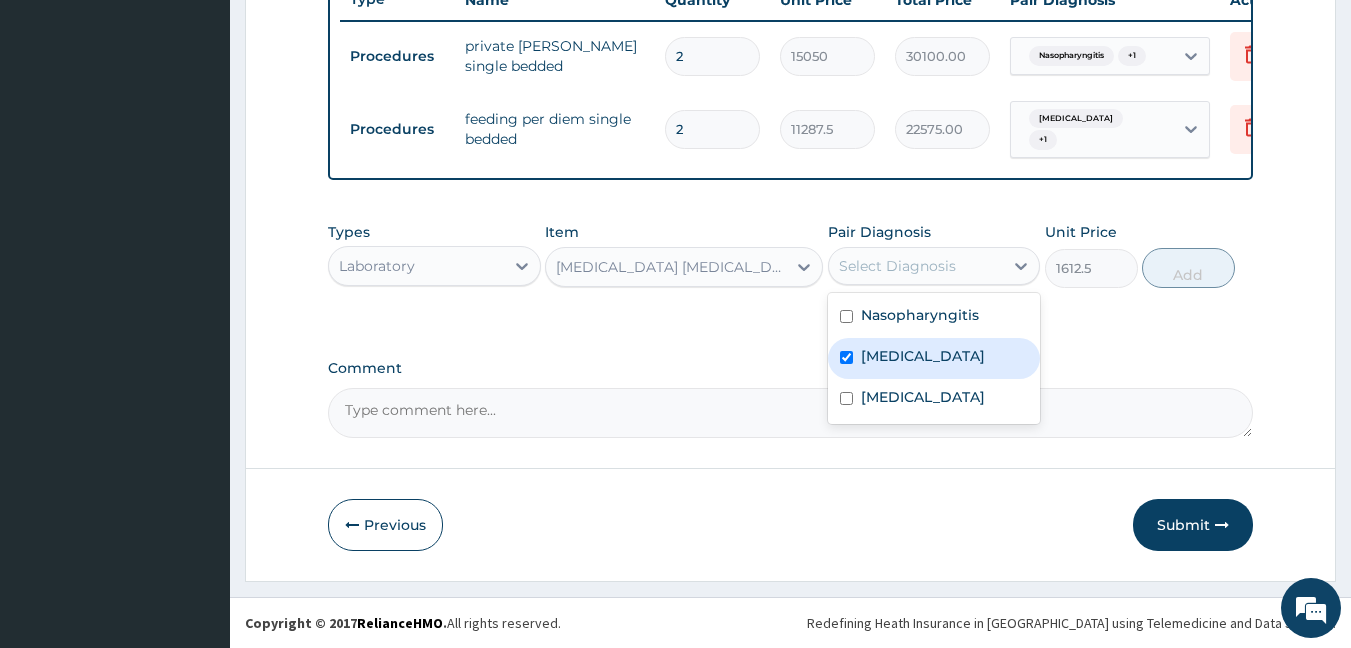checkbox on "true" 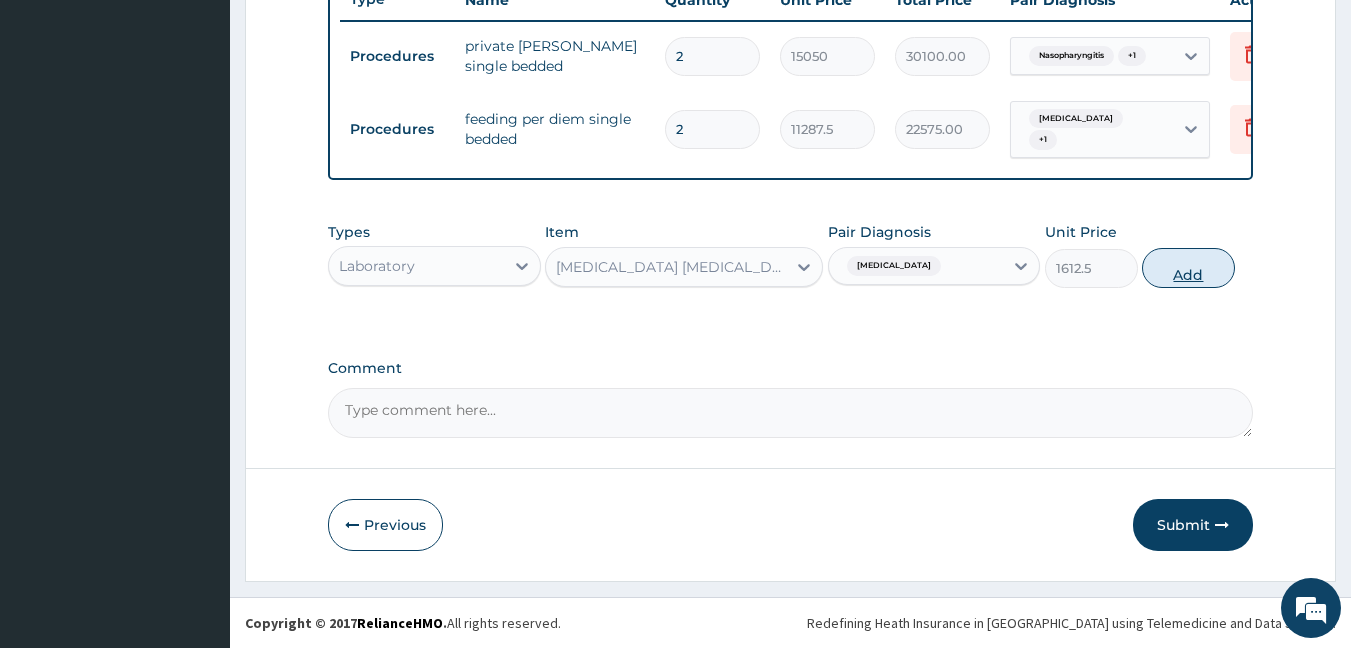 click on "Add" at bounding box center [1188, 268] 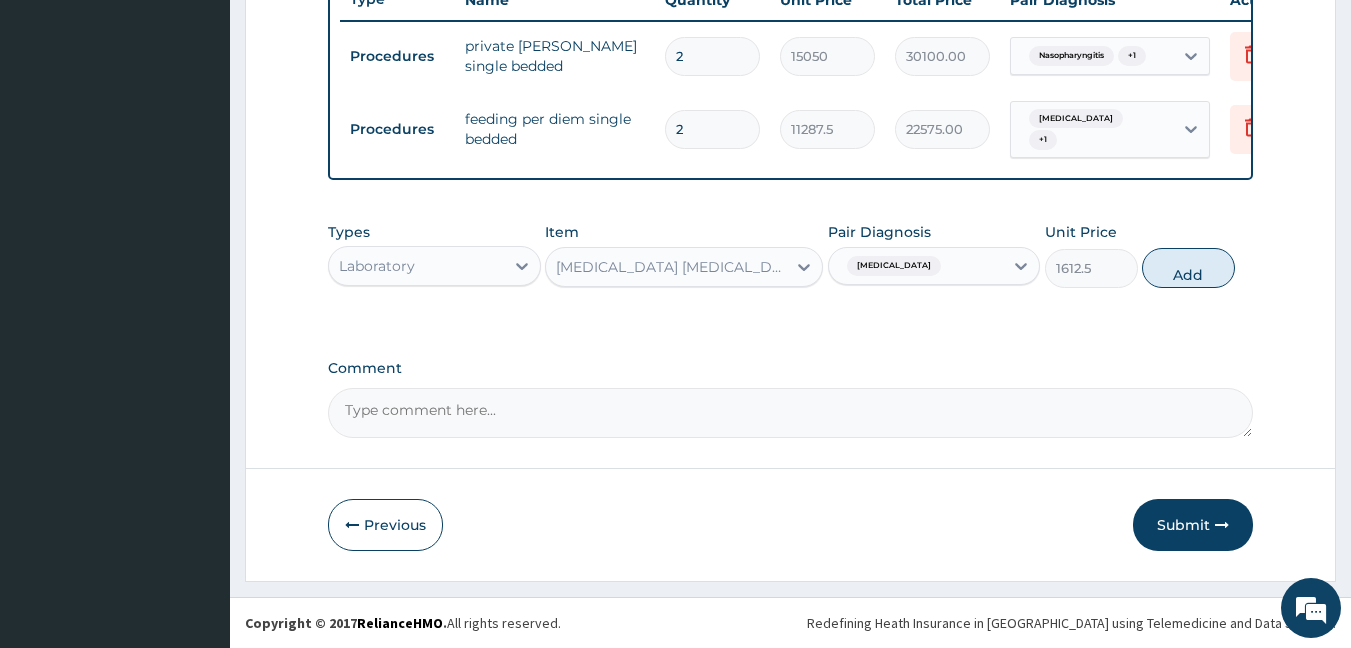 type on "0" 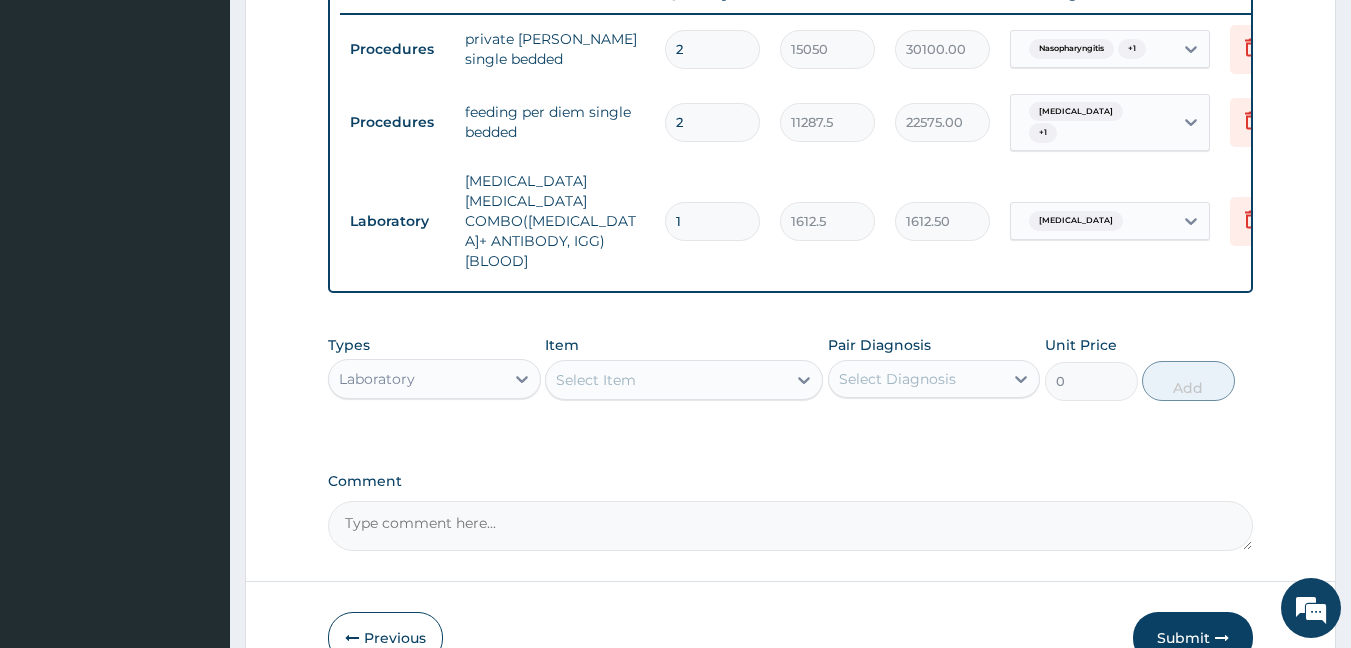 click on "Select Item" at bounding box center [596, 380] 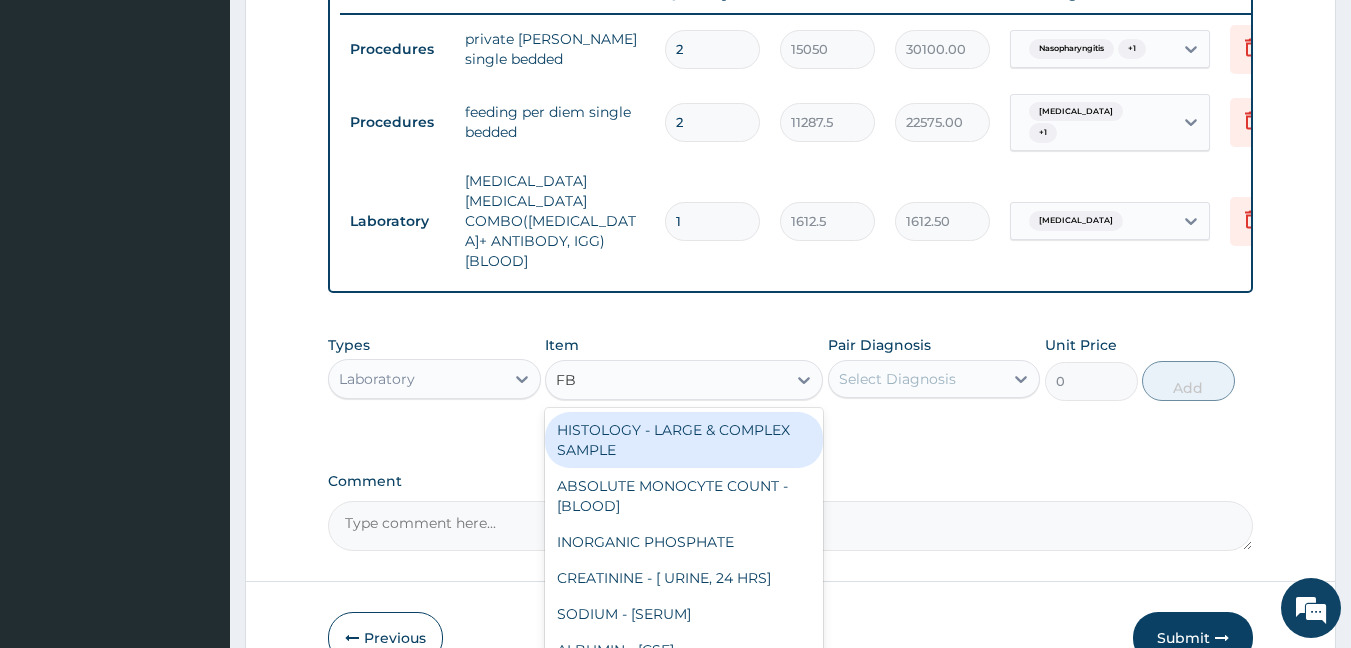 type on "FBC" 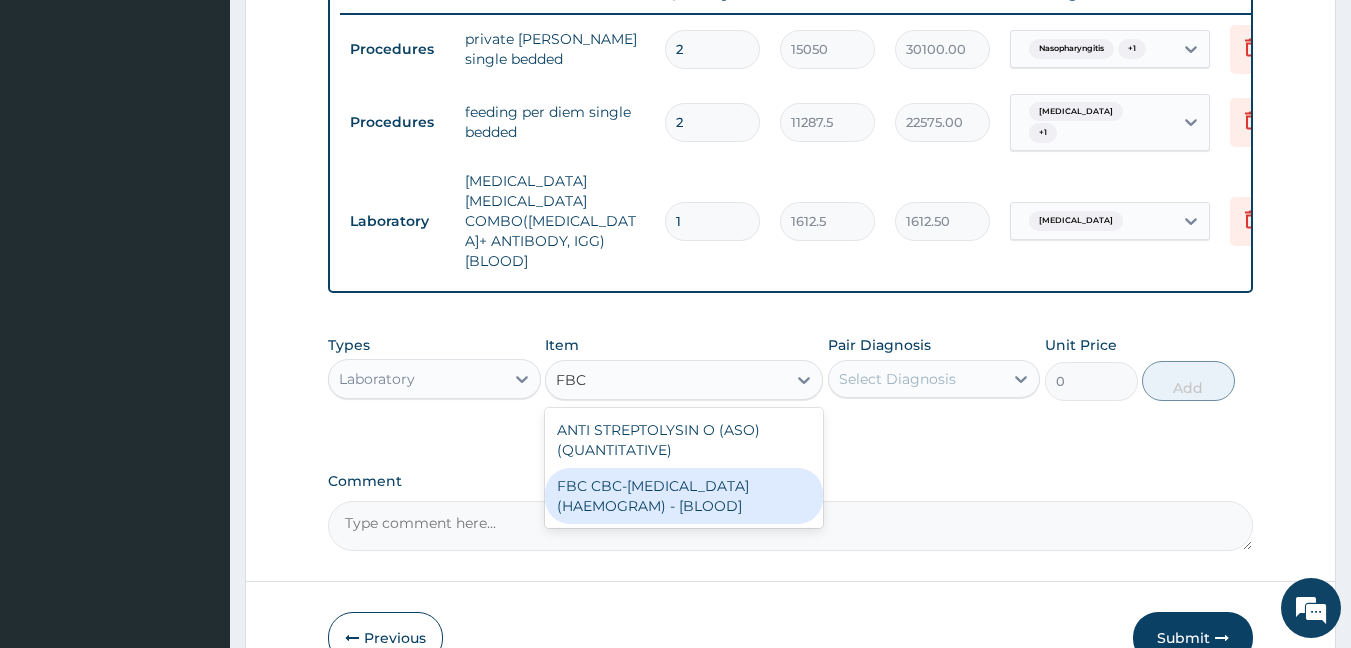click on "FBC CBC-COMPLETE BLOOD COUNT (HAEMOGRAM) - [BLOOD]" at bounding box center (684, 496) 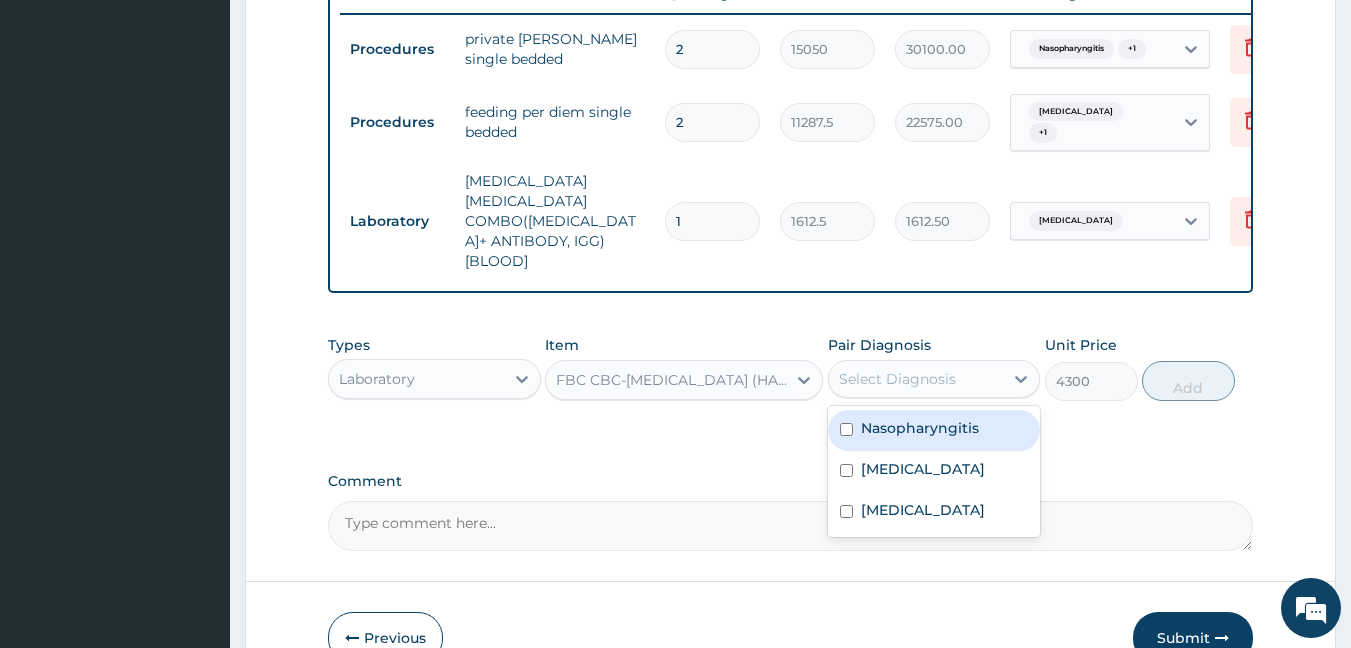 click on "Select Diagnosis" at bounding box center [897, 379] 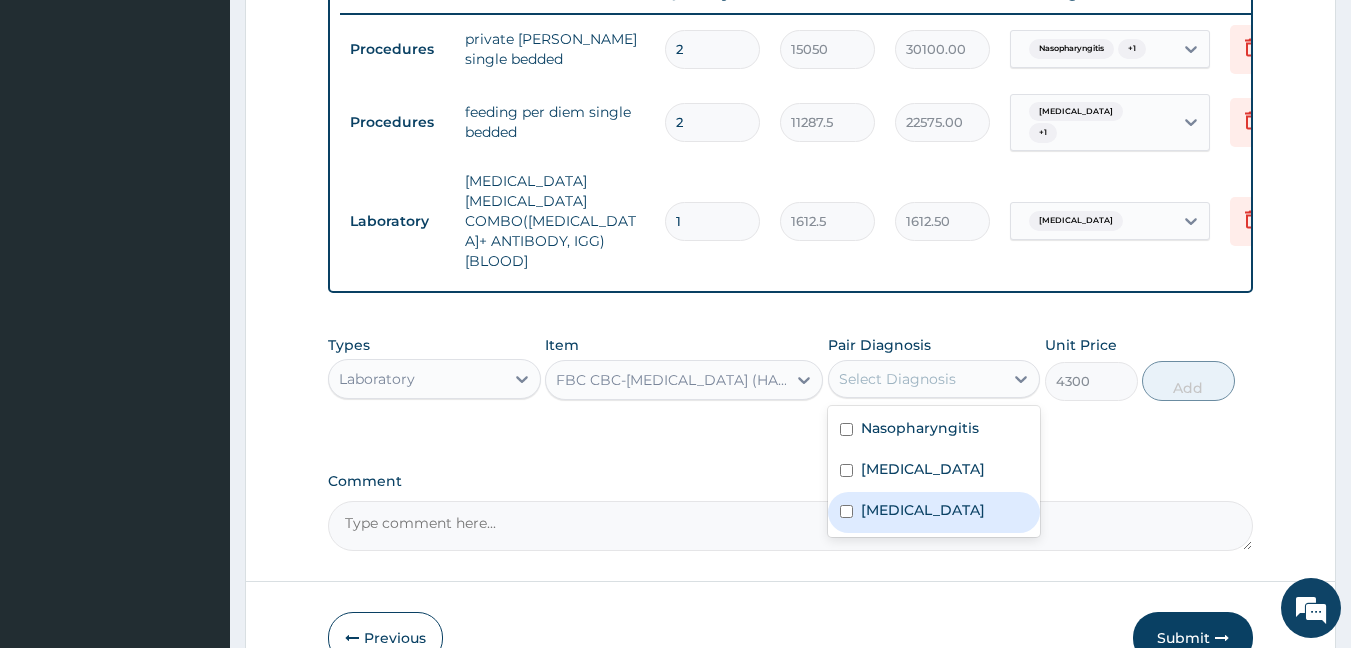click on "Sepsis" at bounding box center [934, 512] 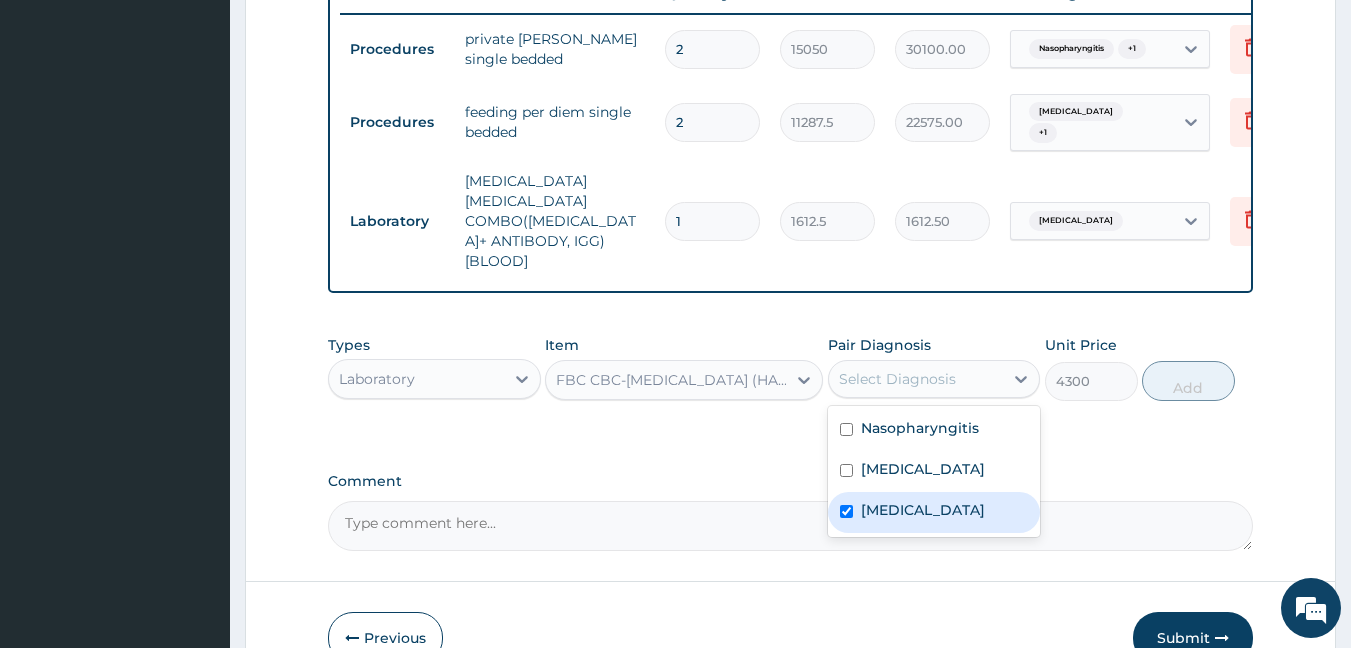 checkbox on "true" 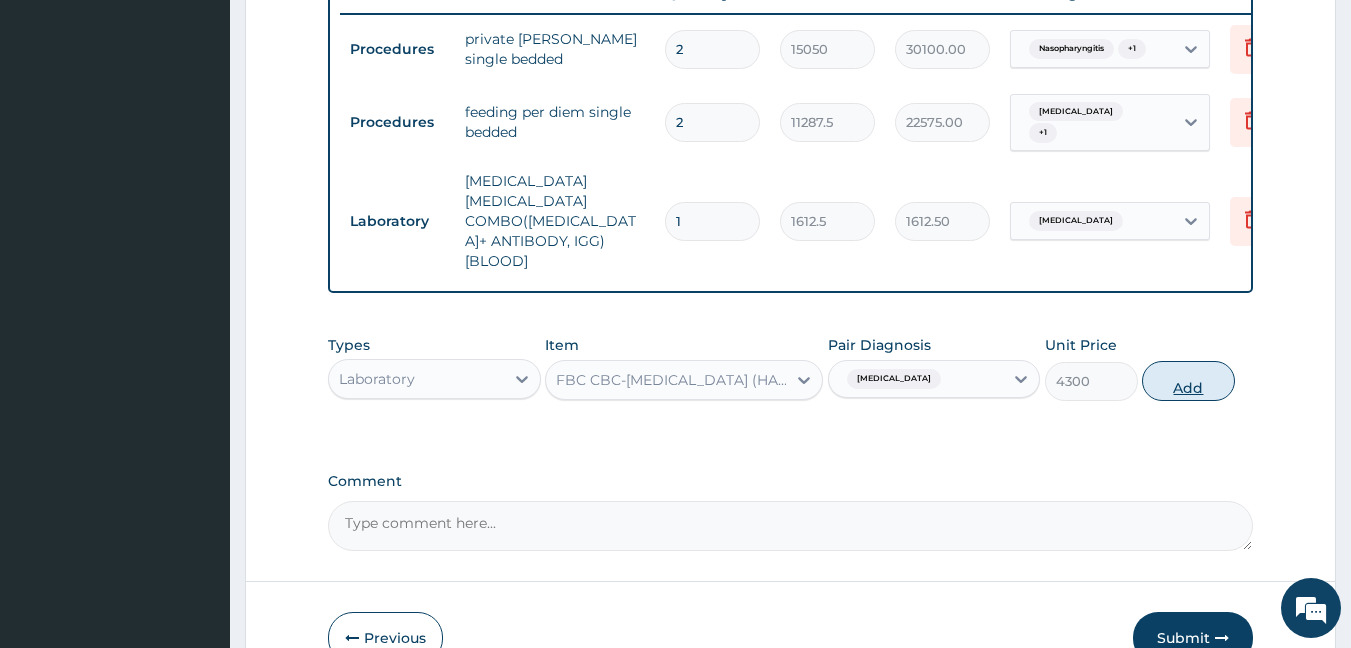 click on "Add" at bounding box center [1188, 381] 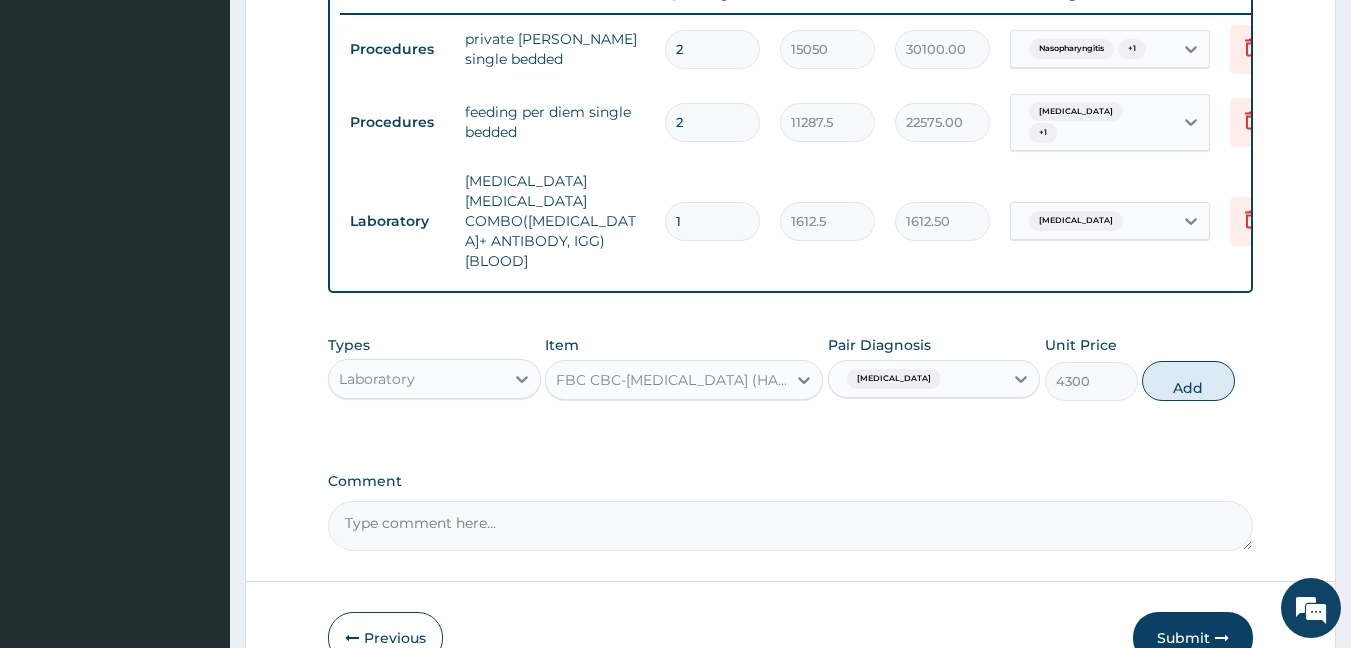 type on "0" 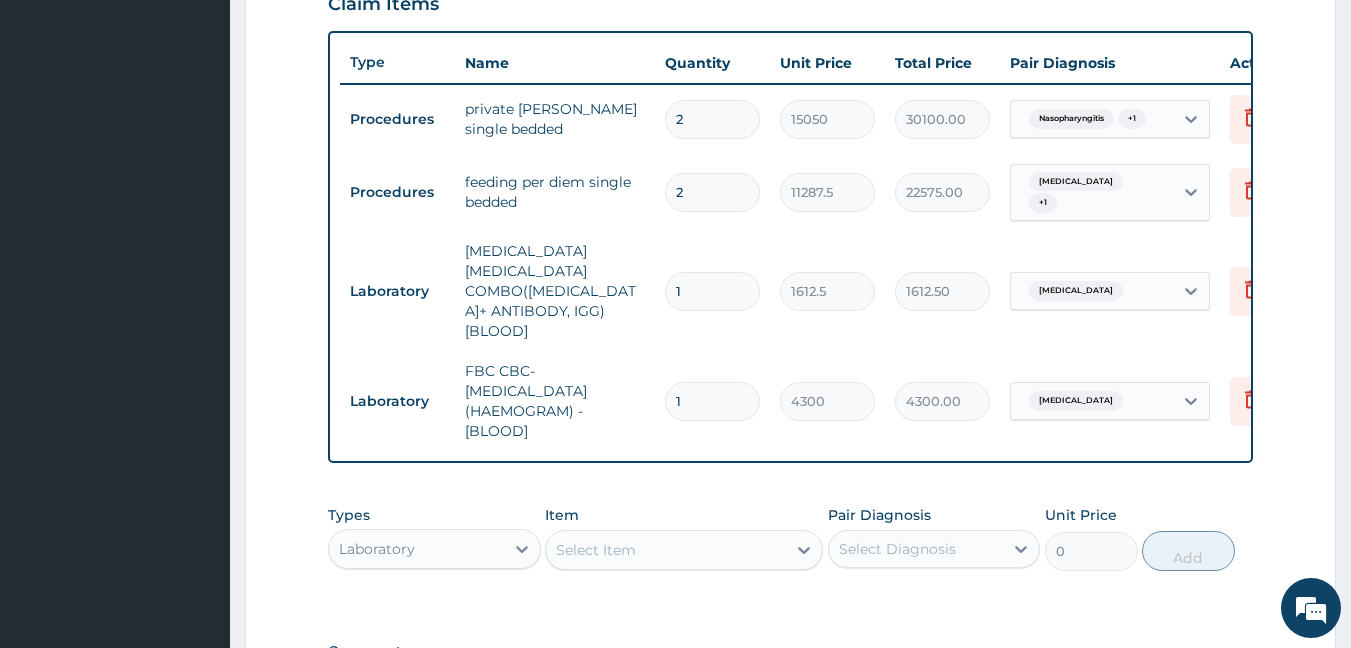 scroll, scrollTop: 683, scrollLeft: 0, axis: vertical 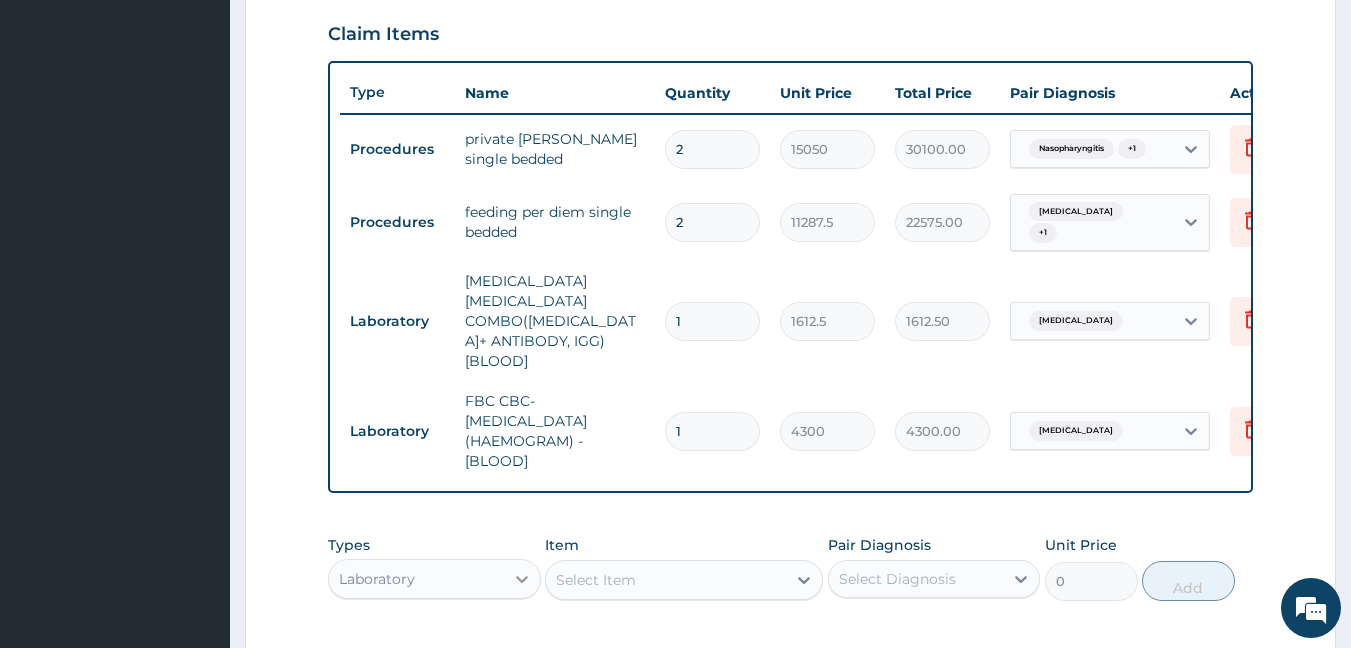 click 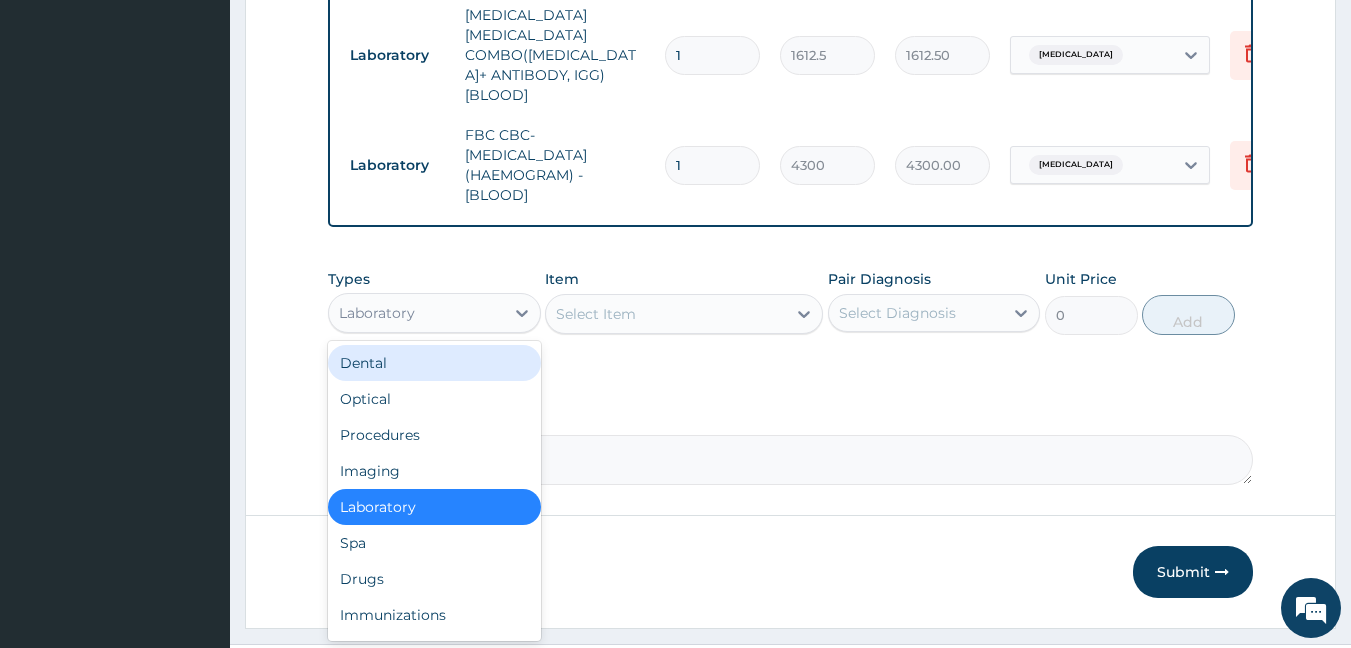 scroll, scrollTop: 963, scrollLeft: 0, axis: vertical 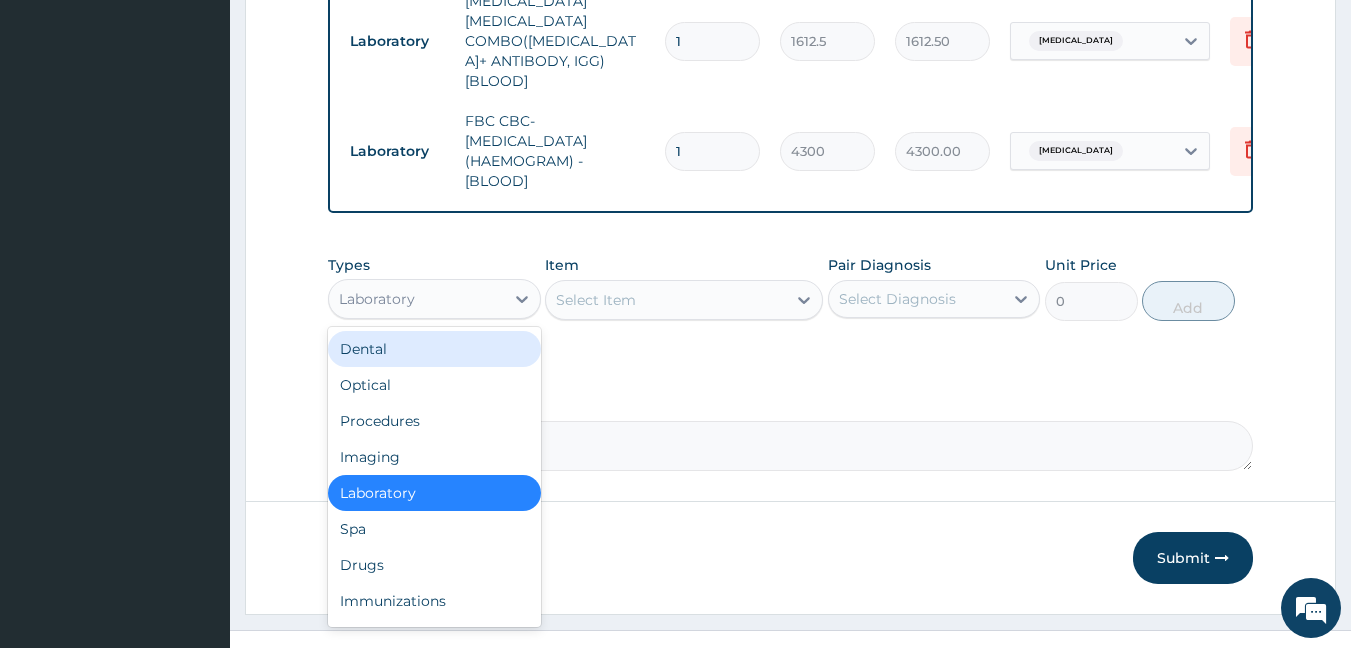 click on "Laboratory" at bounding box center (416, 299) 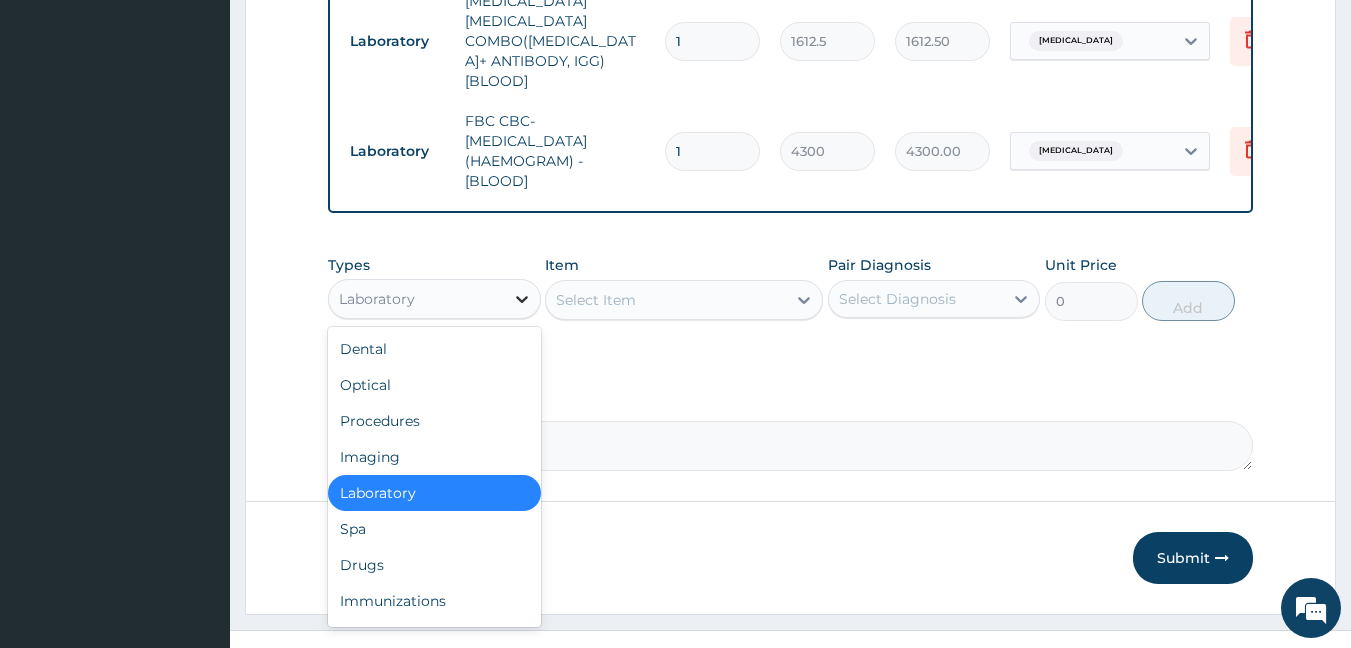 click 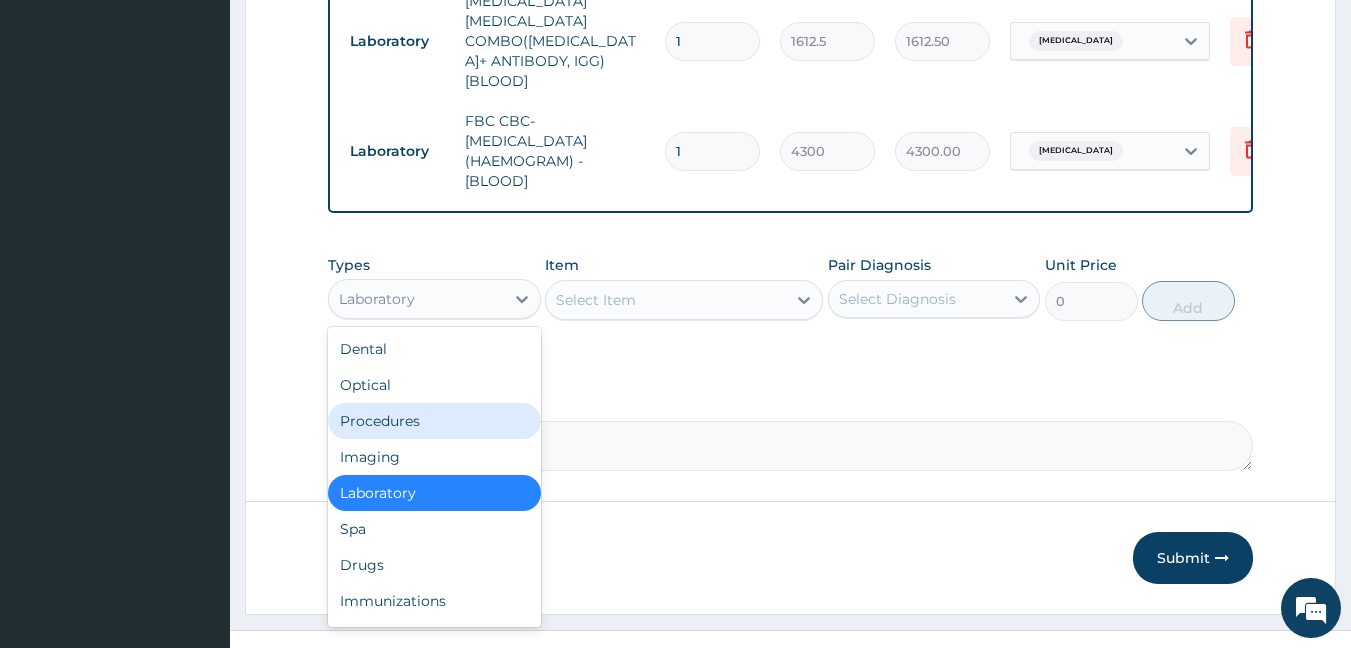 click on "Procedures" at bounding box center [434, 421] 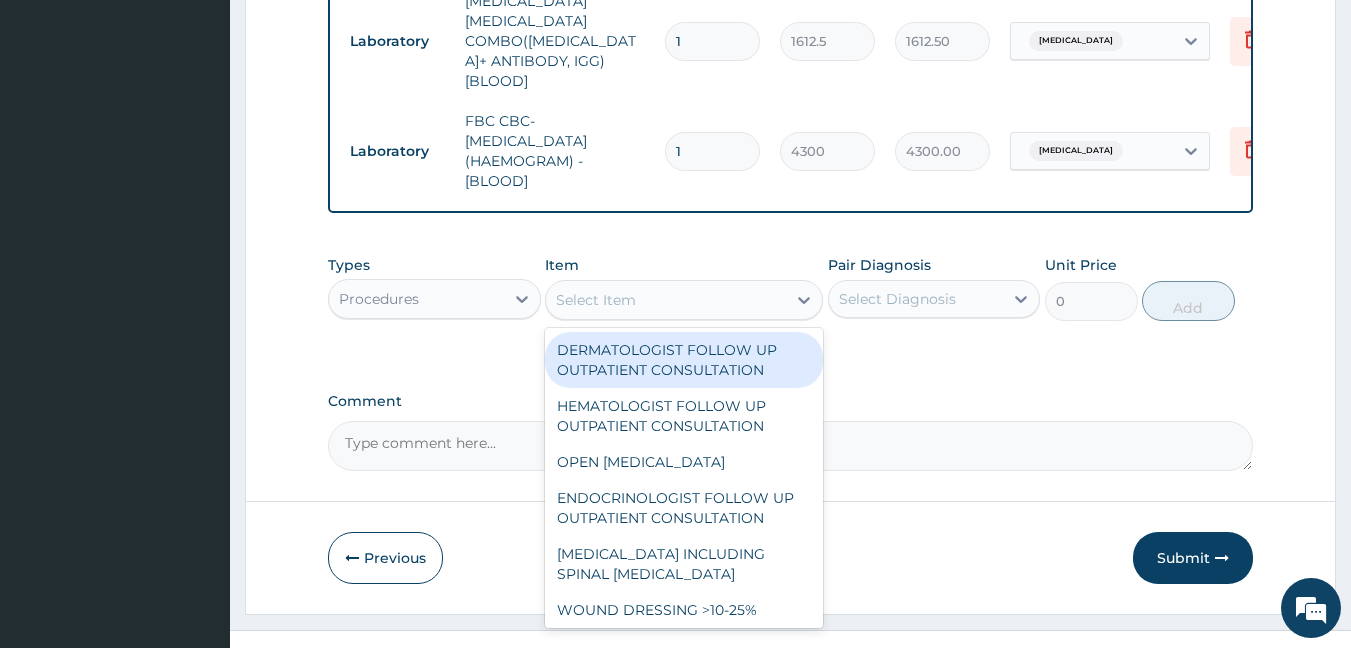 click on "Select Item" at bounding box center (666, 300) 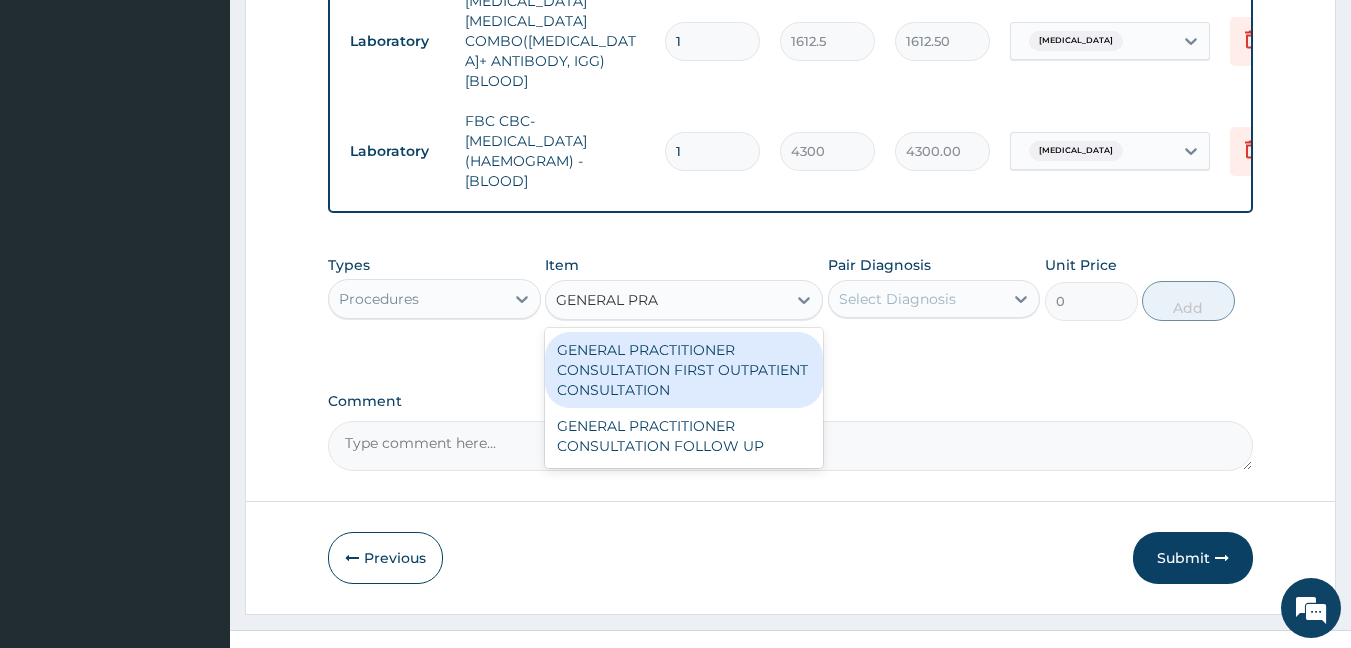 type on "GENERAL PRAC" 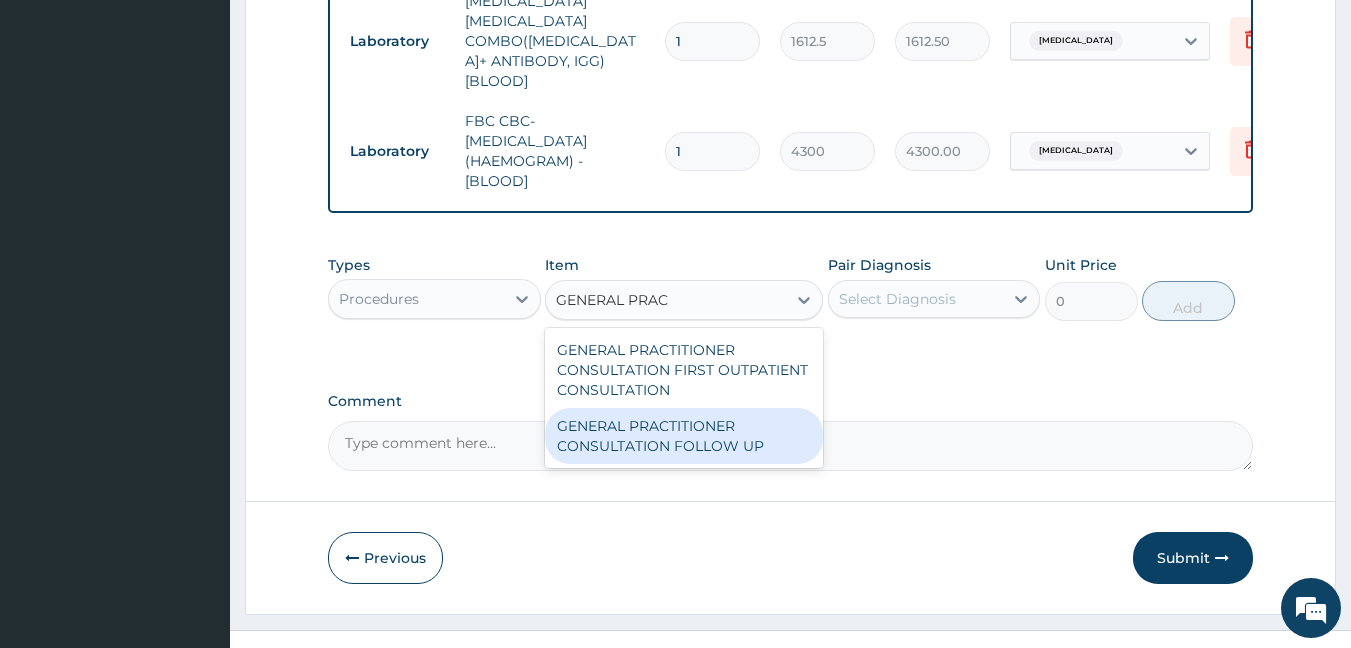 click on "GENERAL PRACTITIONER CONSULTATION FOLLOW UP" at bounding box center [684, 436] 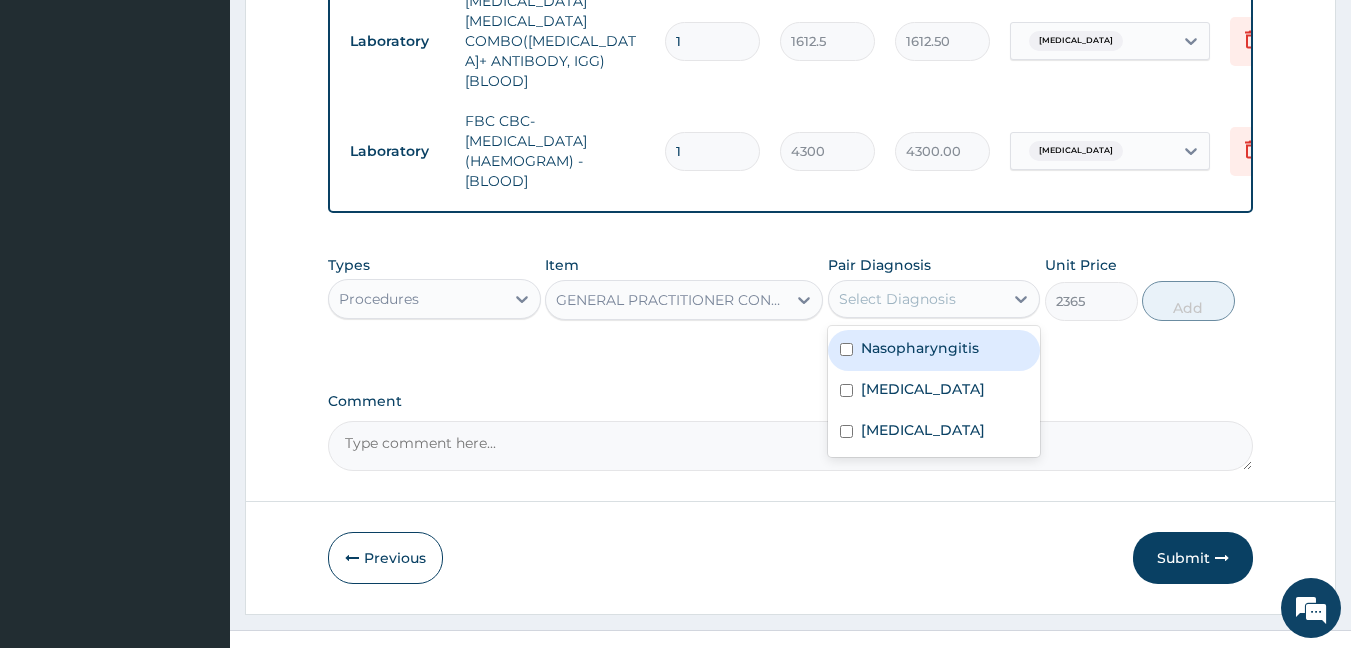 click on "Select Diagnosis" at bounding box center [897, 299] 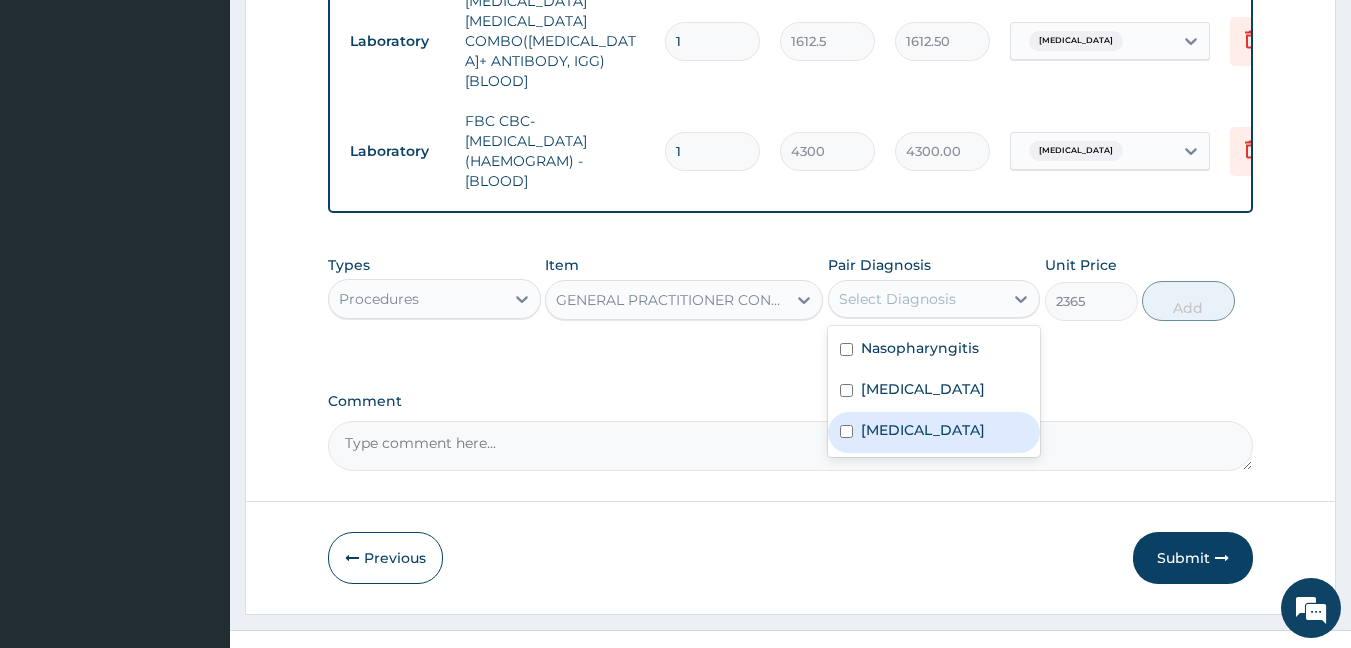 click on "Sepsis" at bounding box center (934, 432) 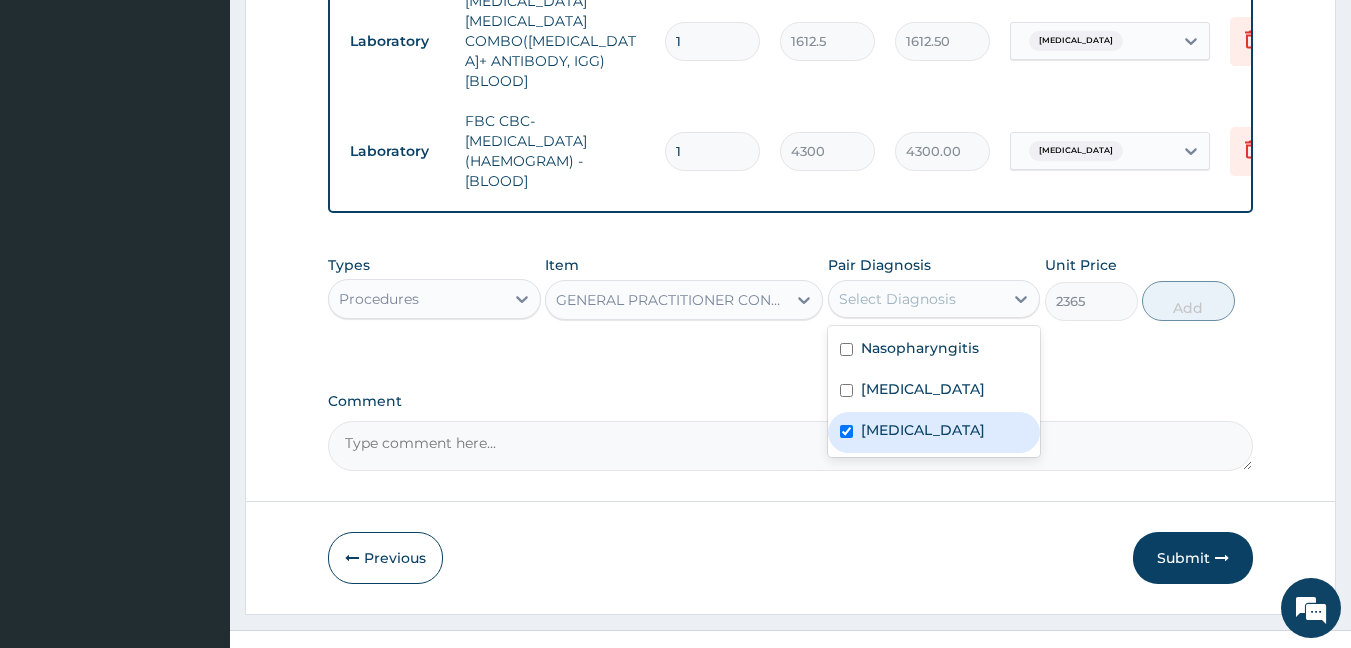 checkbox on "true" 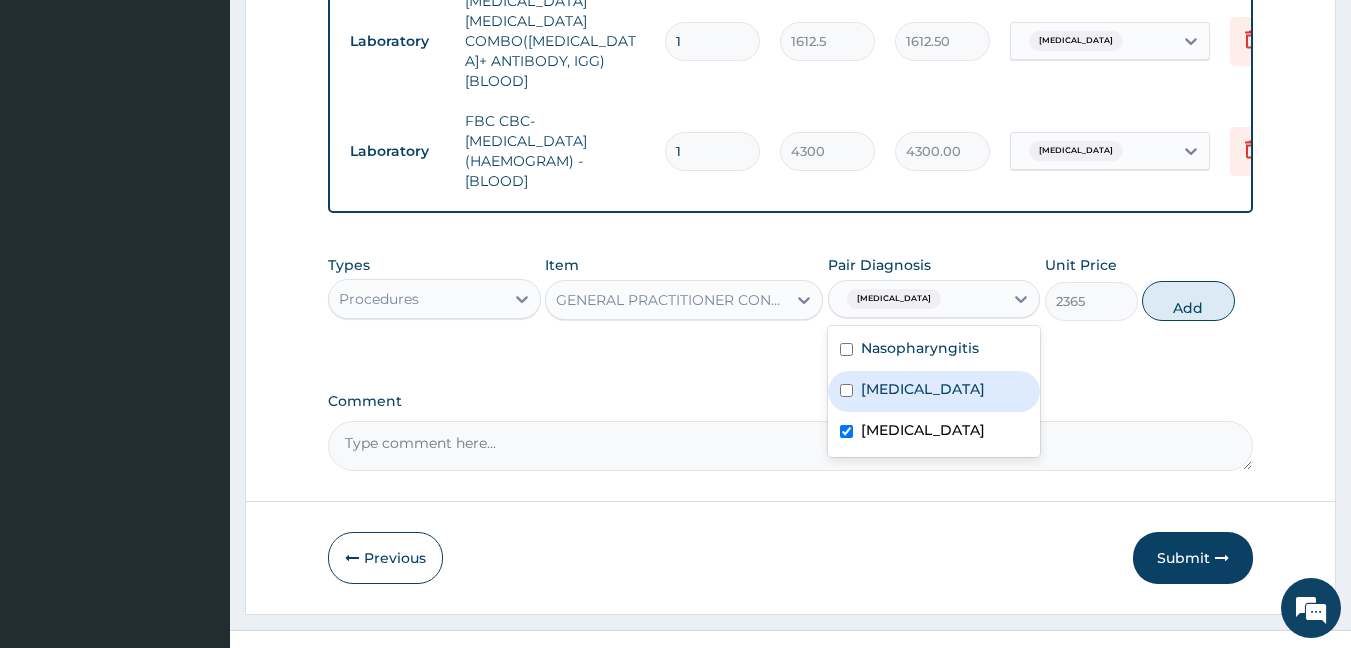 click on "Malaria" at bounding box center [934, 391] 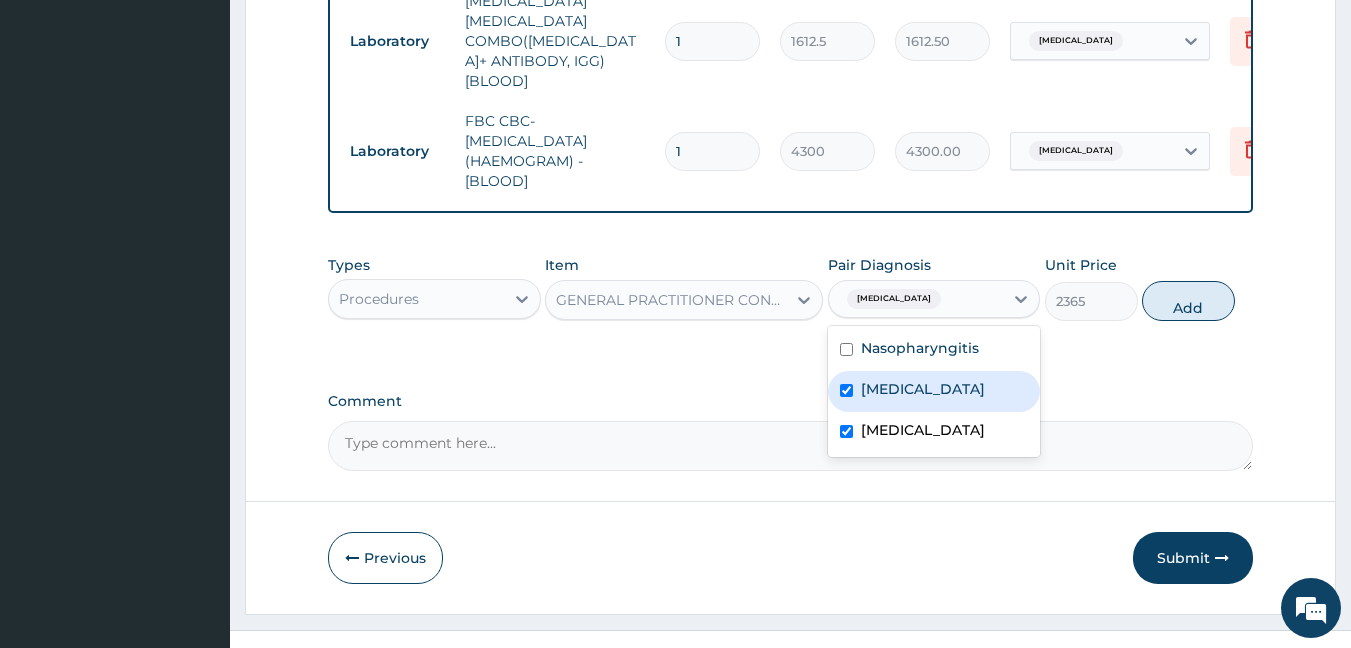 checkbox on "true" 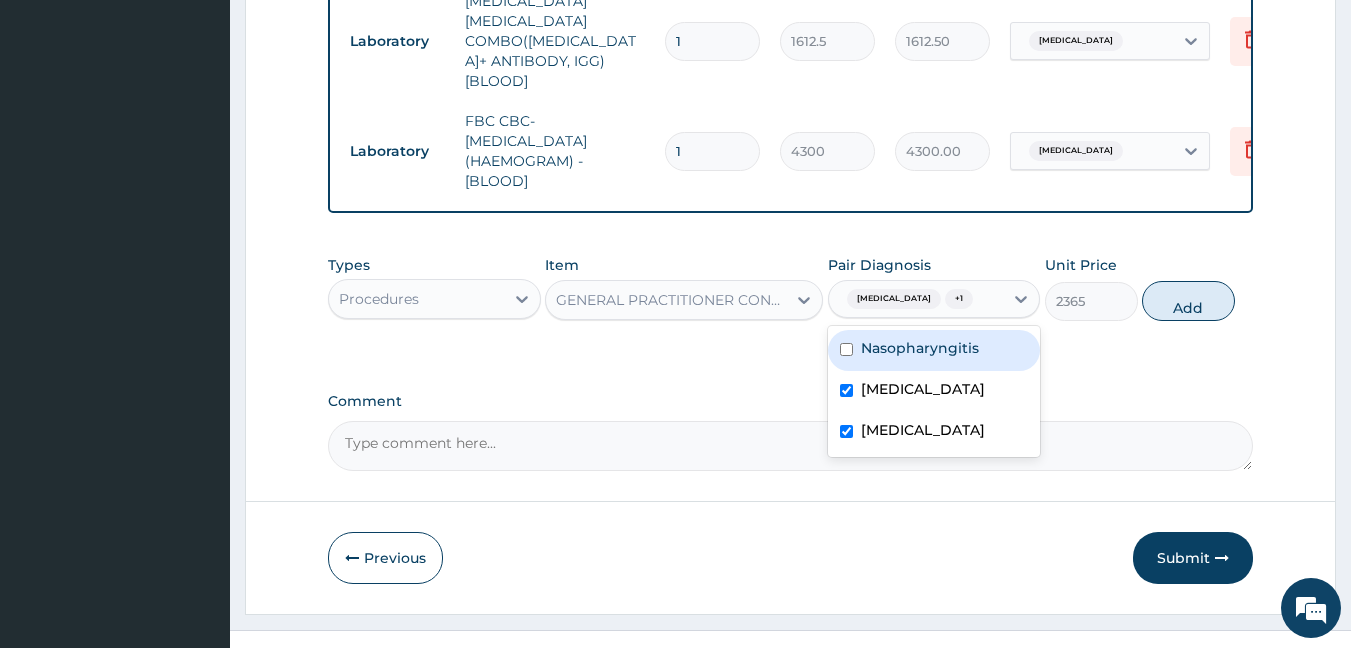 click on "Nasopharyngitis" at bounding box center [920, 348] 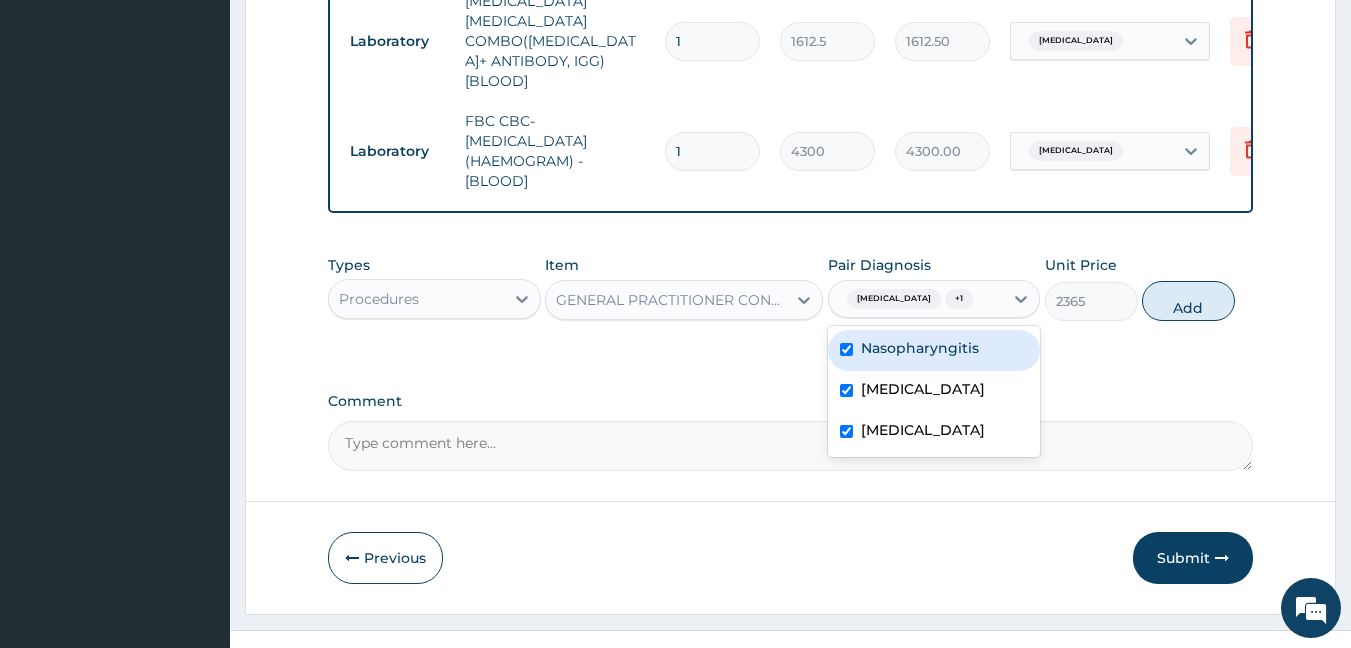 checkbox on "true" 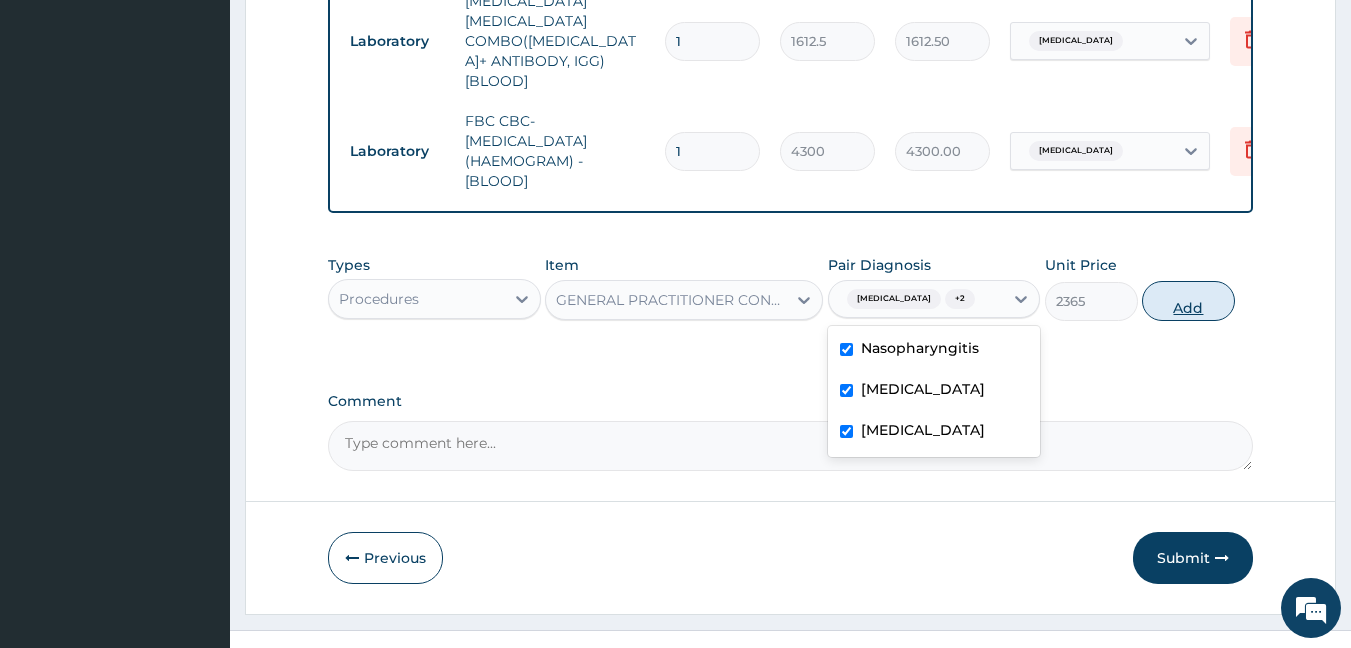 click on "Add" at bounding box center (1188, 301) 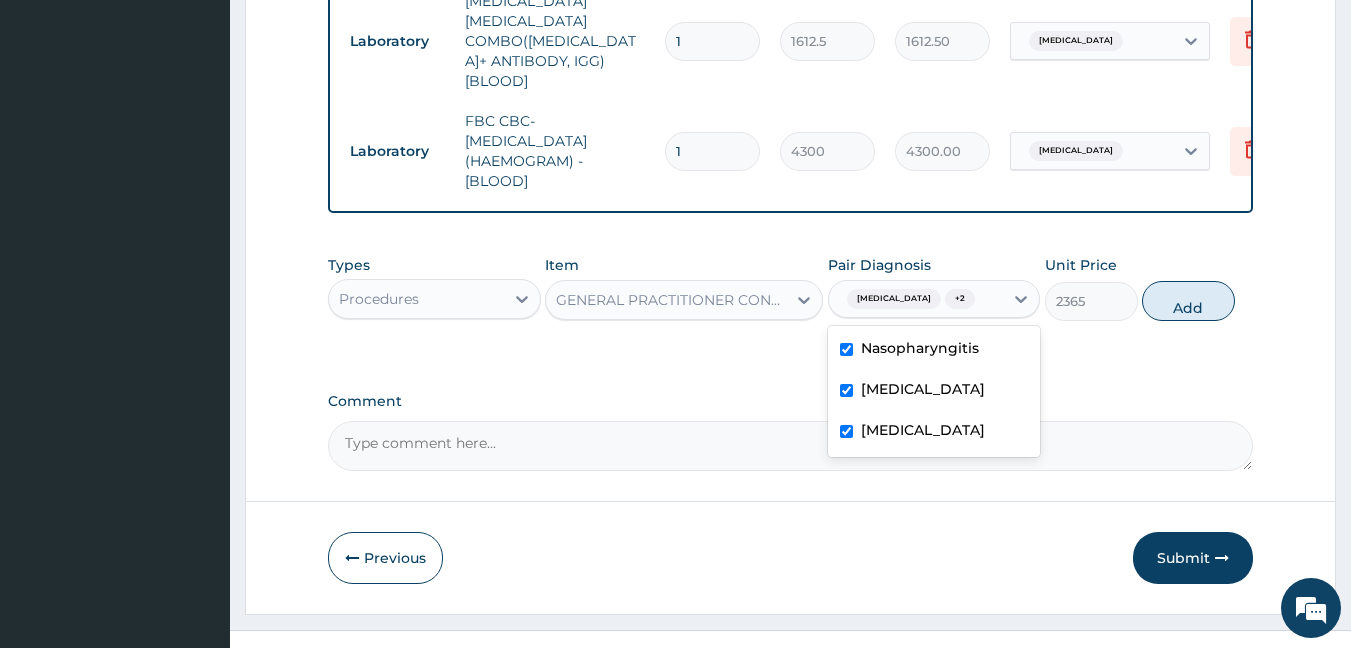 type on "0" 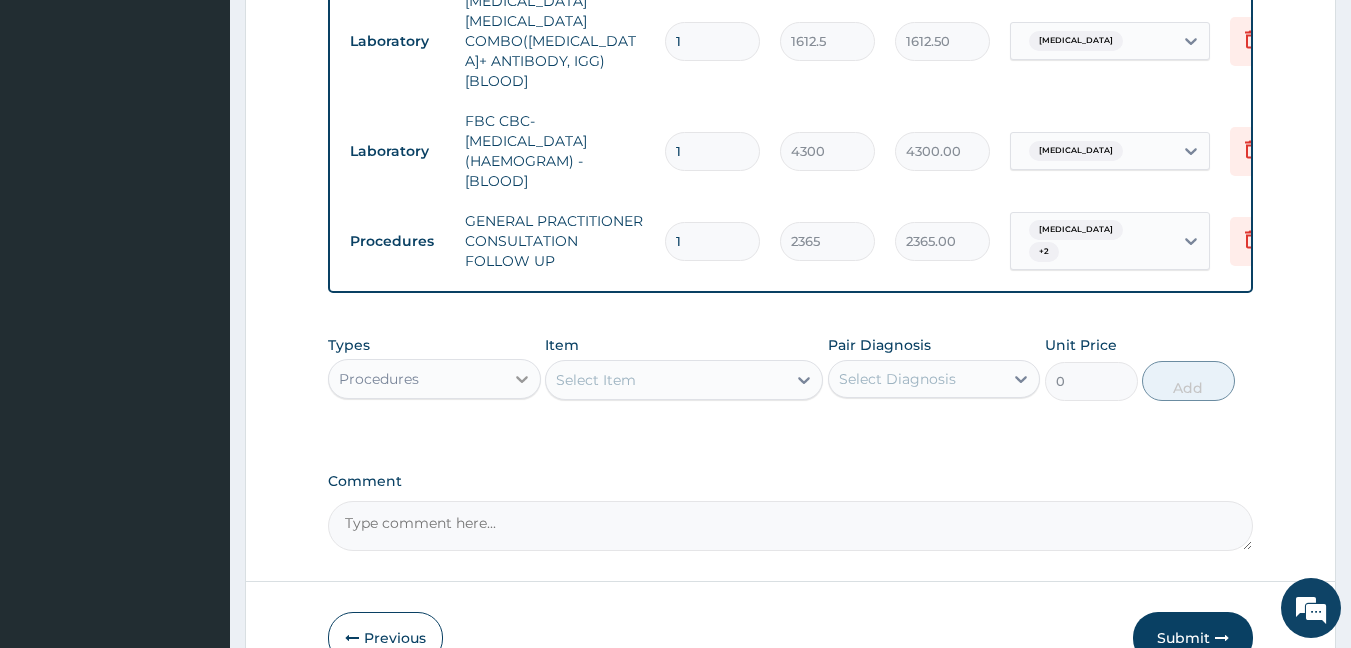 click 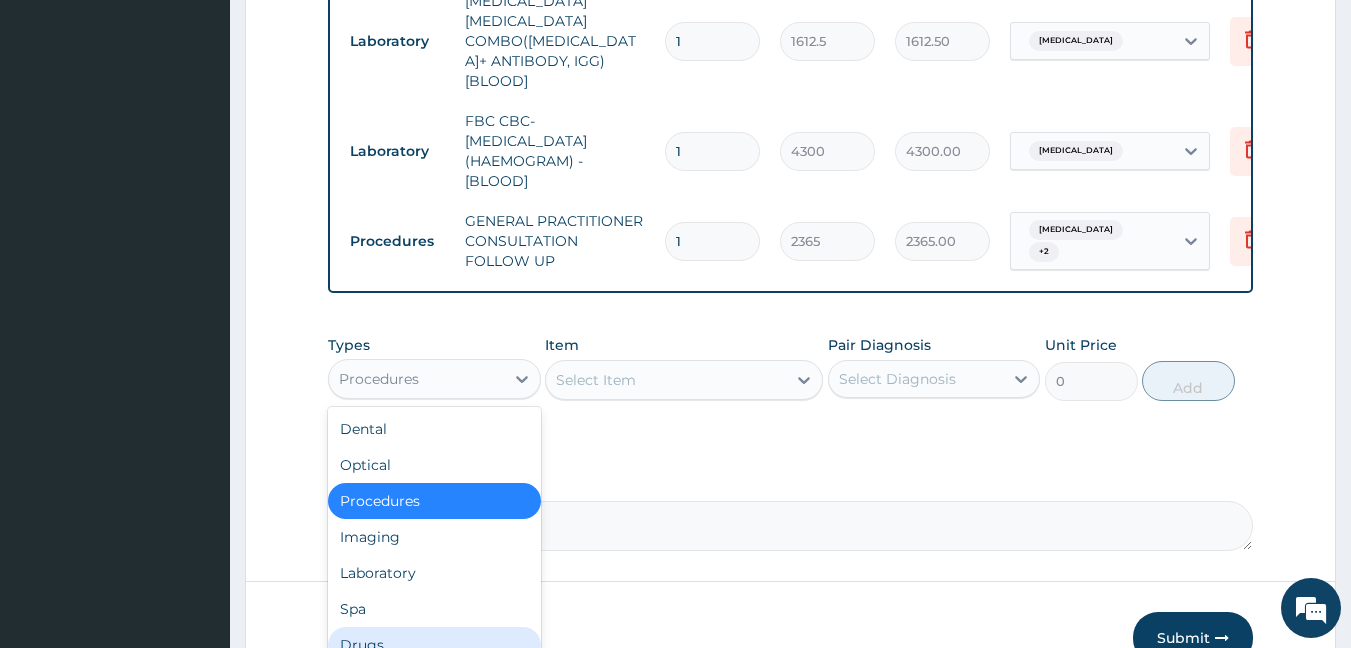 drag, startPoint x: 403, startPoint y: 613, endPoint x: 511, endPoint y: 481, distance: 170.55205 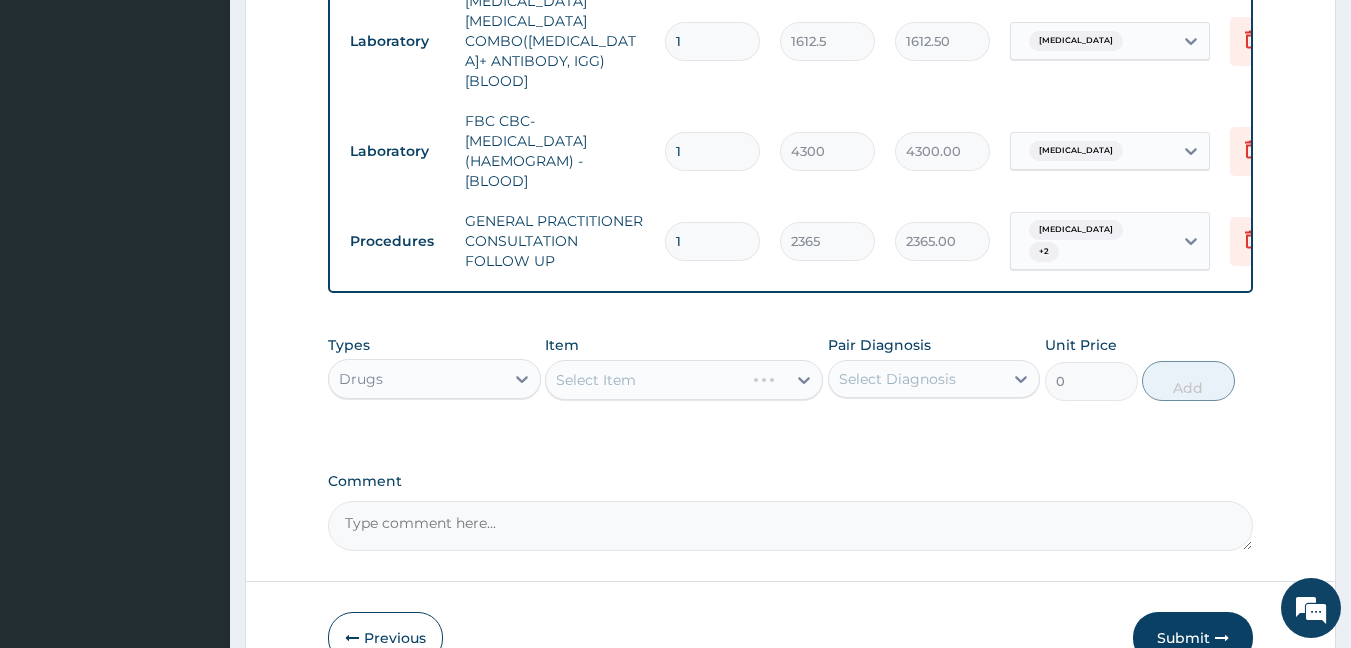 click on "Select Item" at bounding box center (684, 380) 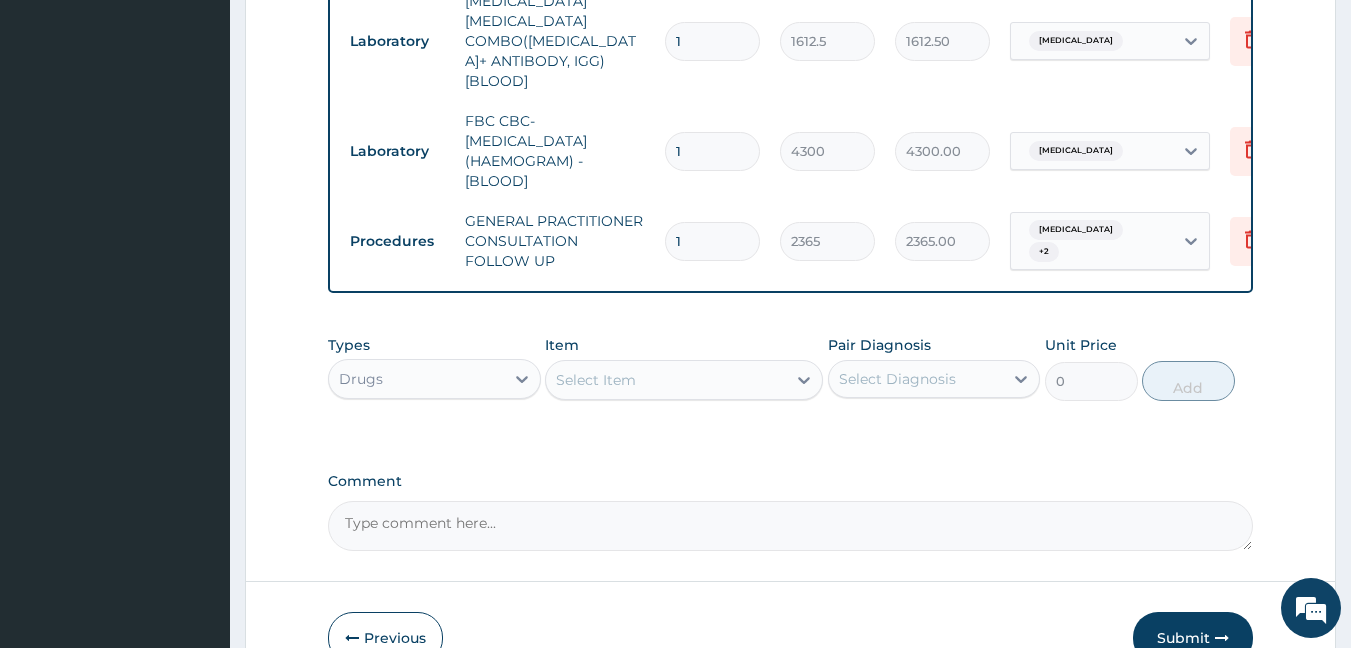 click on "Select Item" at bounding box center [666, 380] 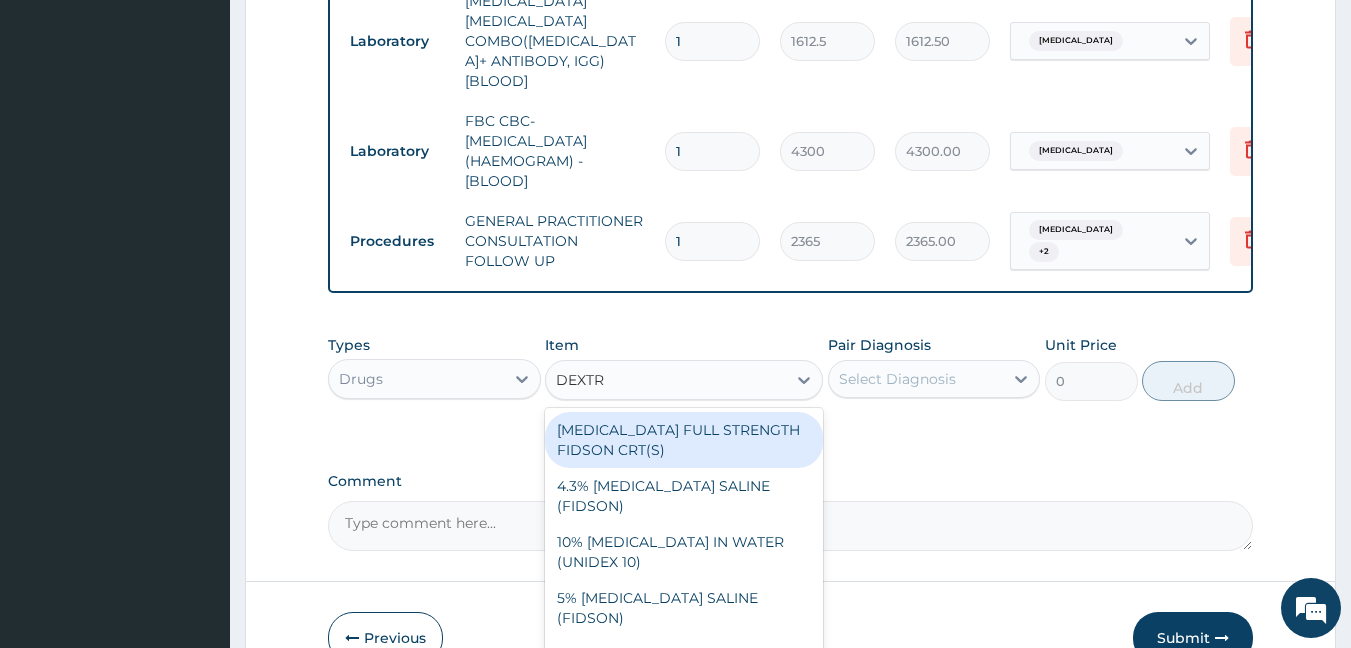 type on "DEXTRO" 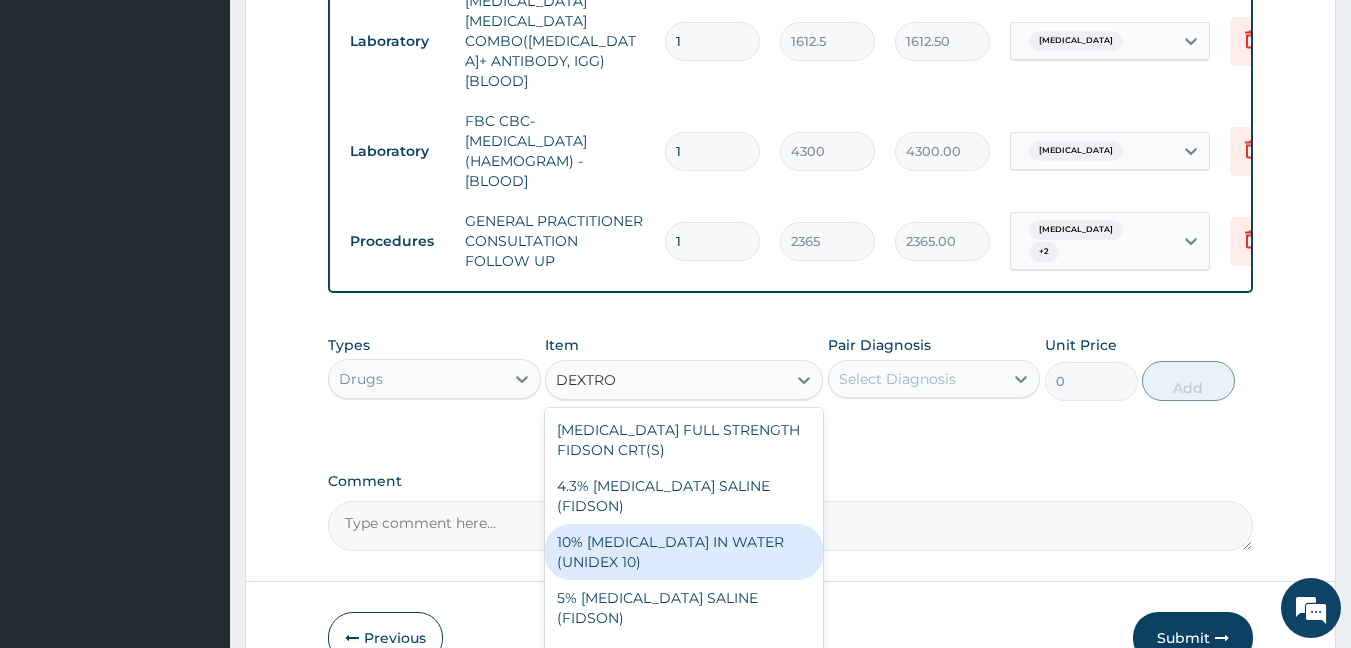 click on "10% DEXTROSE IN WATER (UNIDEX 10)" at bounding box center (684, 552) 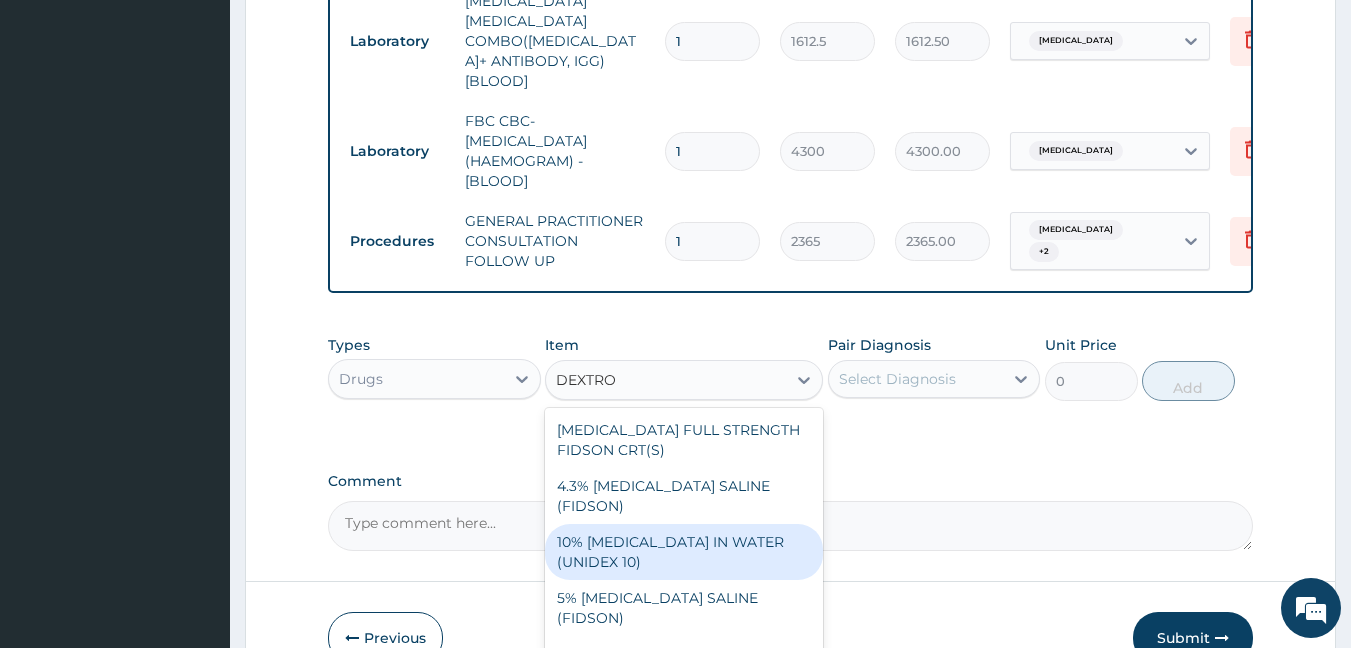 type 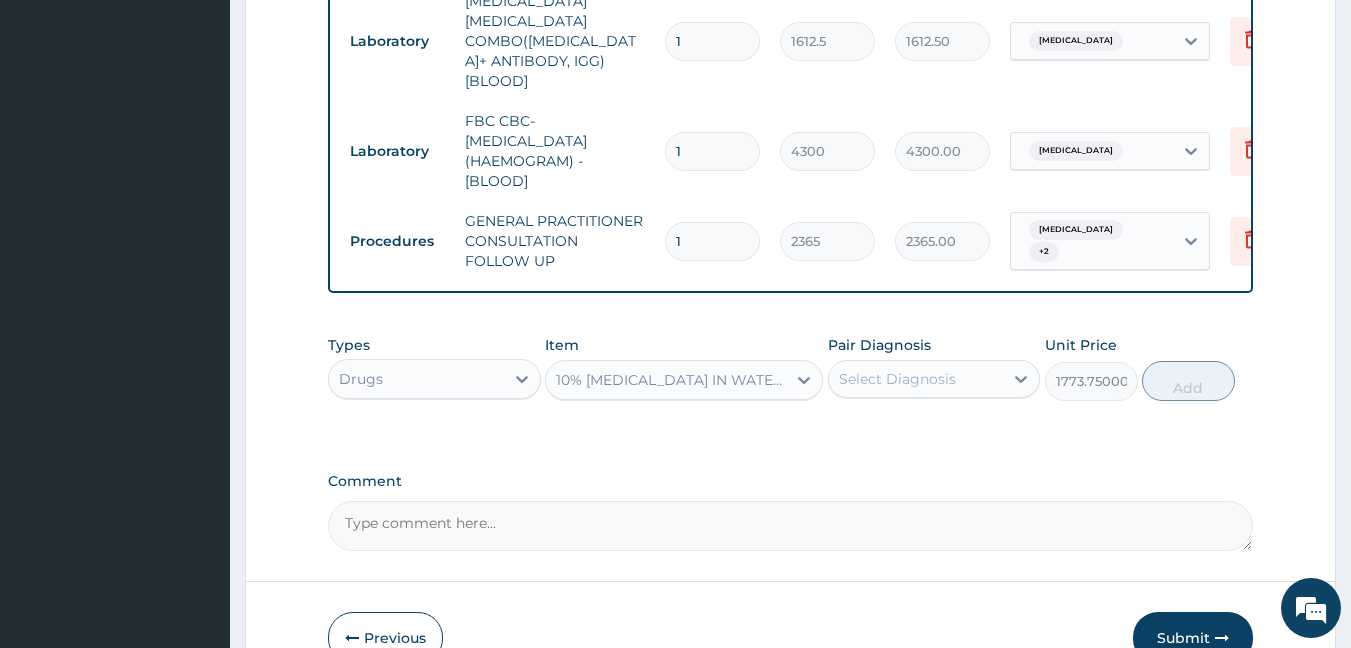 click on "Select Diagnosis" at bounding box center (897, 379) 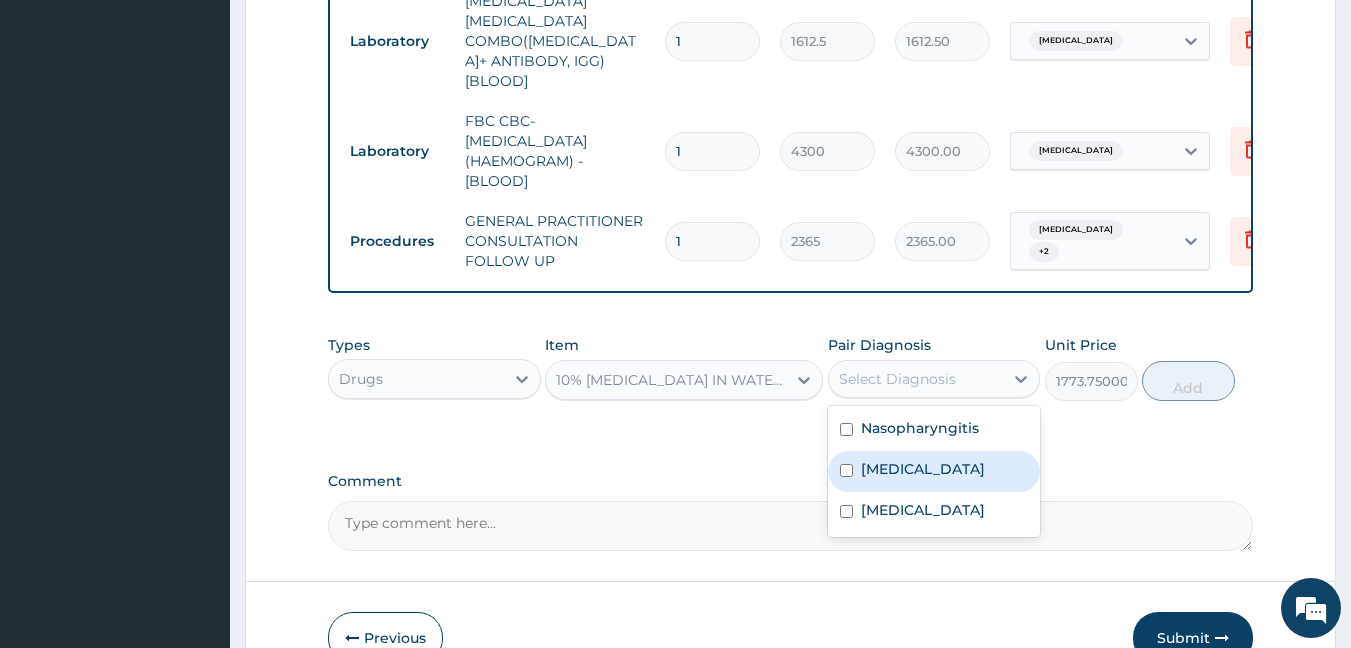 click on "Malaria" at bounding box center [923, 469] 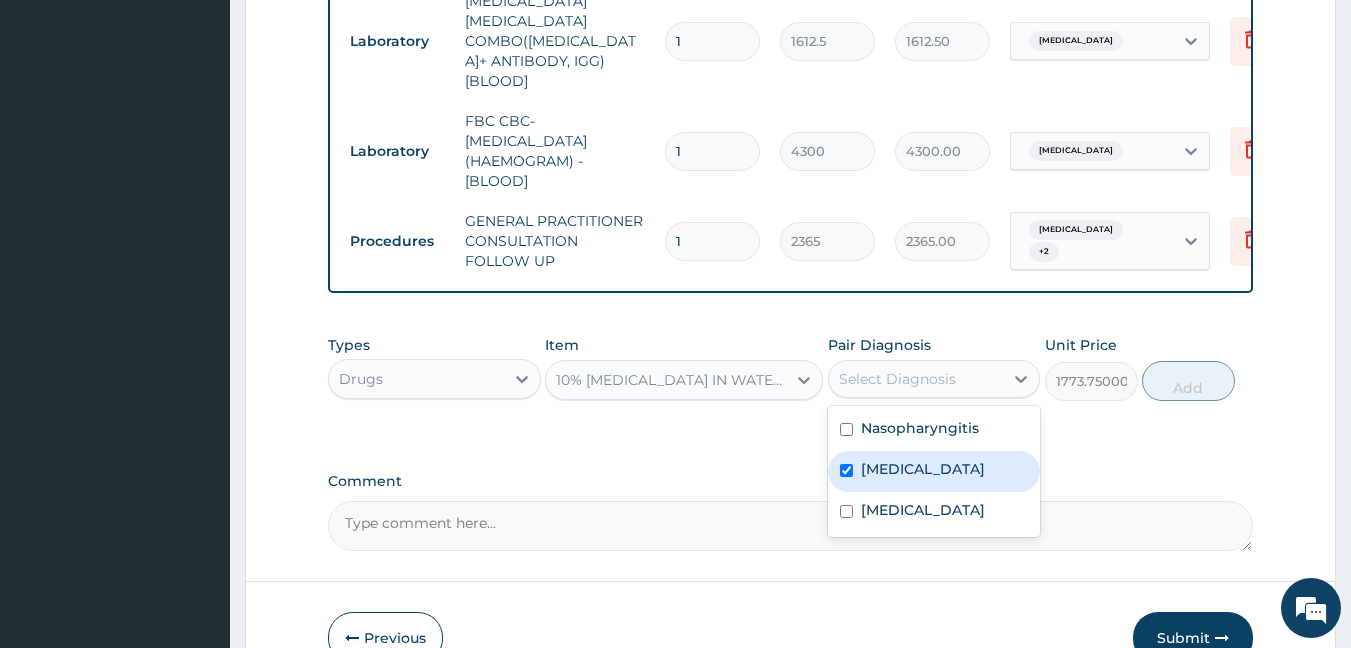 checkbox on "true" 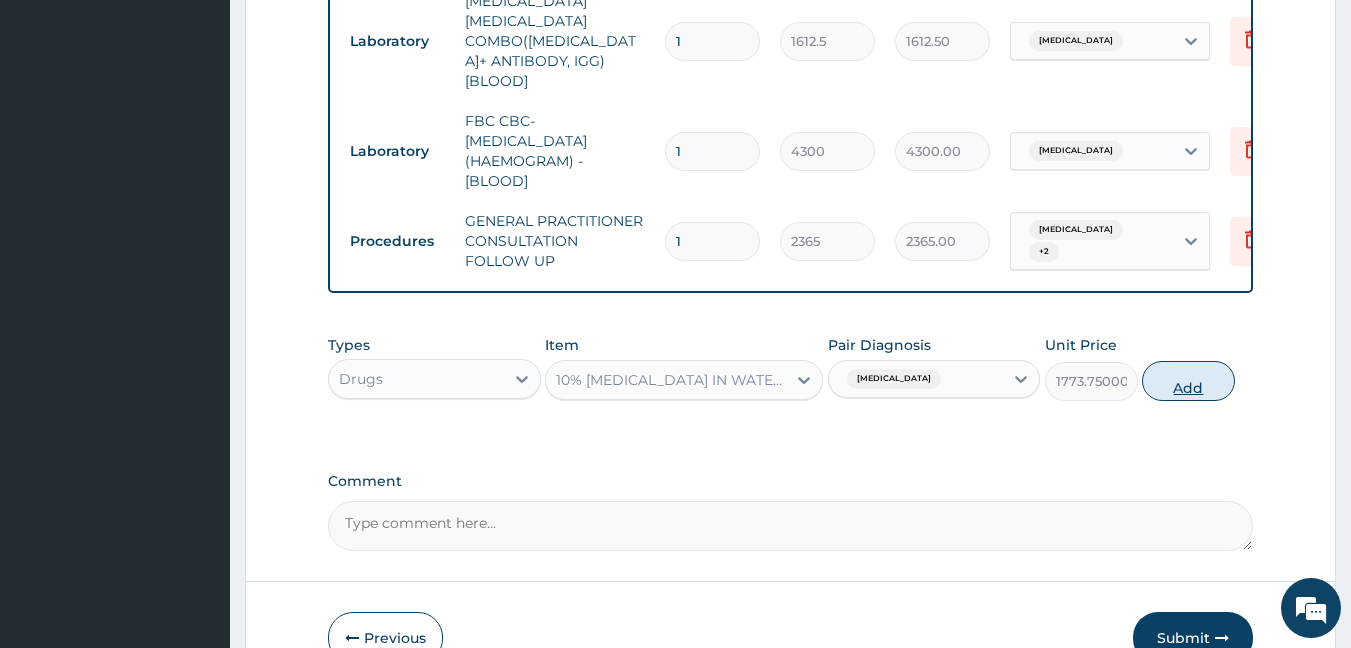 click on "Add" at bounding box center [1188, 381] 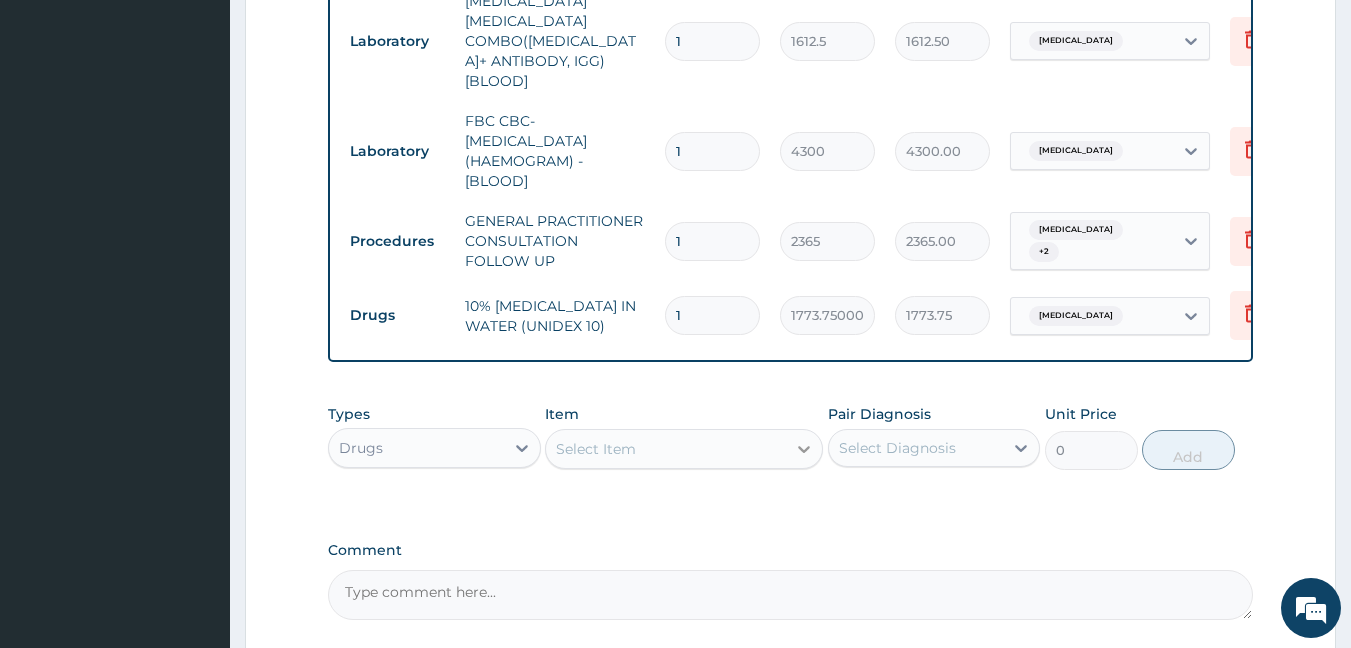 type 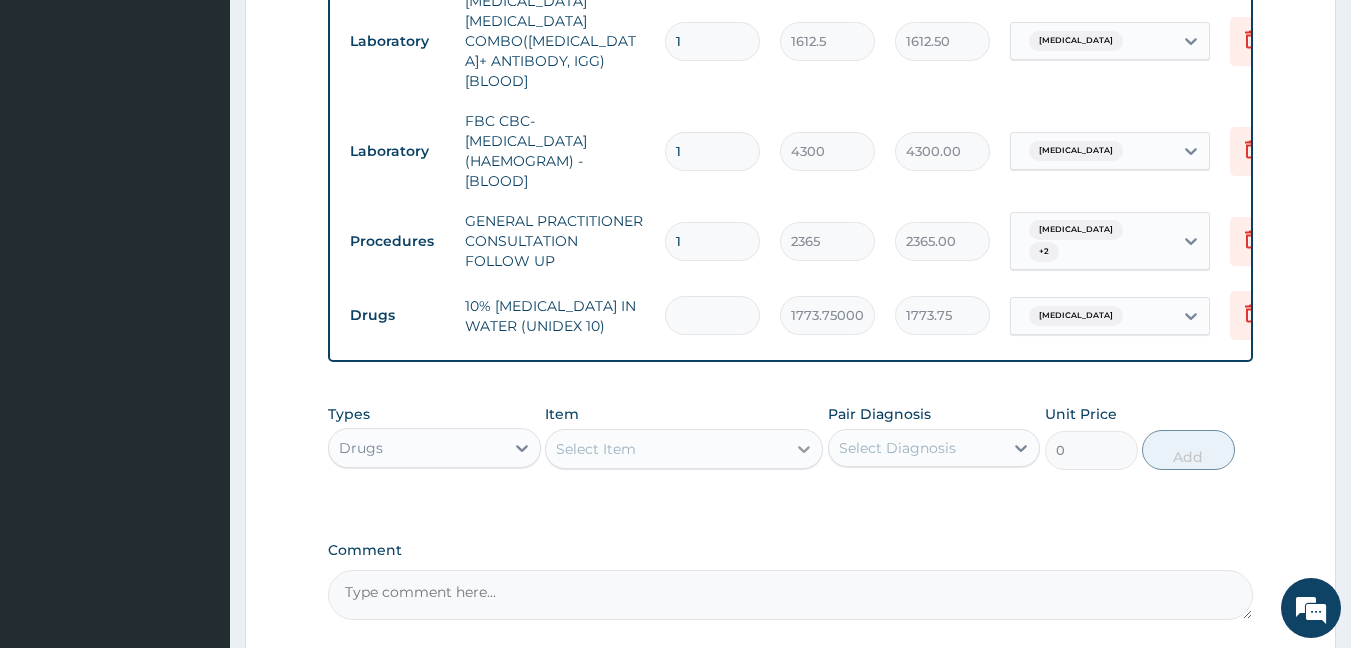 type on "0.00" 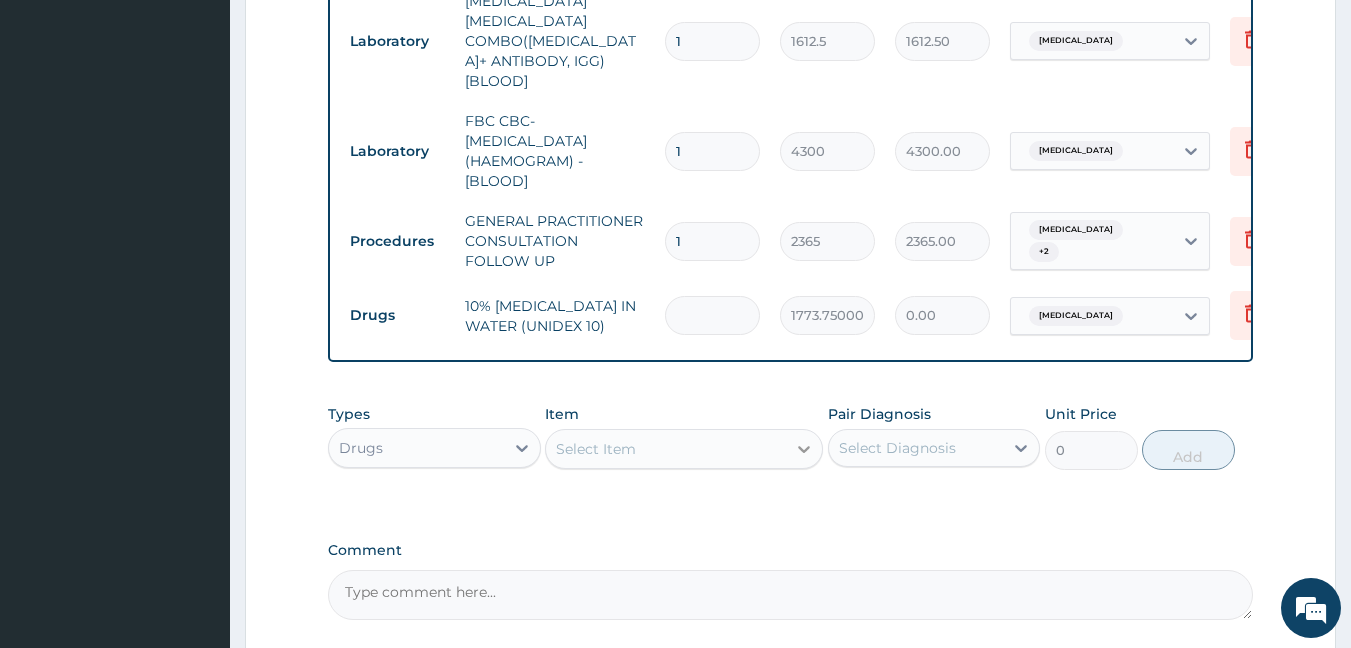 type on "3" 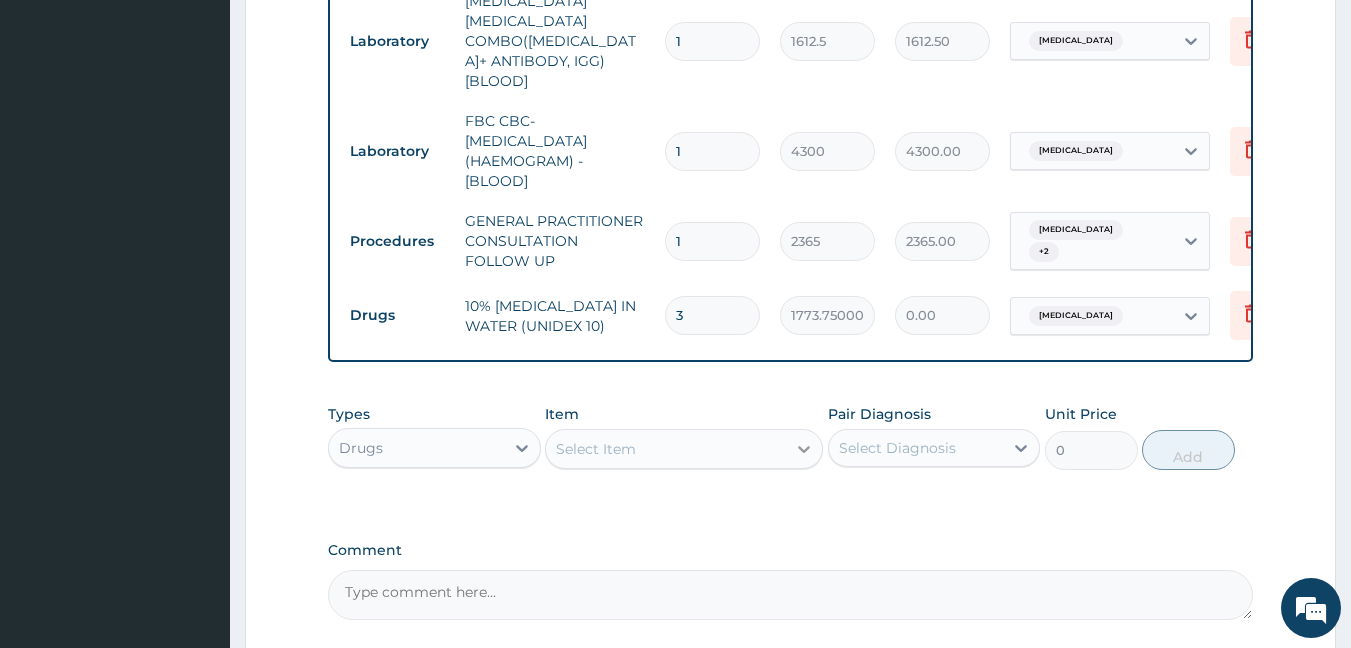 type on "5321.25" 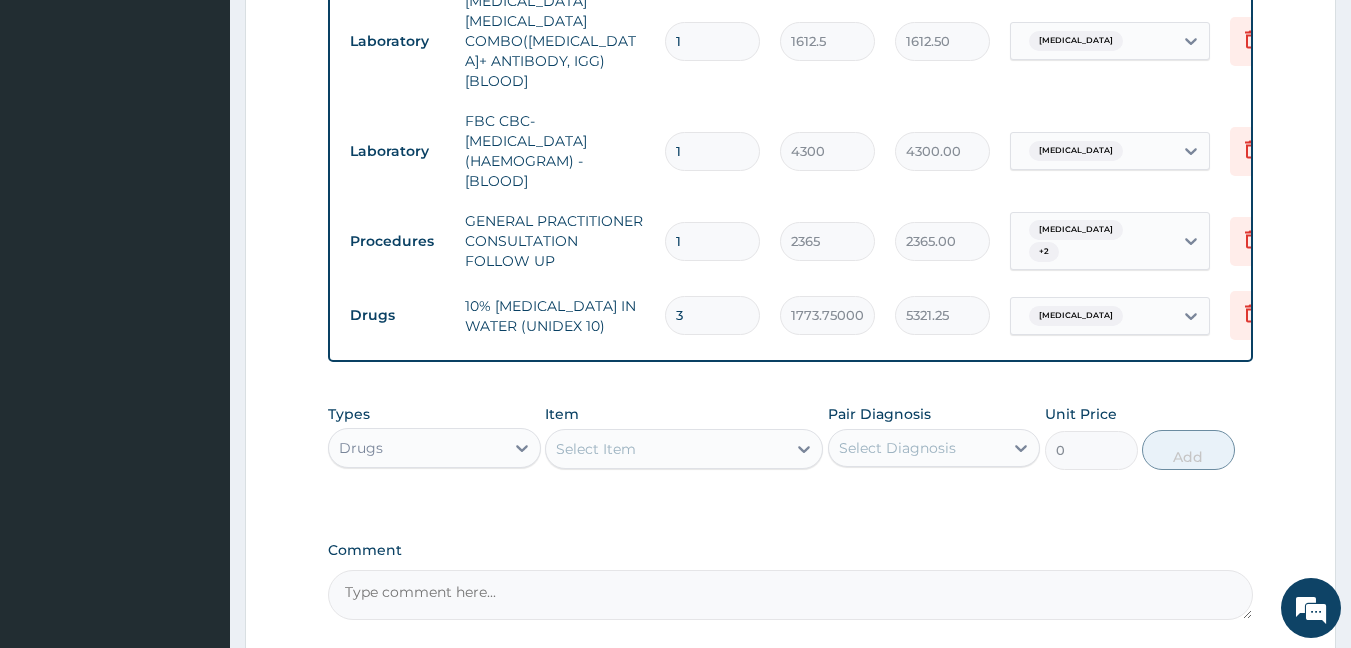 type on "3" 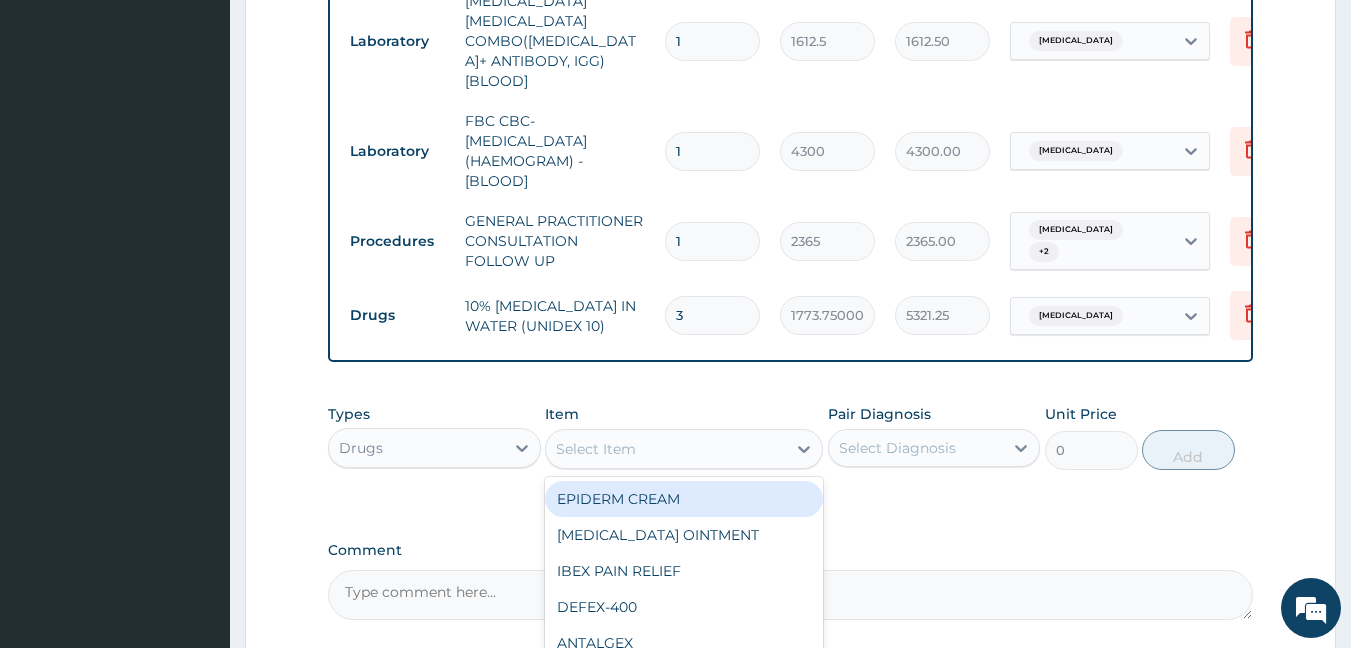 click on "Select Item" at bounding box center (666, 449) 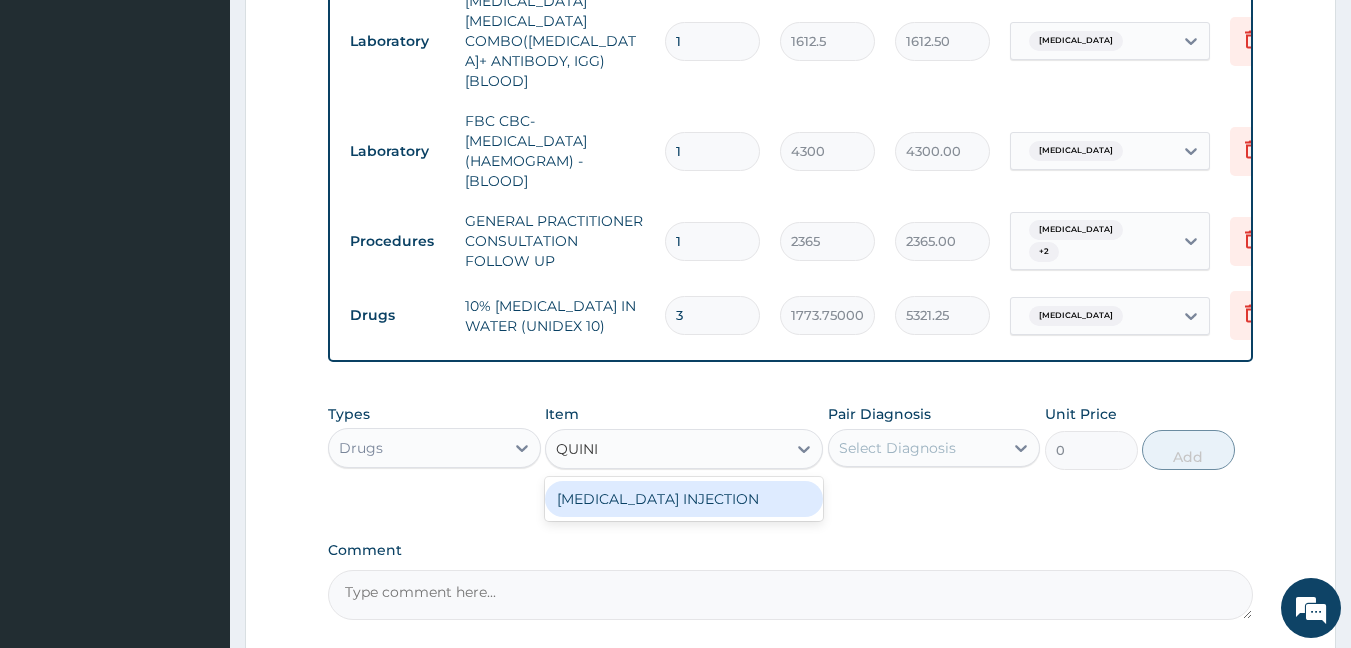 type on "QUININ" 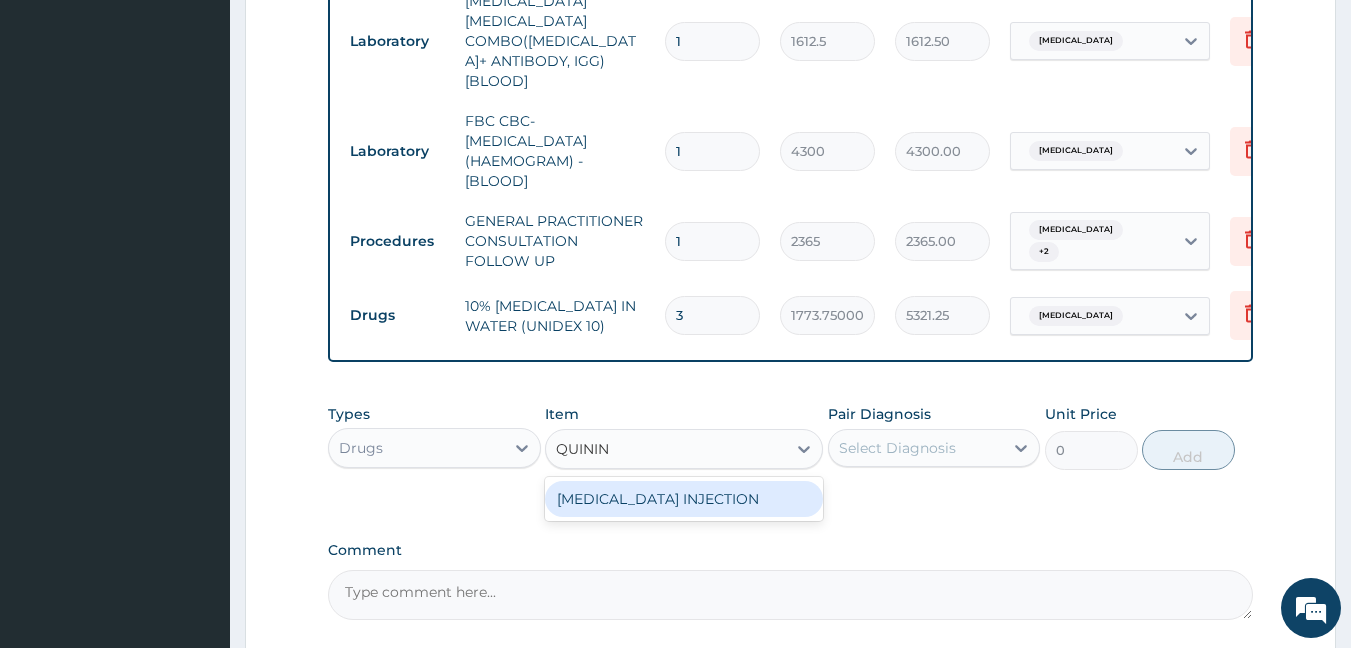click on "QUININE INJECTION" at bounding box center (684, 499) 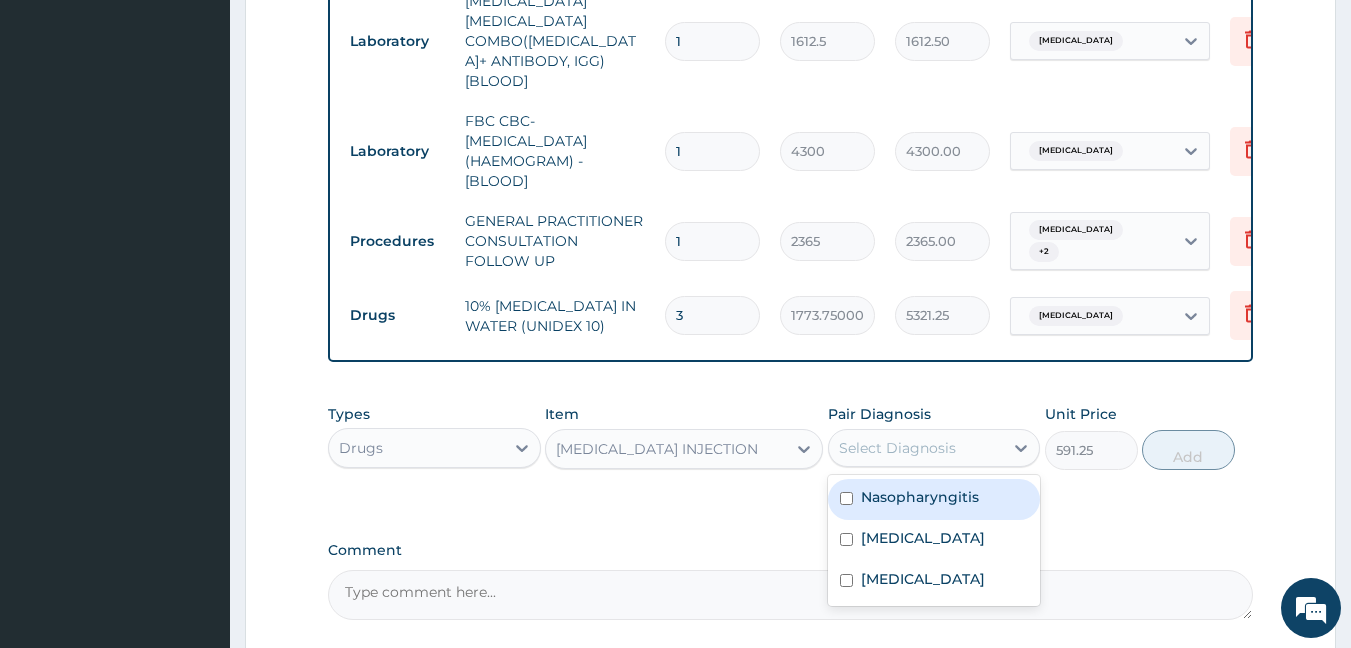 click on "Select Diagnosis" at bounding box center (897, 448) 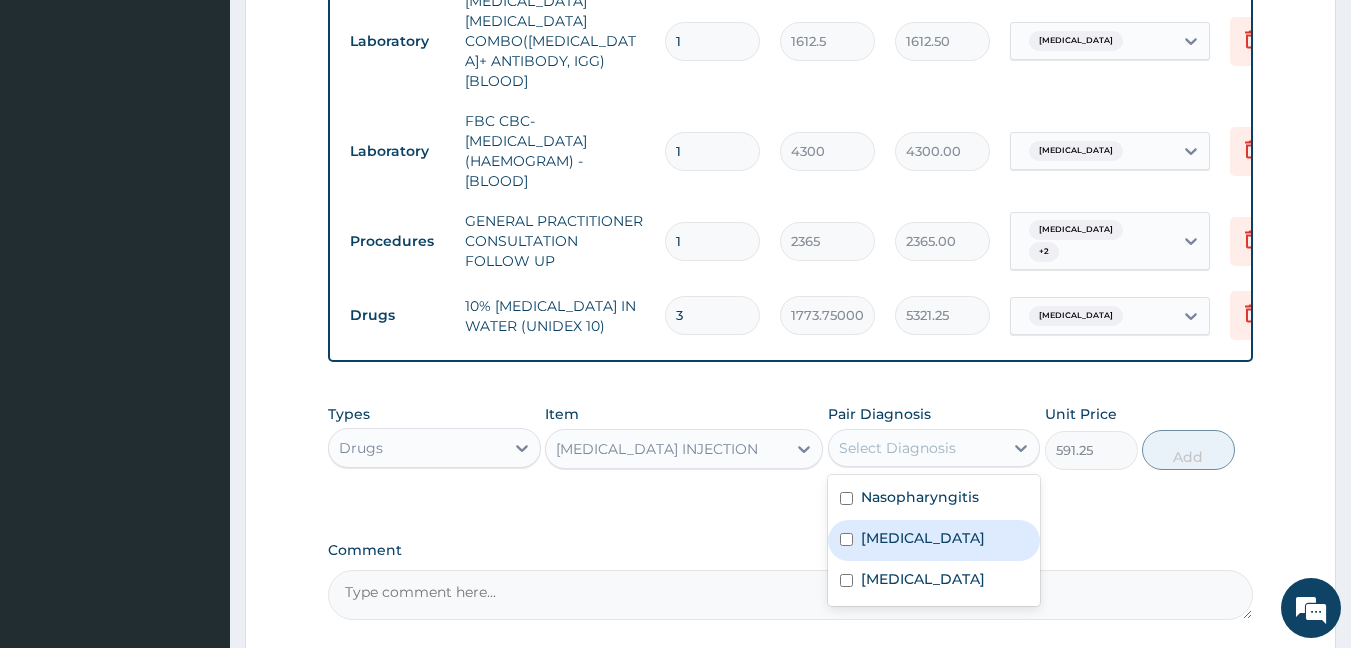 click on "Malaria" at bounding box center (923, 538) 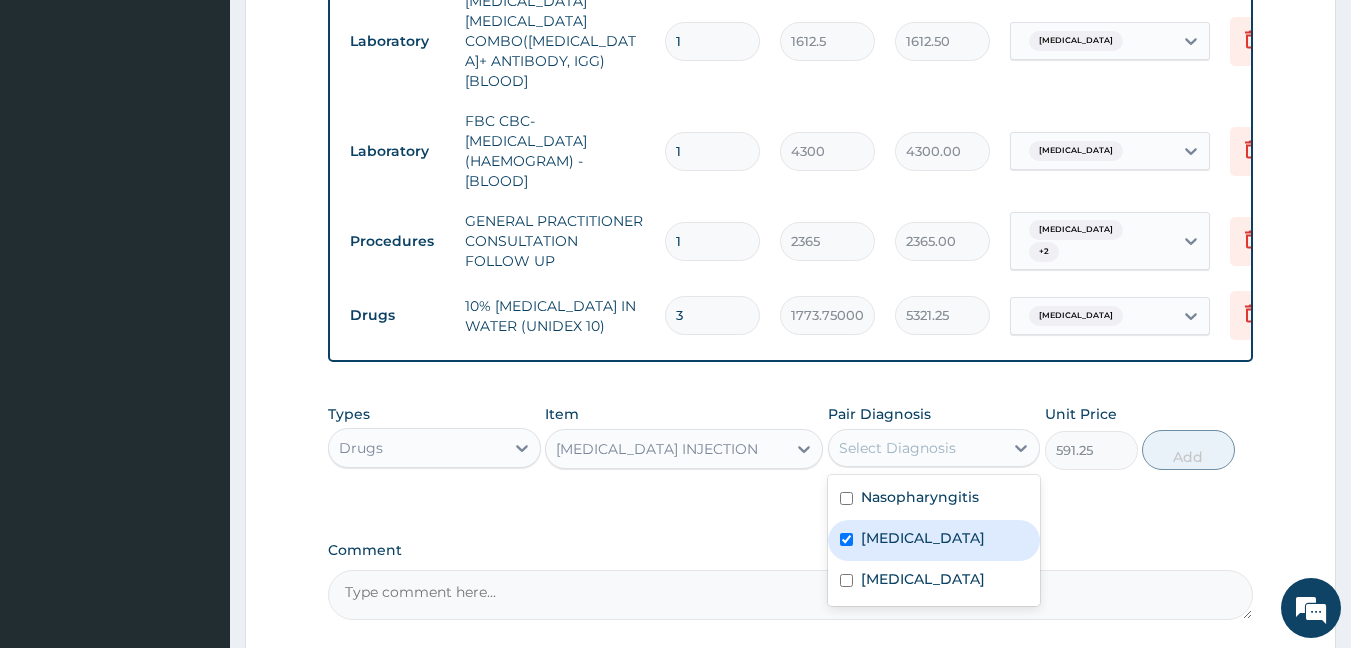 checkbox on "true" 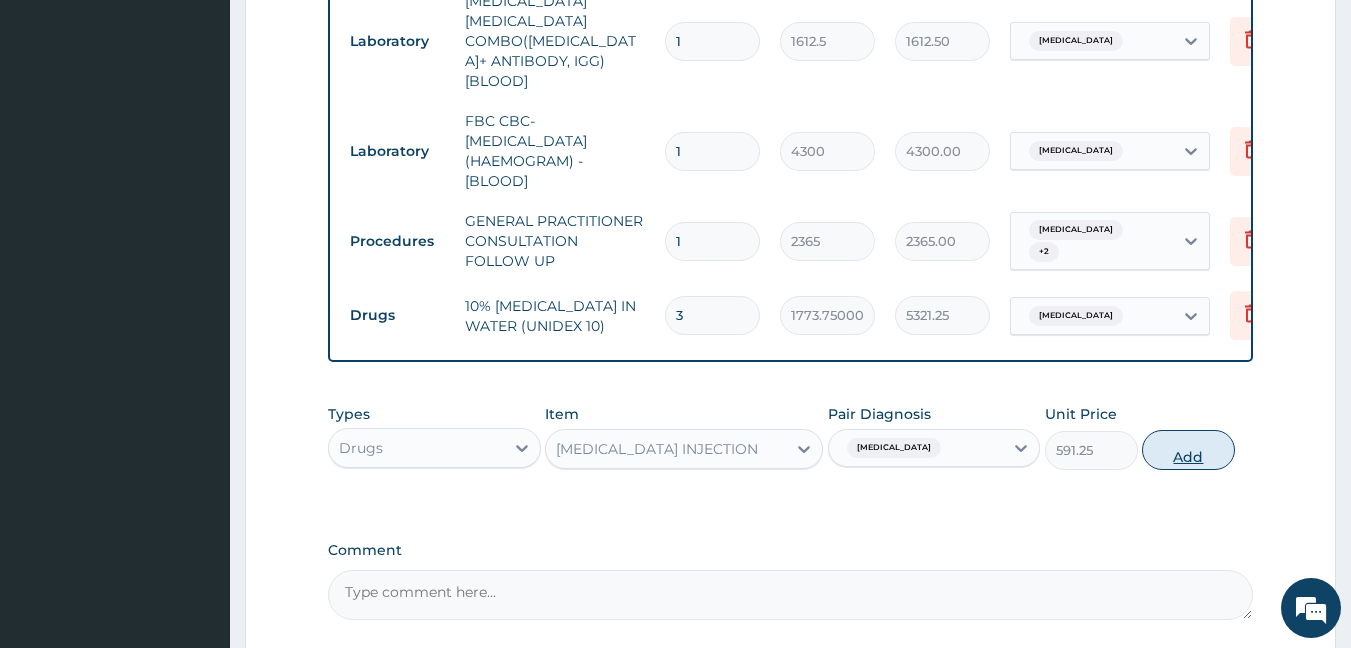 click on "Add" at bounding box center (1188, 450) 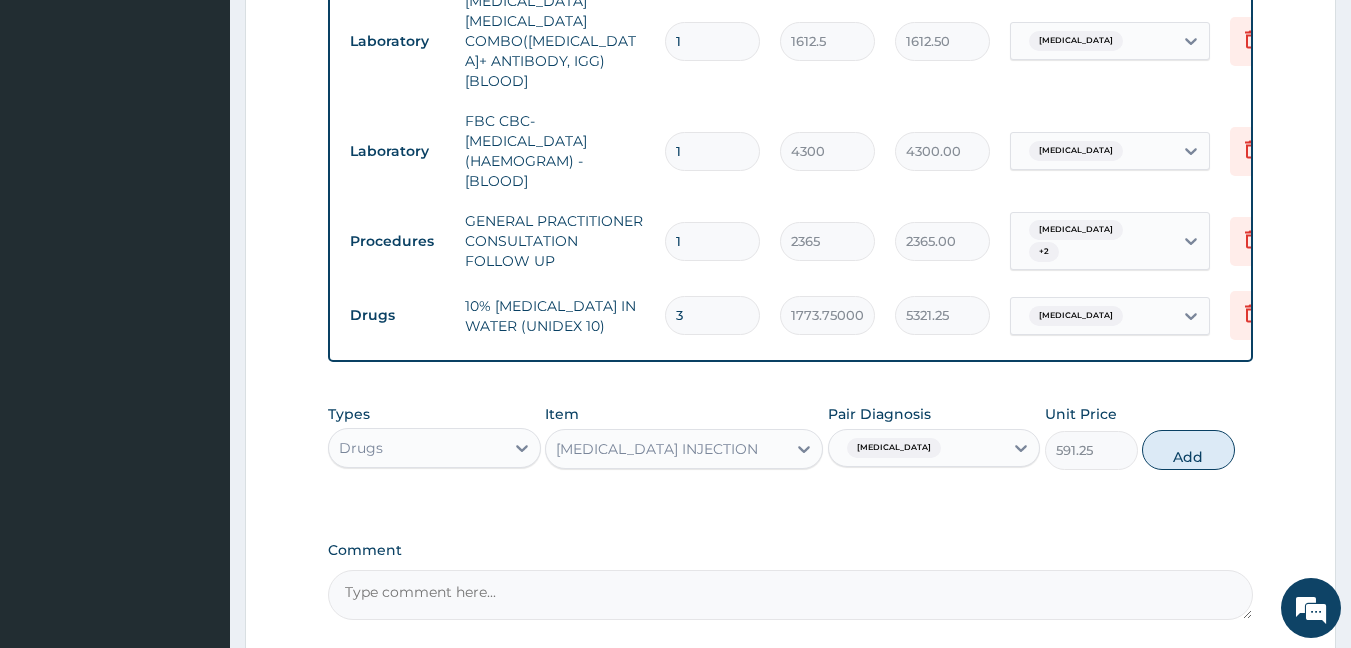 type on "0" 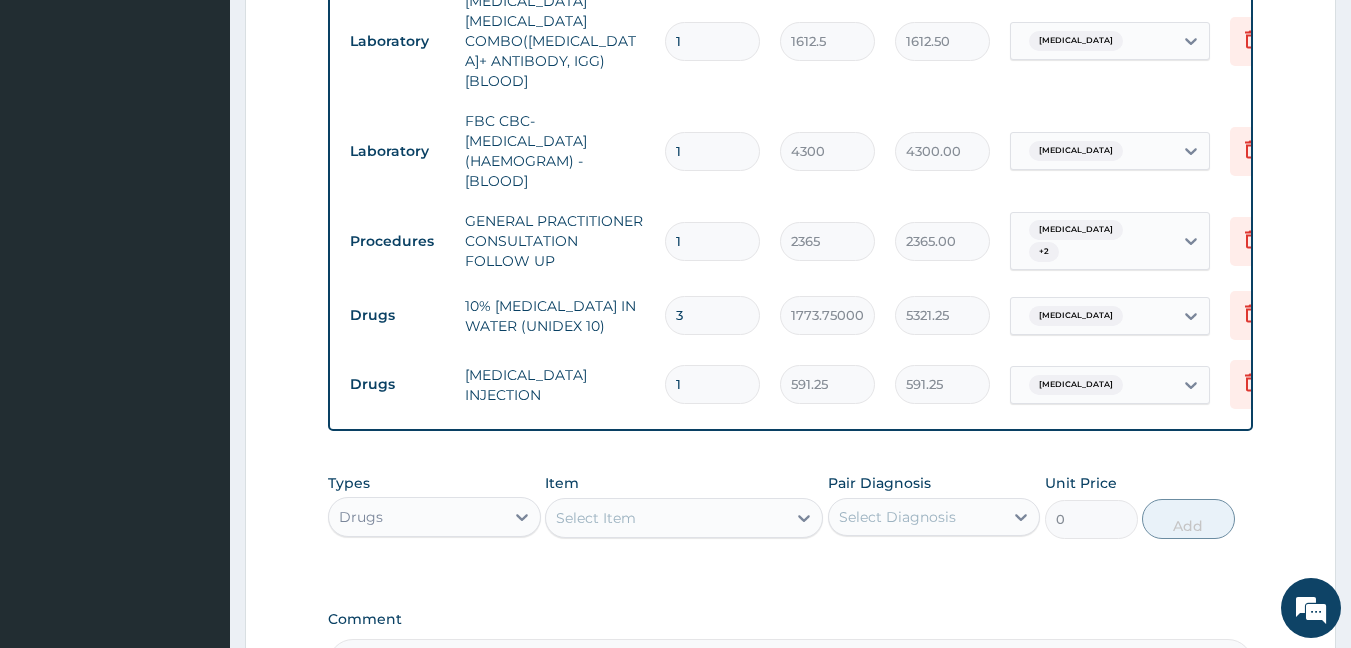 type 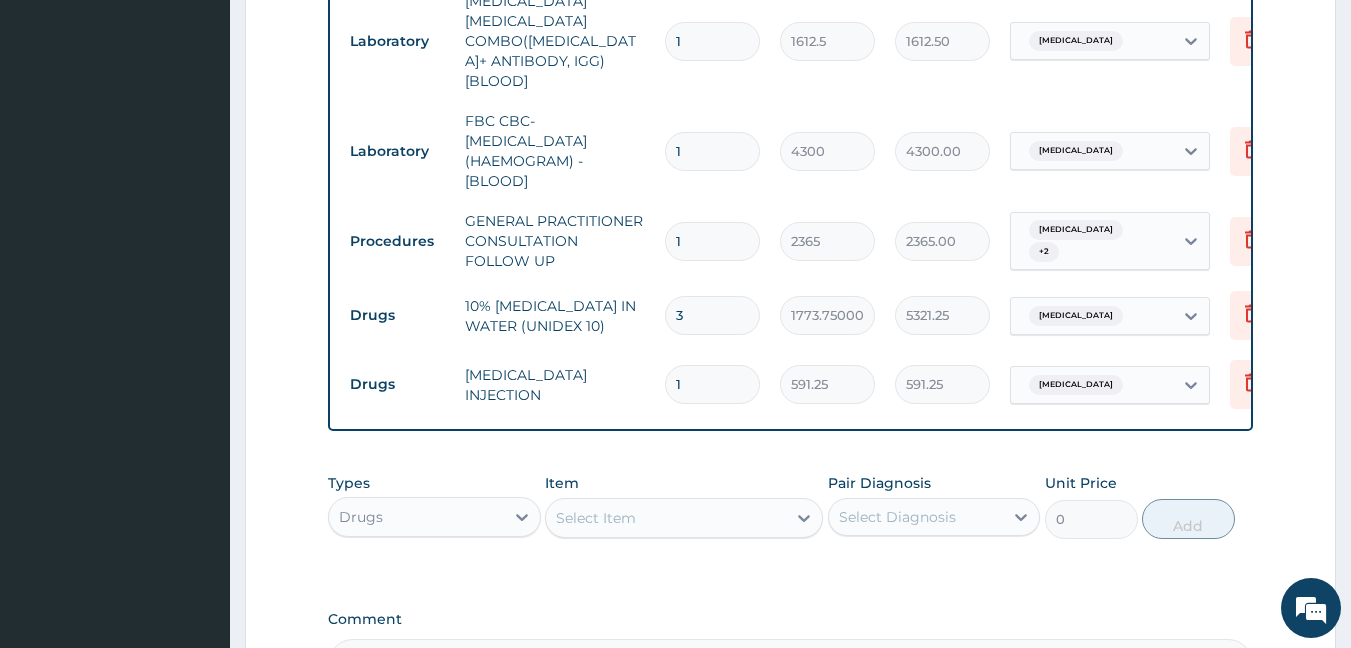 type on "0.00" 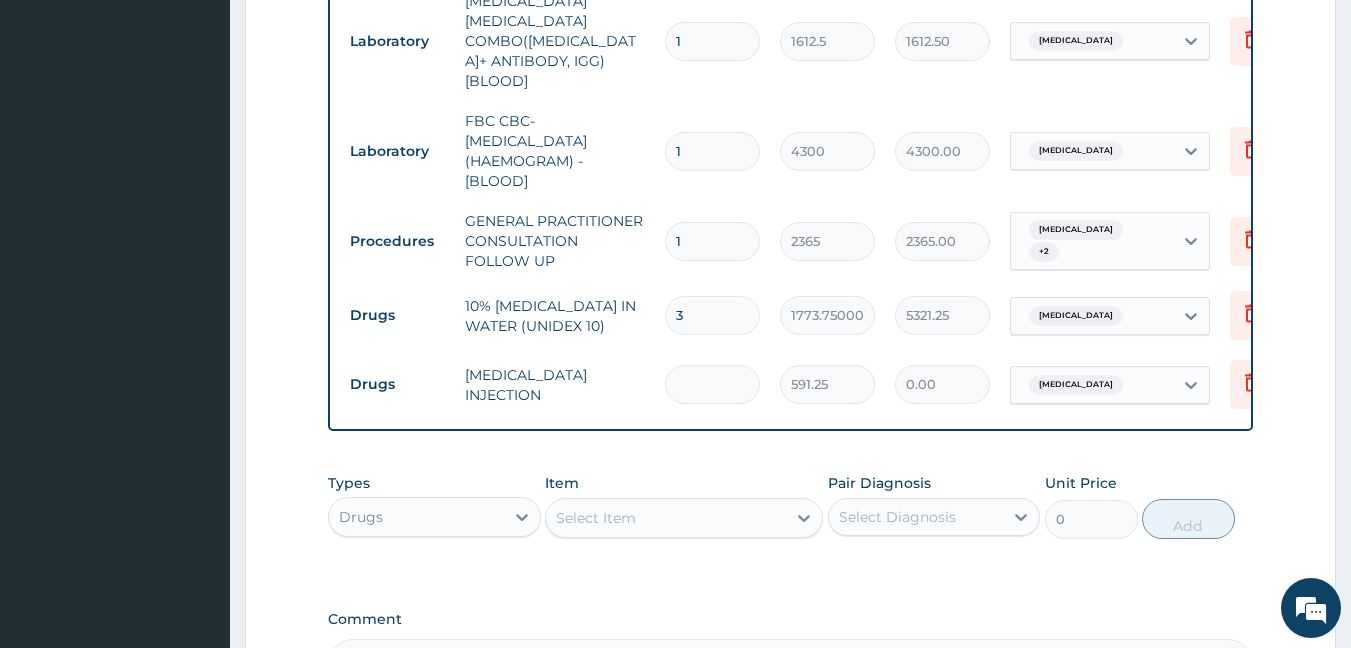 type on "3" 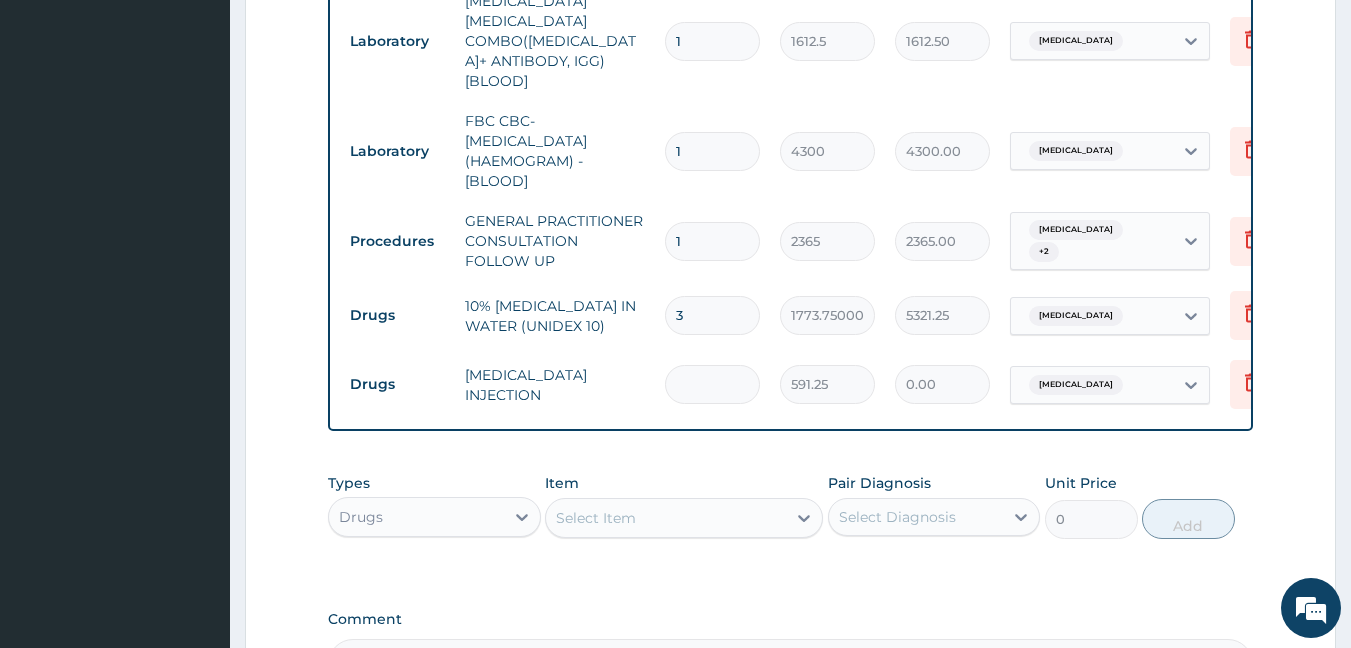 type on "1773.75" 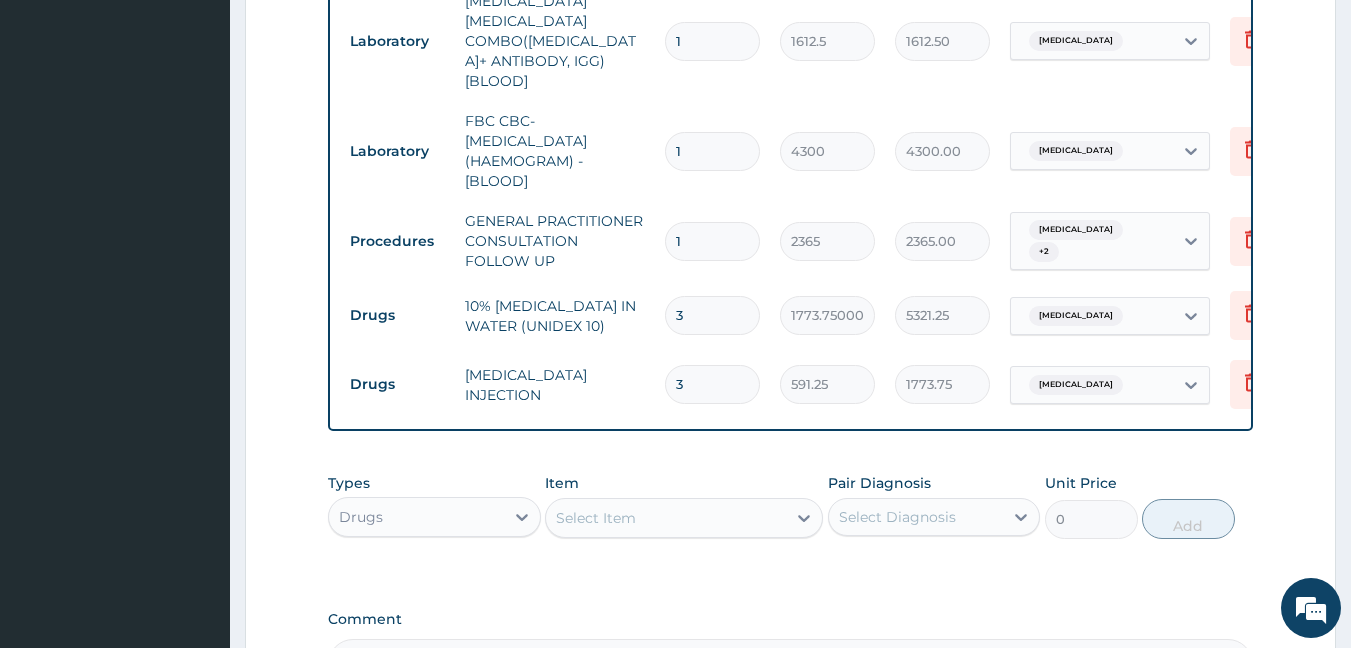 type on "3" 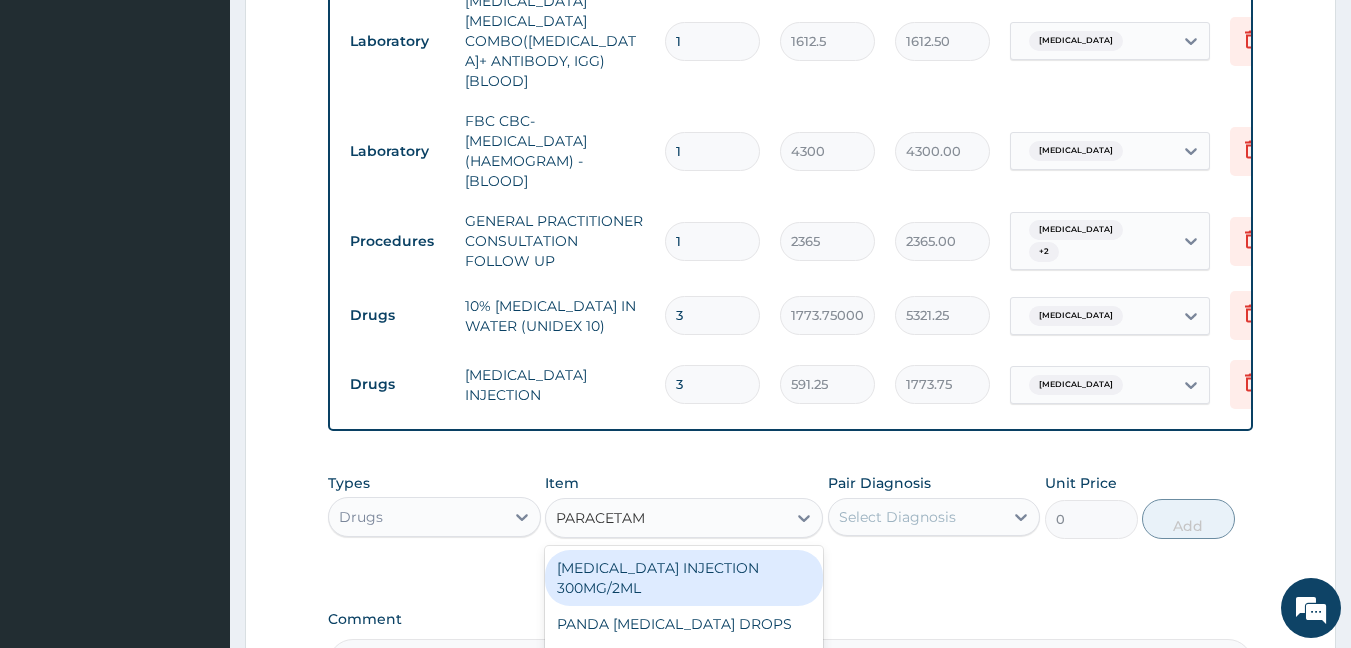 type on "PARACETAMO" 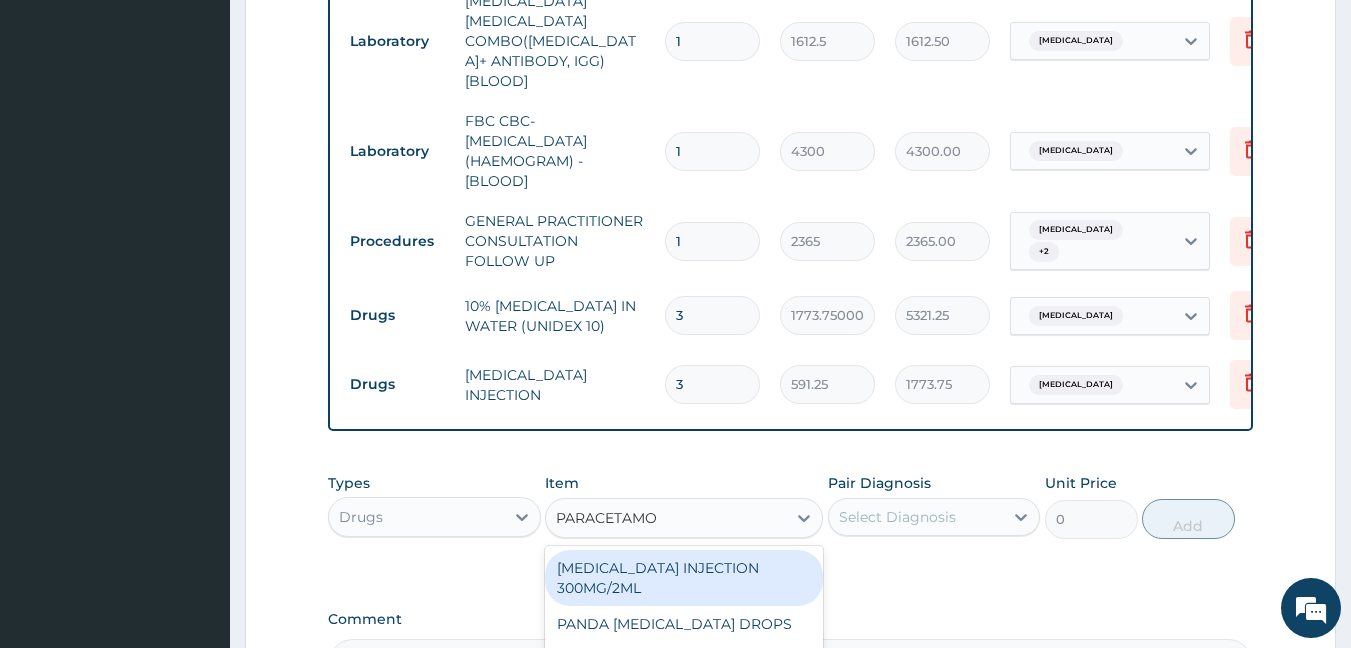scroll, scrollTop: 1181, scrollLeft: 0, axis: vertical 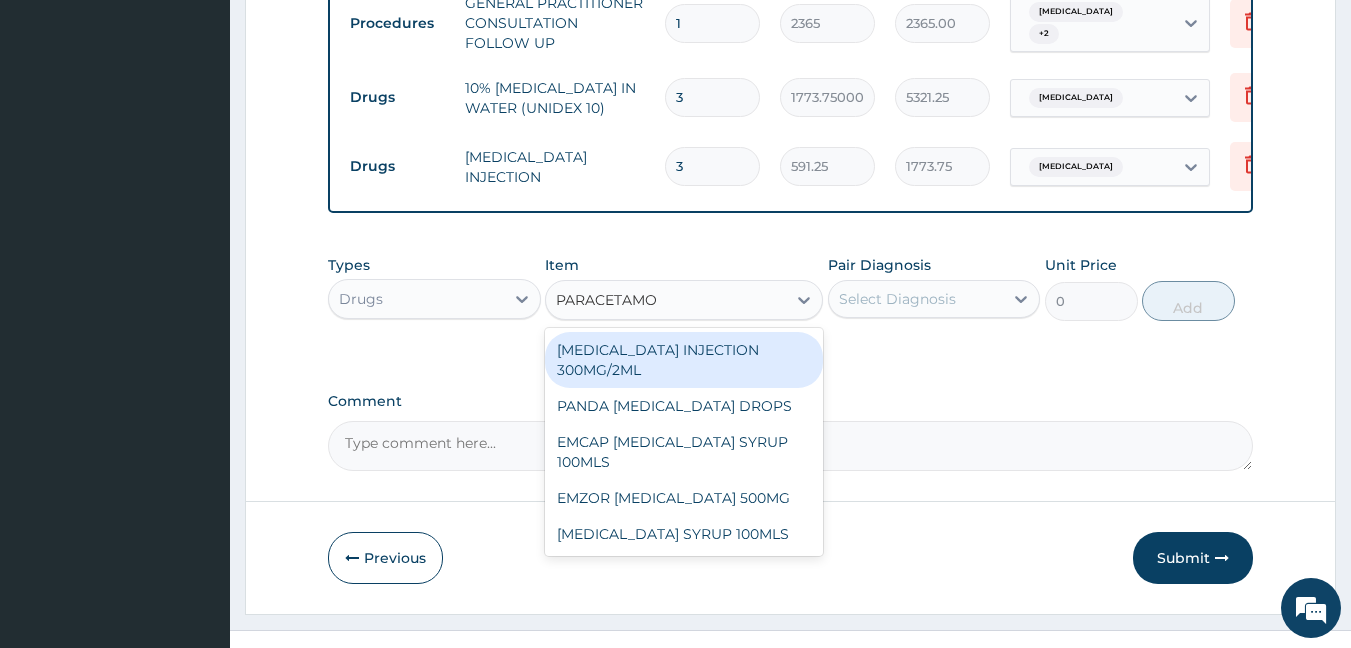 click on "PARACETAMOL INJECTION 300MG/2ML" at bounding box center [684, 360] 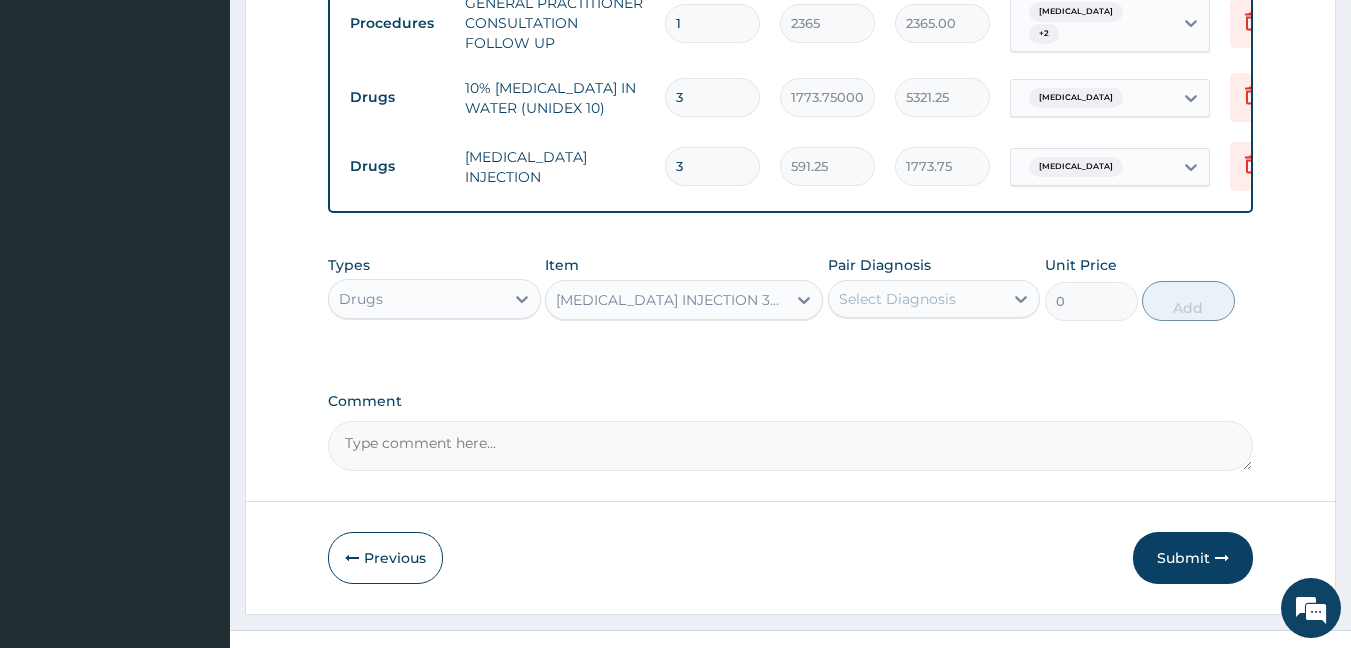 type 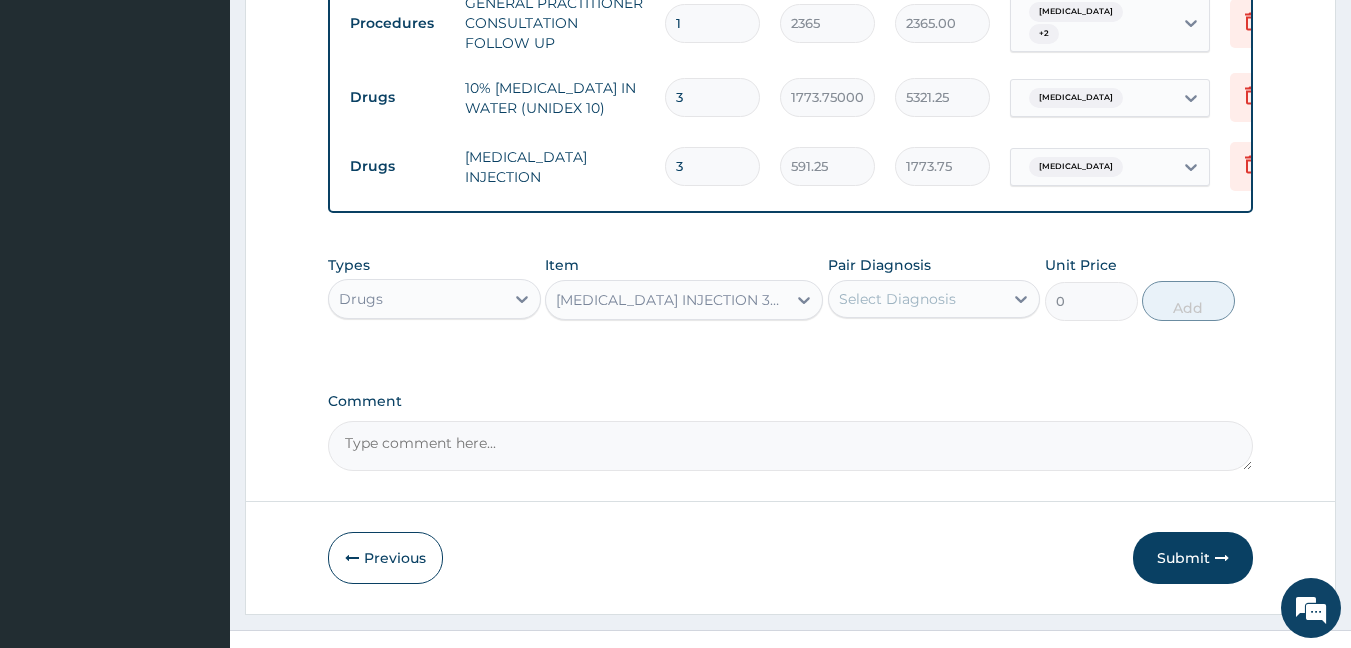 type on "260.15000000000003" 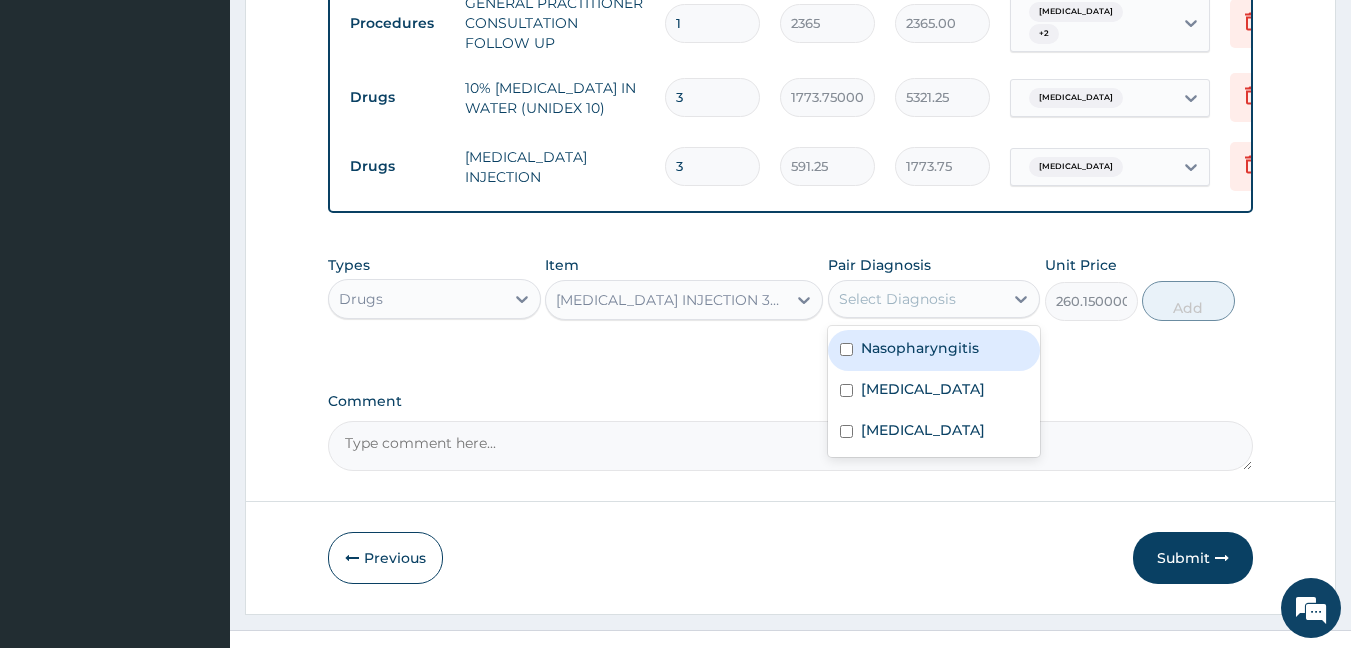 click on "Select Diagnosis" at bounding box center [897, 299] 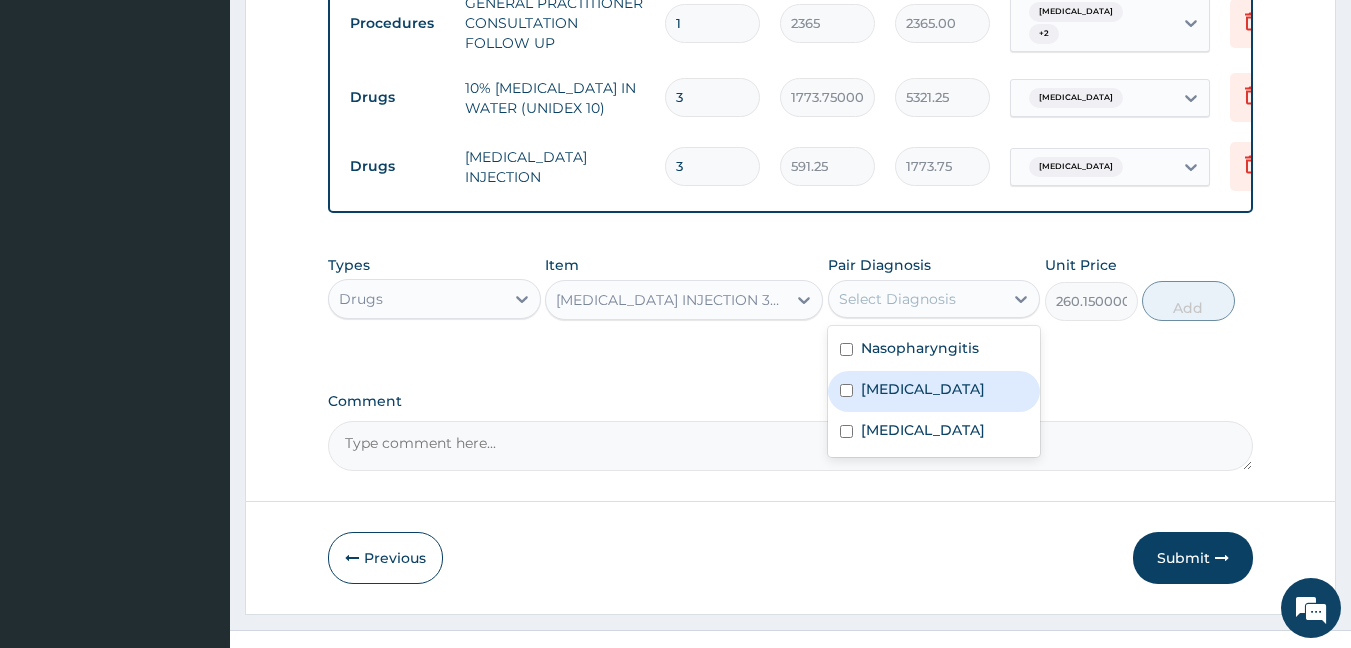 click on "Malaria" at bounding box center (934, 391) 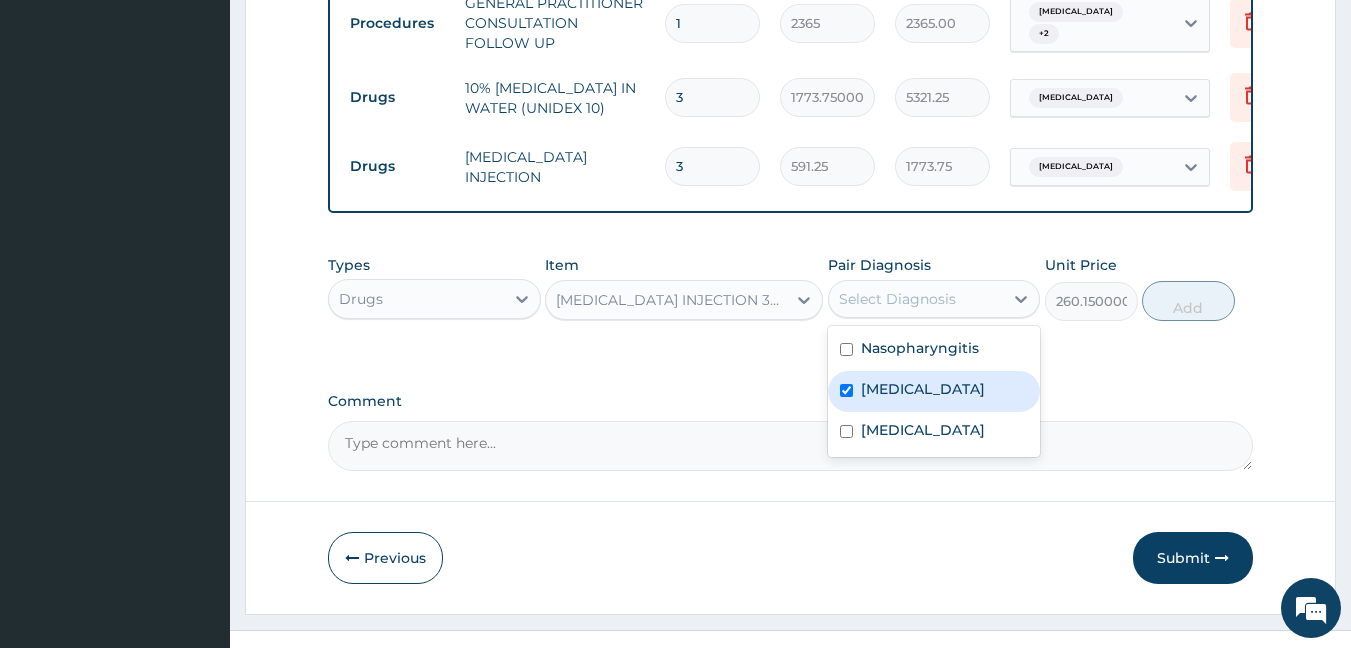checkbox on "true" 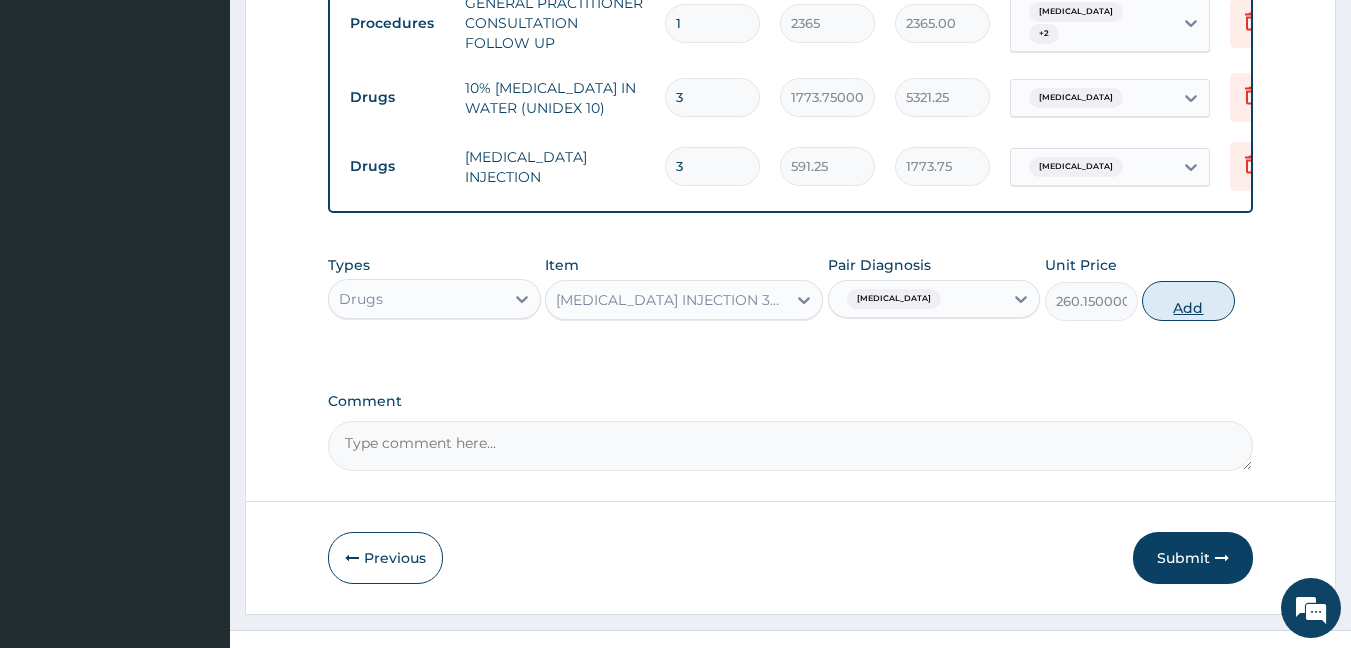 click on "Add" at bounding box center [1188, 301] 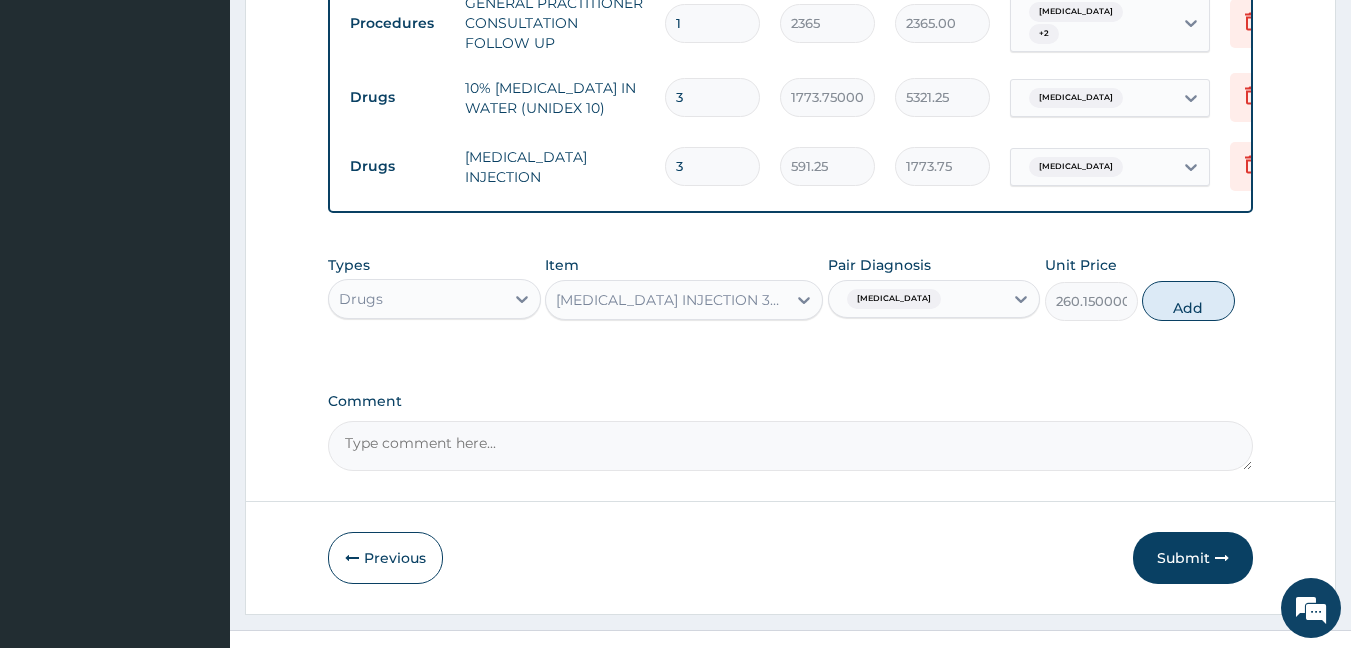 type on "0" 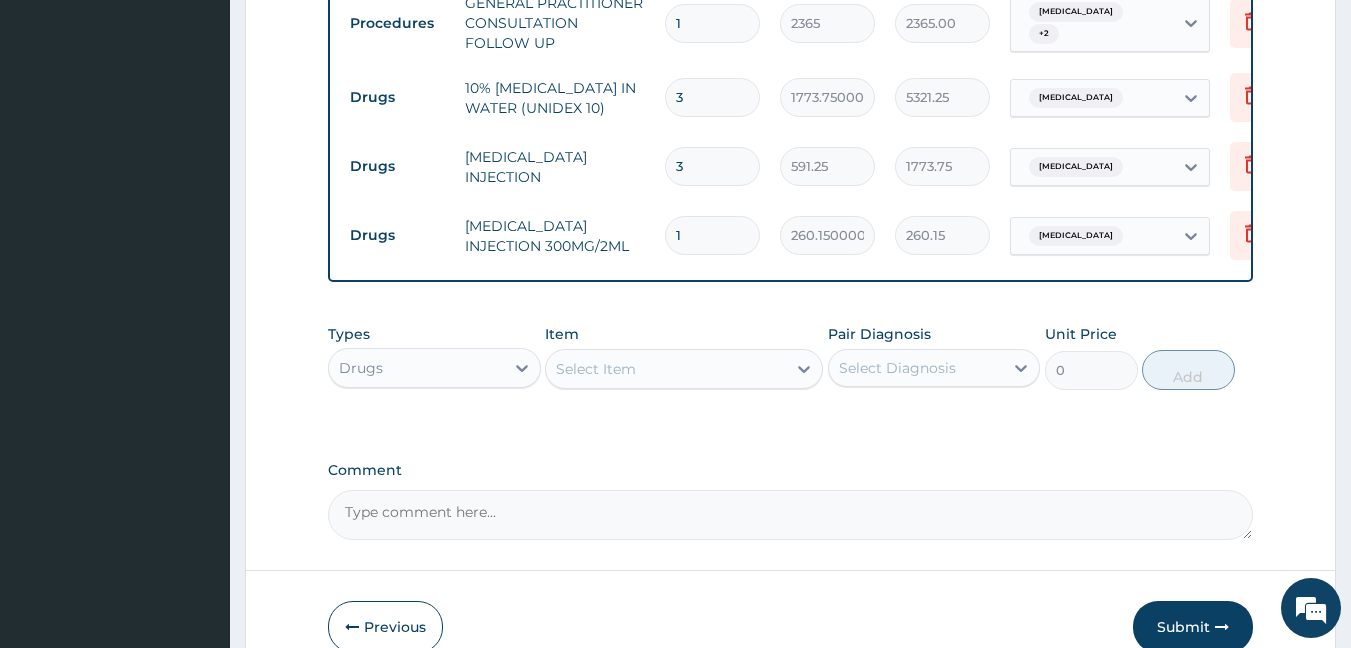 type 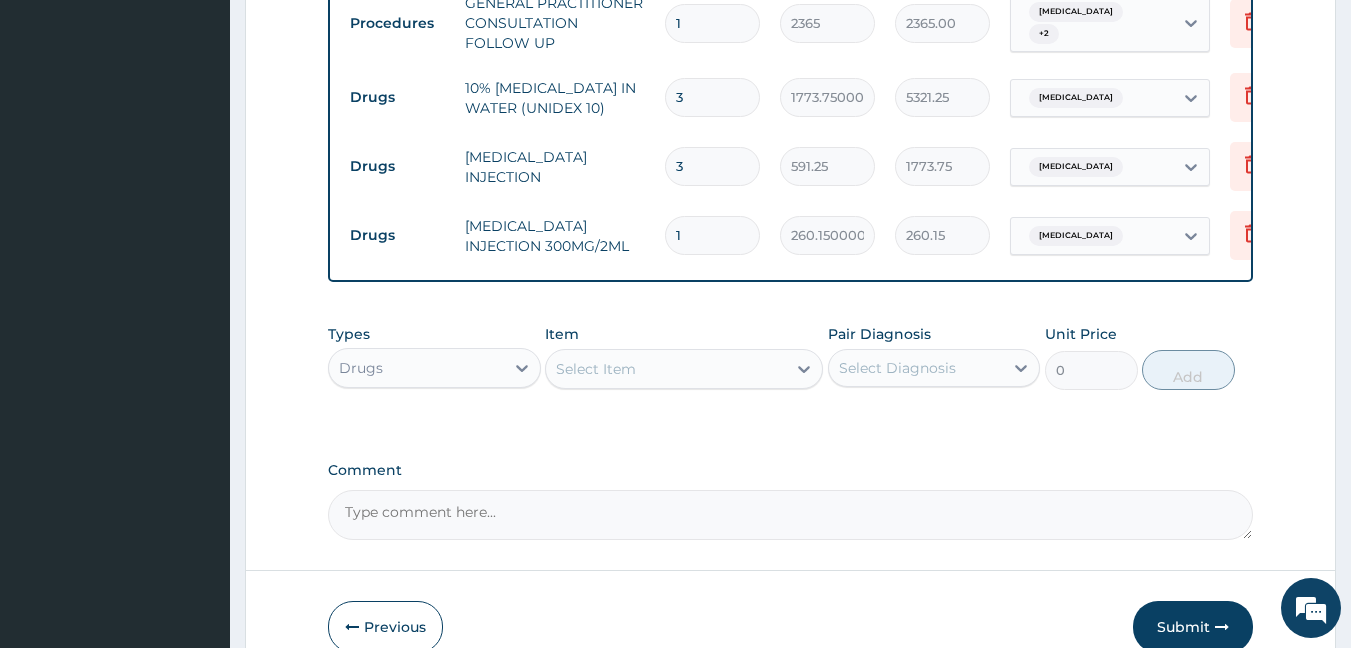 type on "0.00" 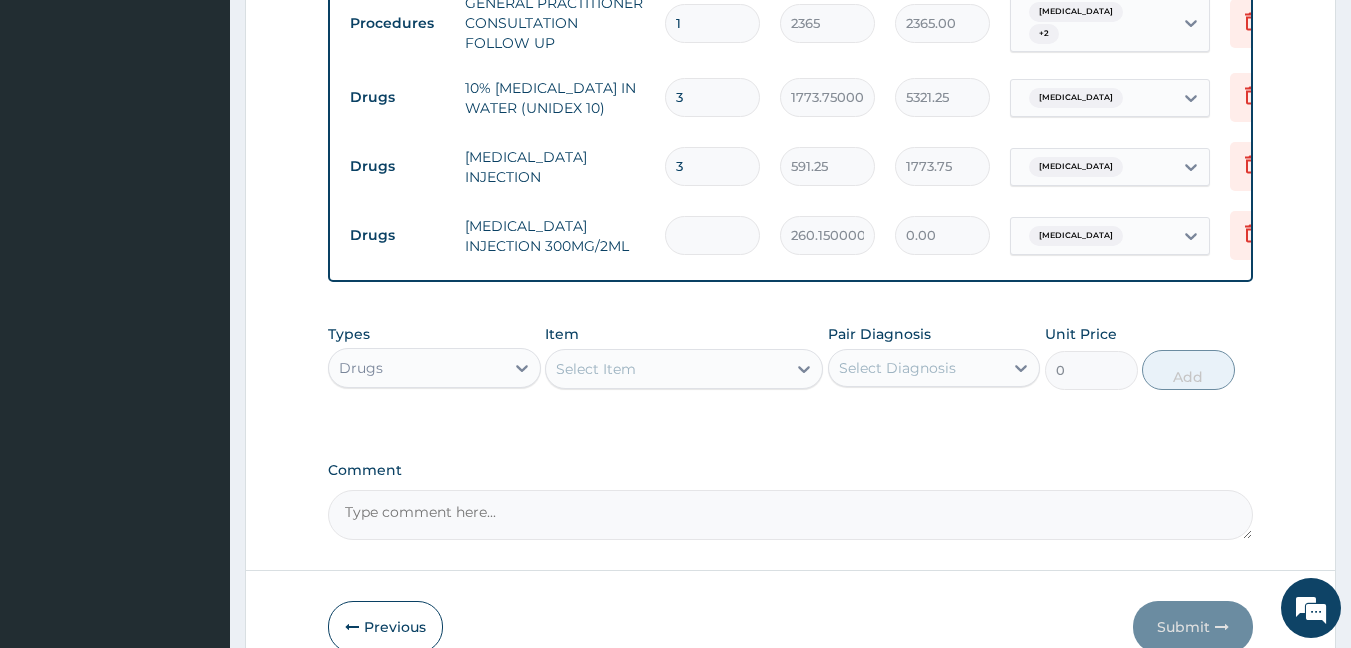 type on "9" 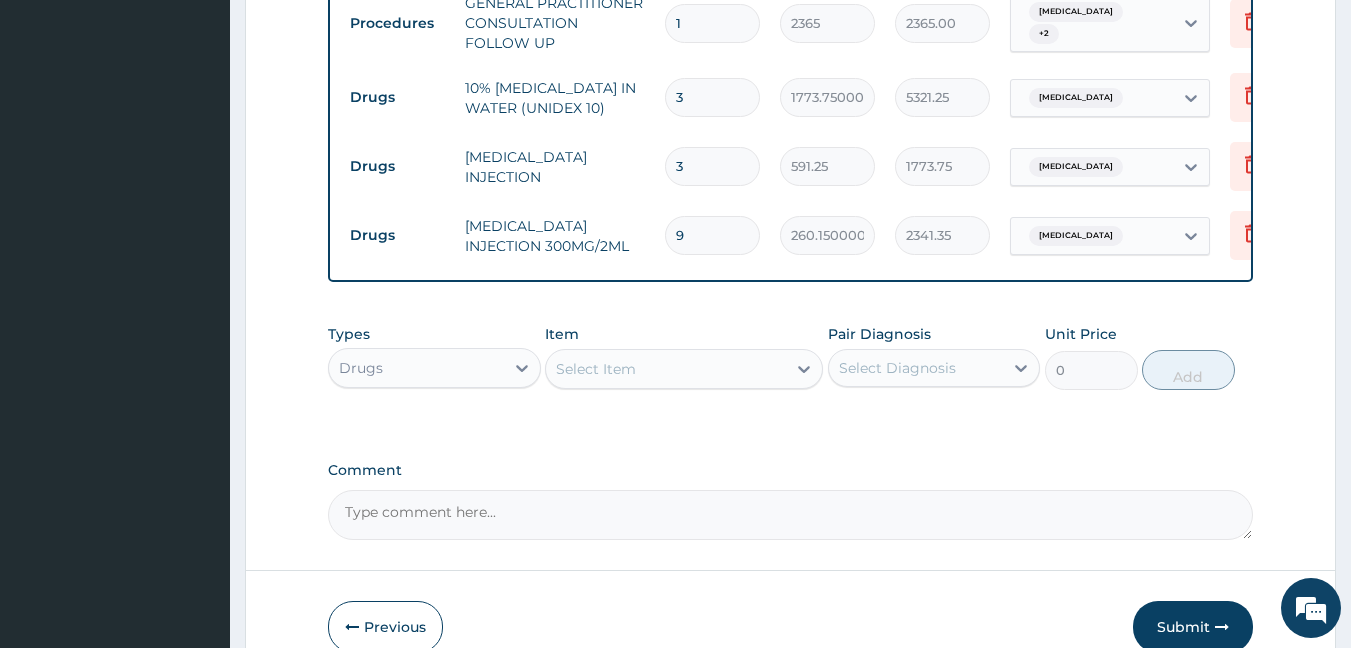 type on "9" 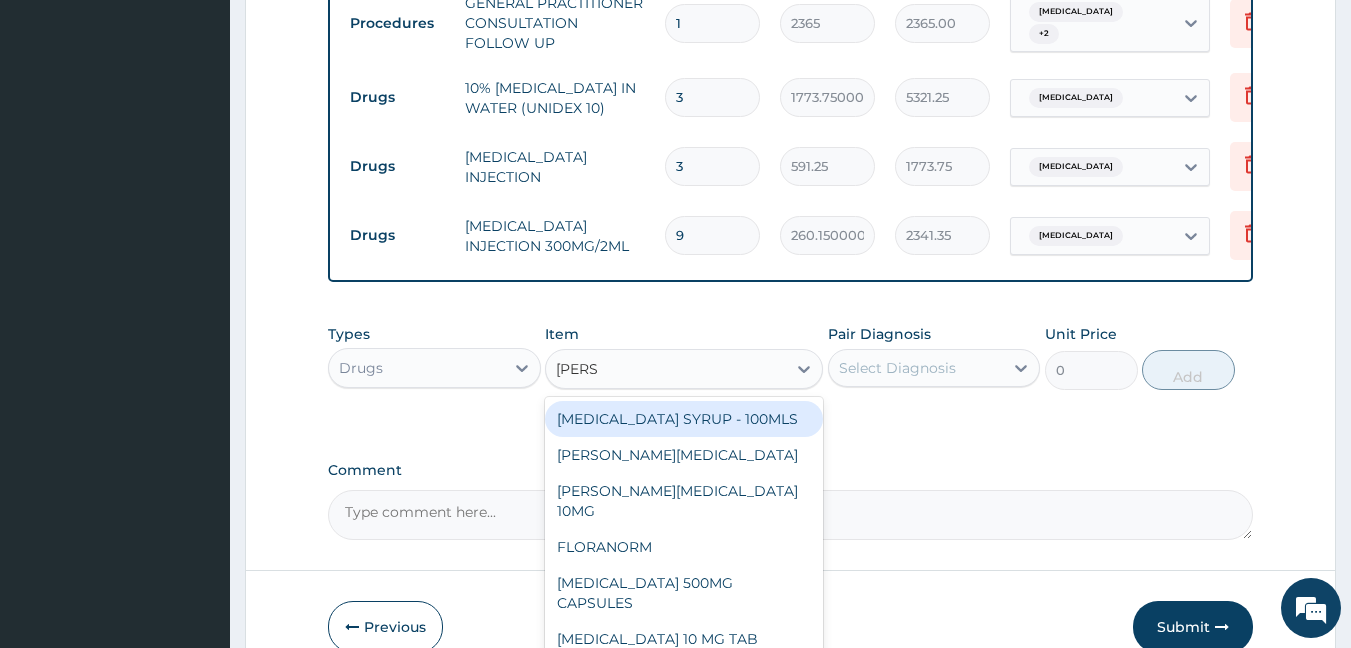 type on "LORAT" 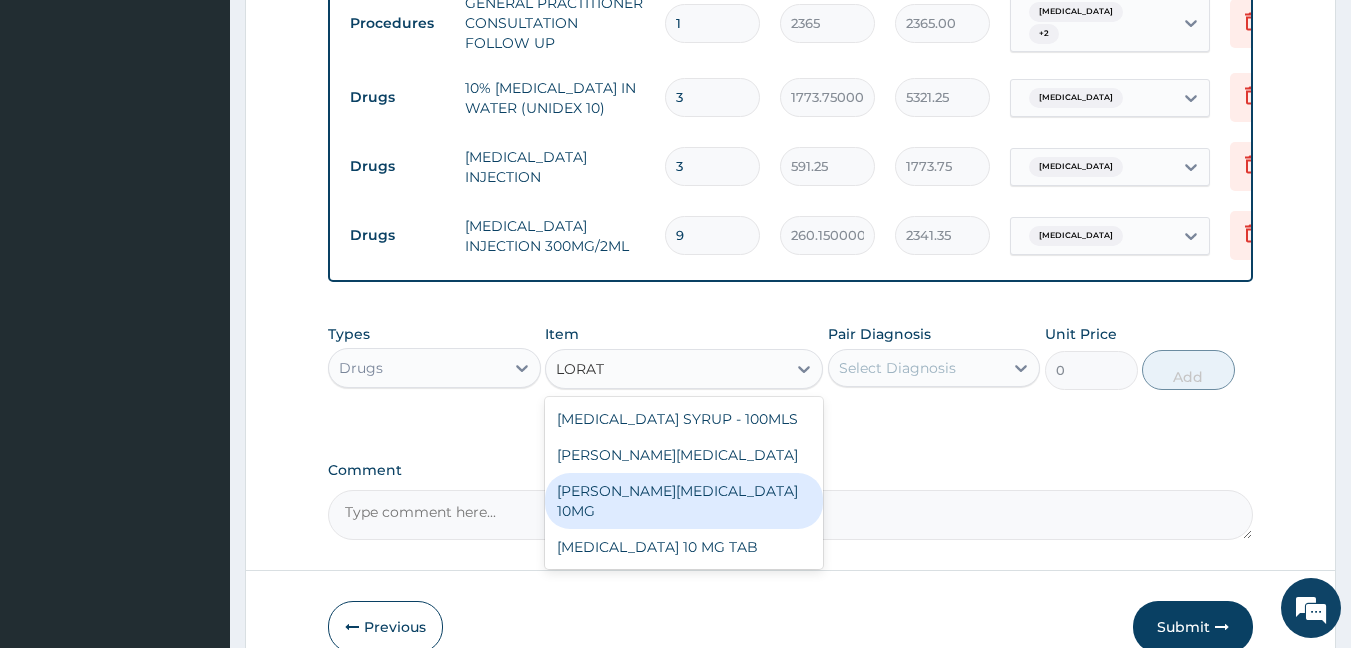 click on "LORATYN LORATADINE 10MG" at bounding box center (684, 501) 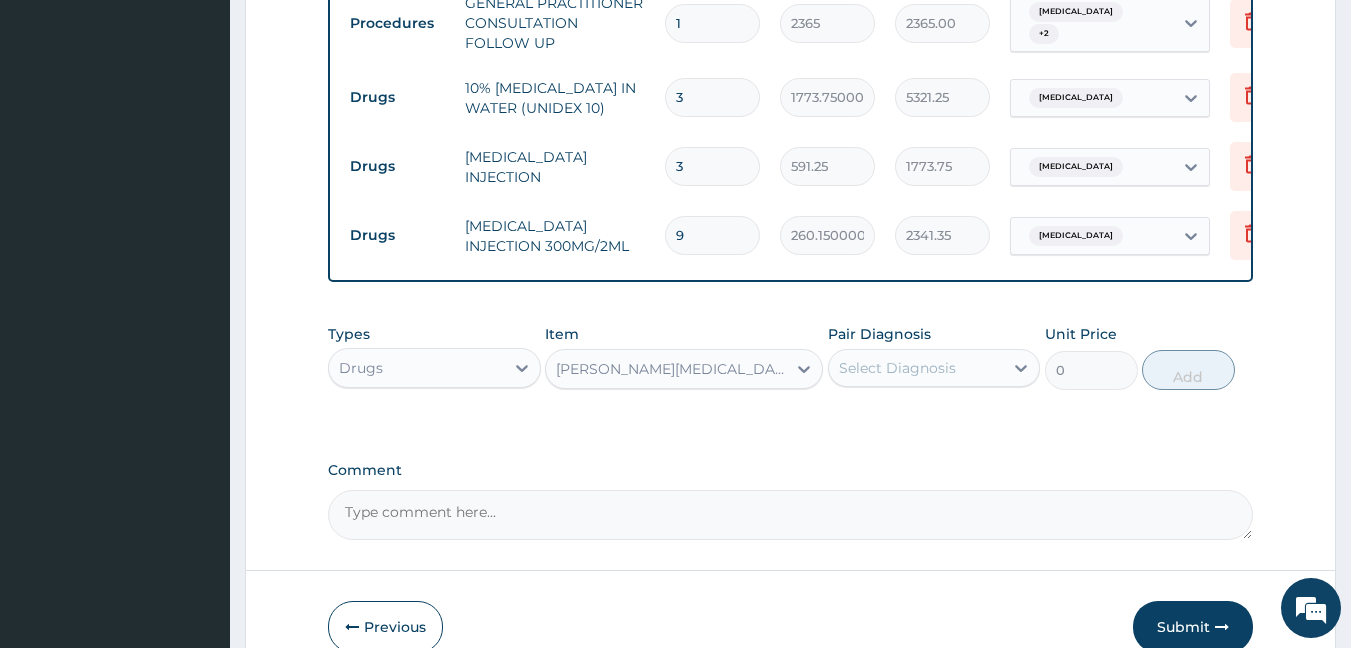 type 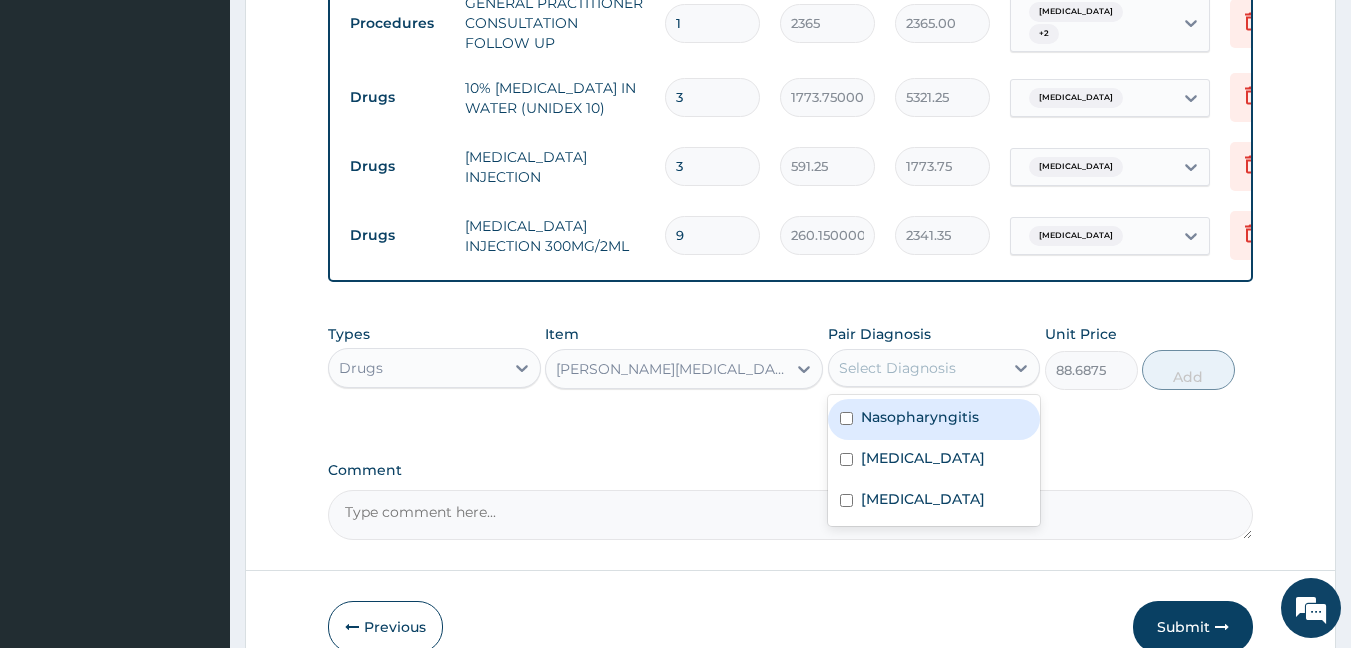 click on "Select Diagnosis" at bounding box center (897, 368) 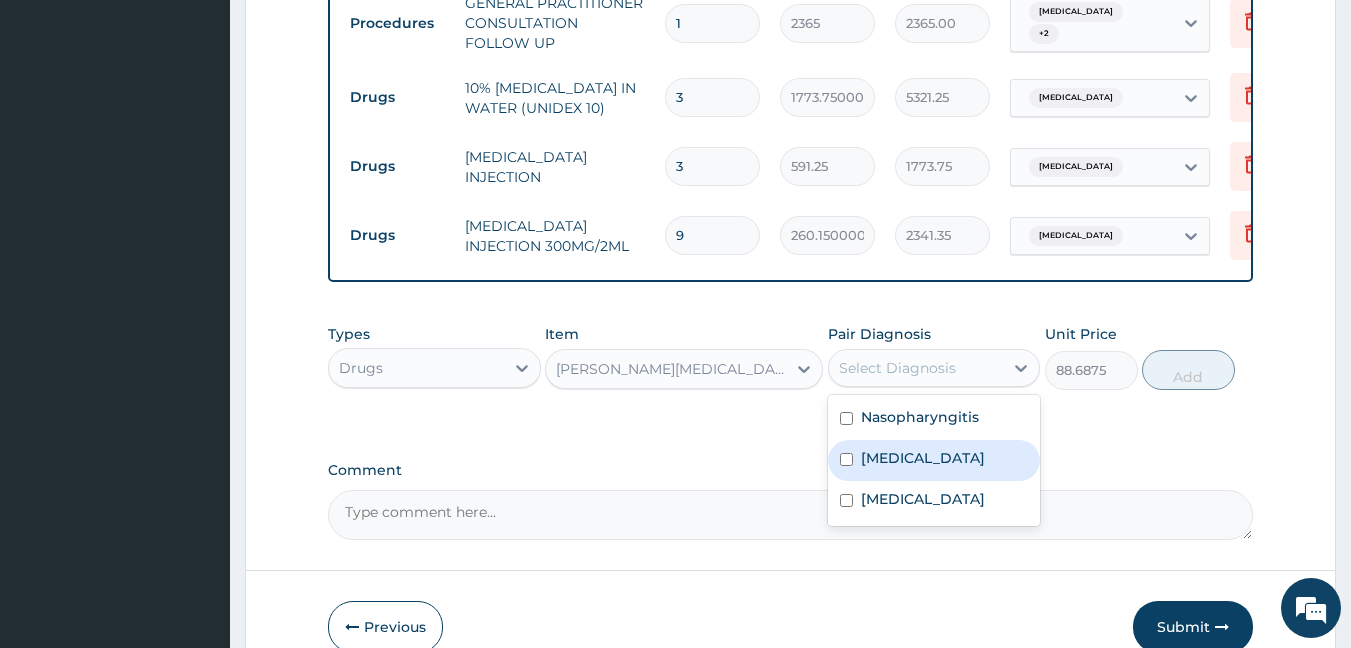 click on "Malaria" at bounding box center [923, 458] 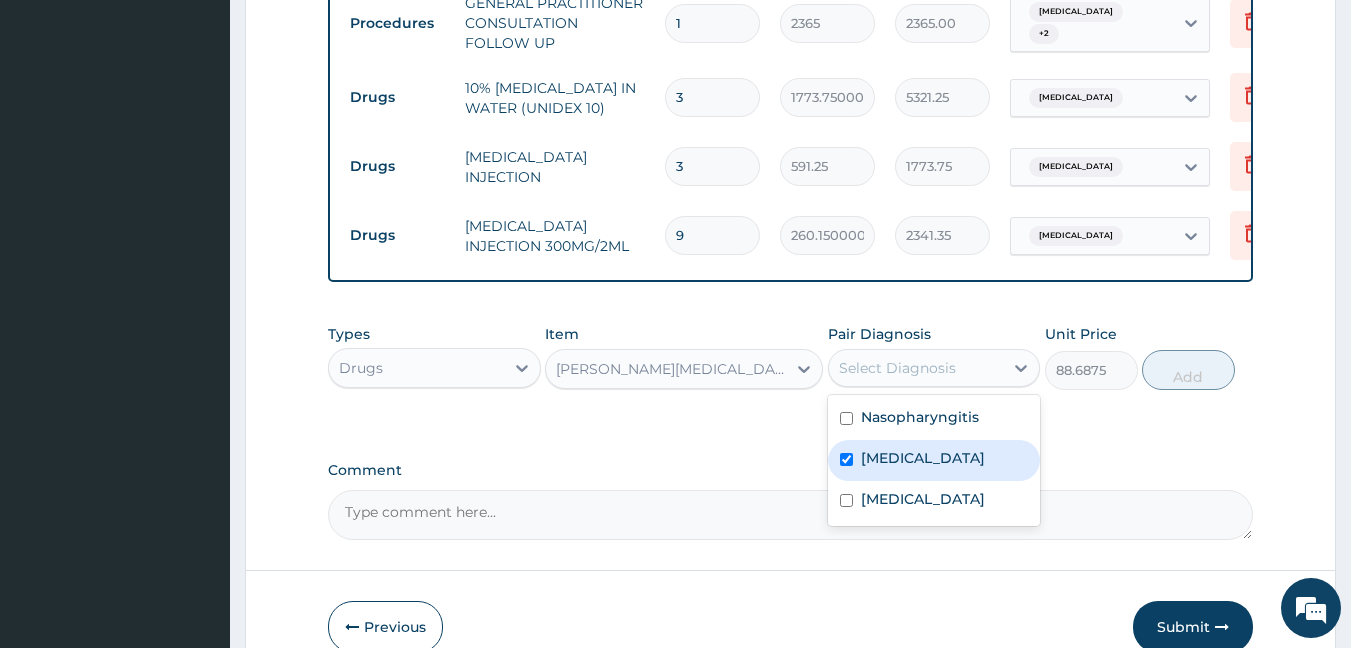 checkbox on "true" 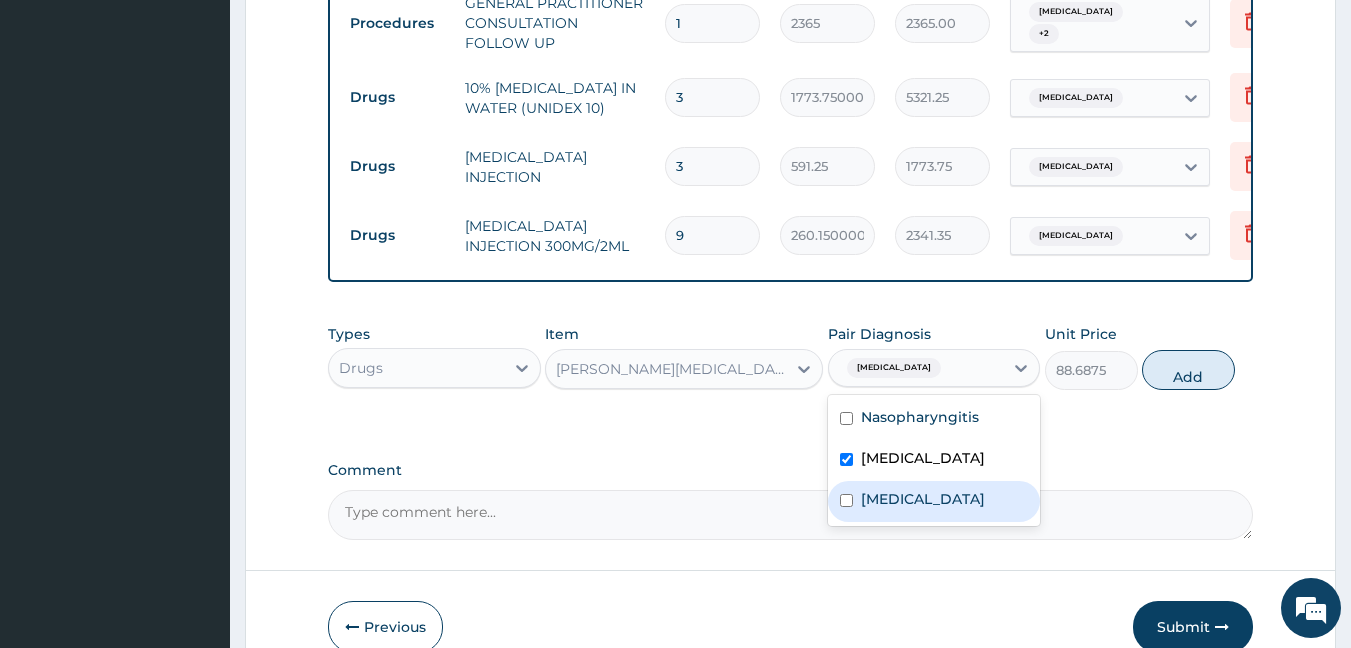 click on "Sepsis" at bounding box center [923, 499] 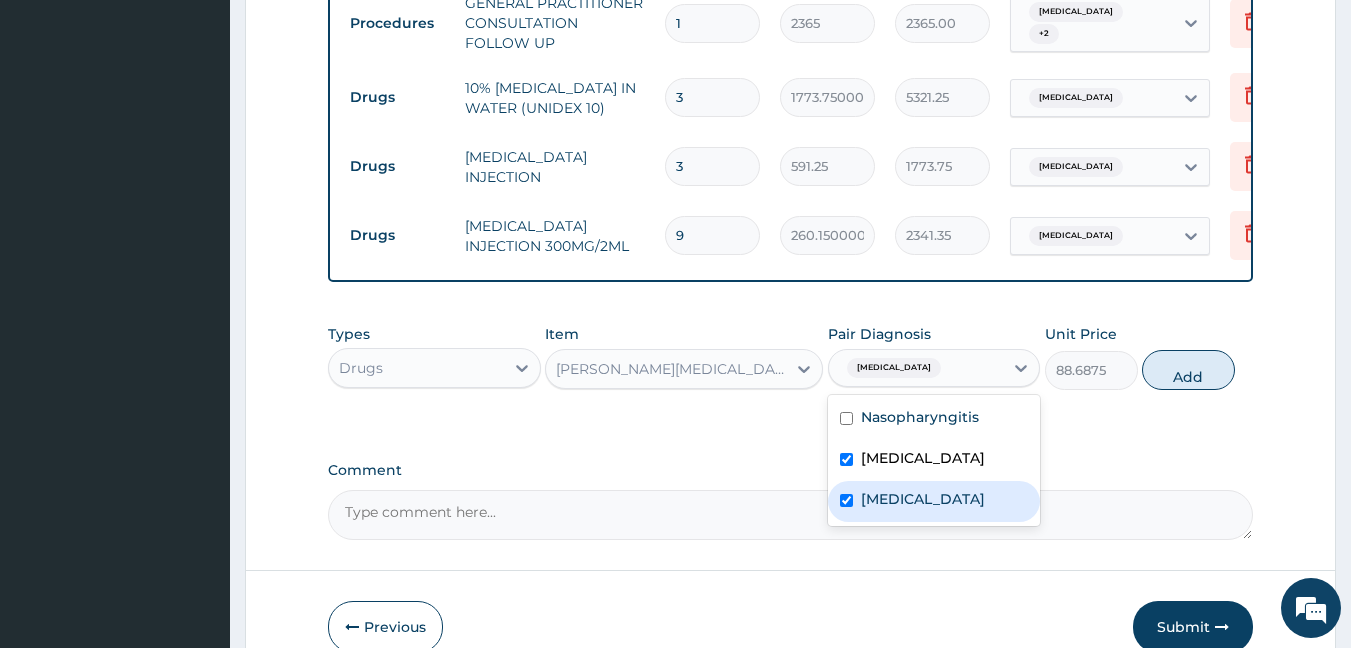 checkbox on "true" 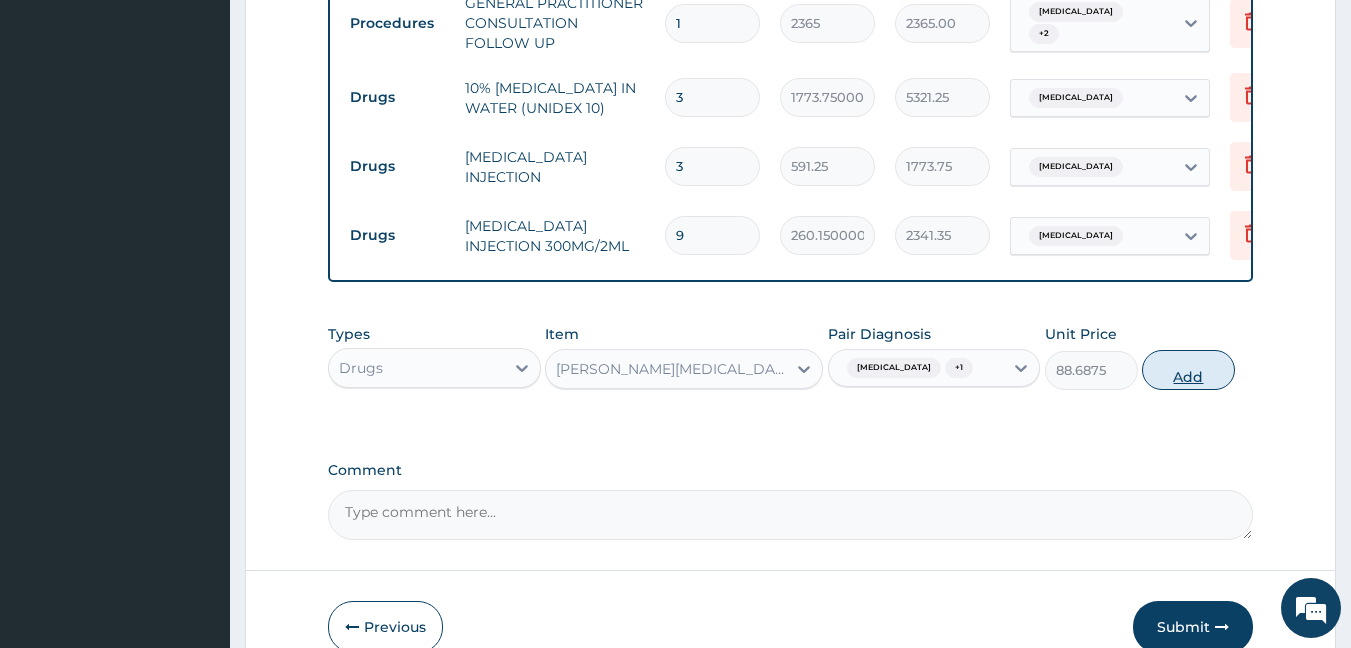 click on "Add" at bounding box center (1188, 370) 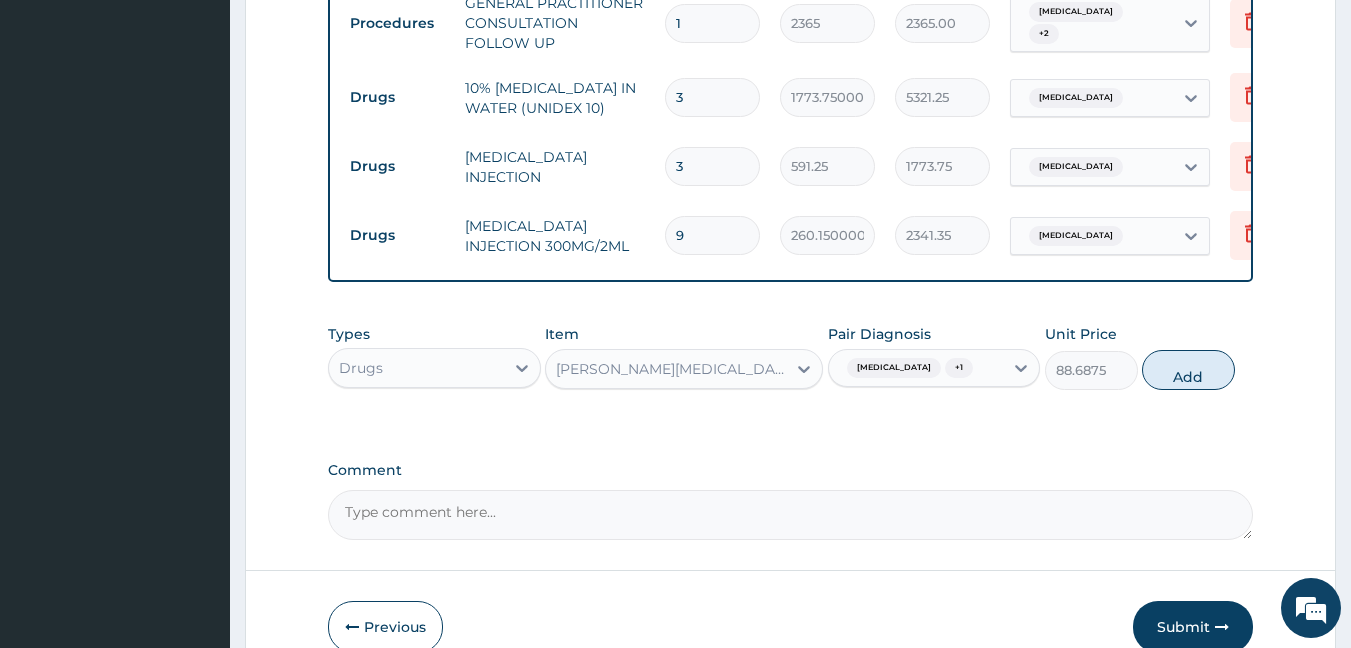 type on "0" 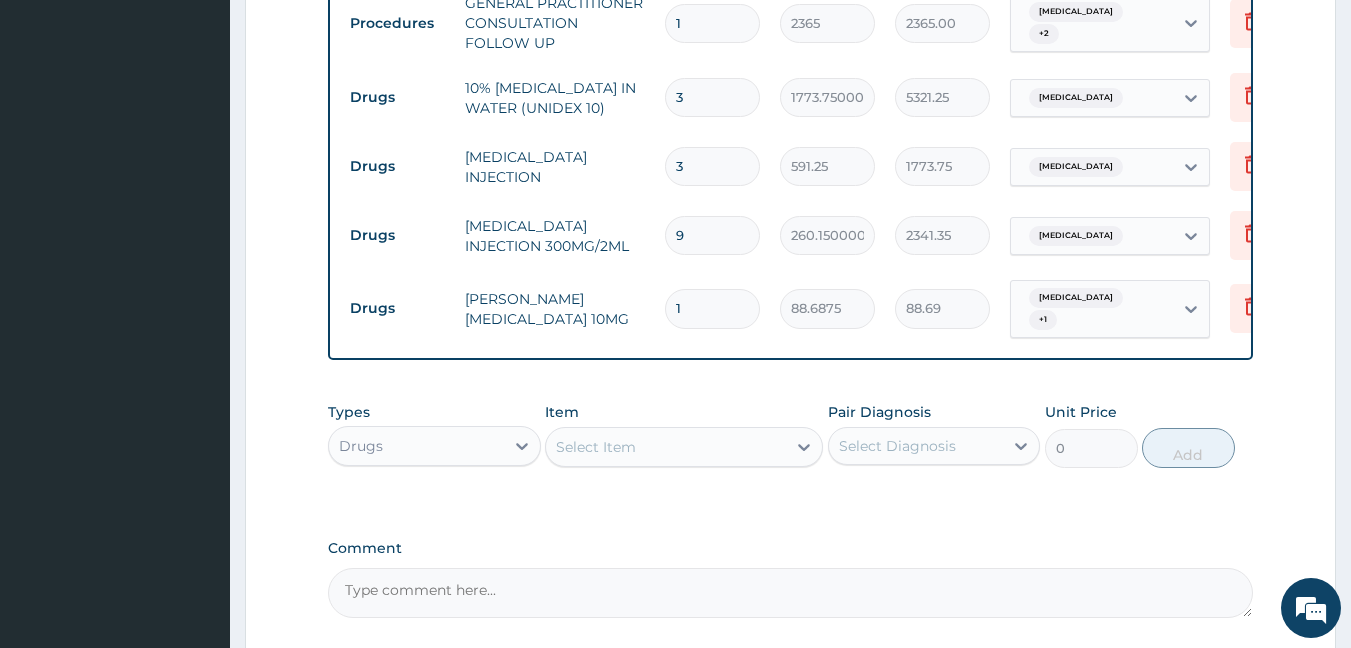 type 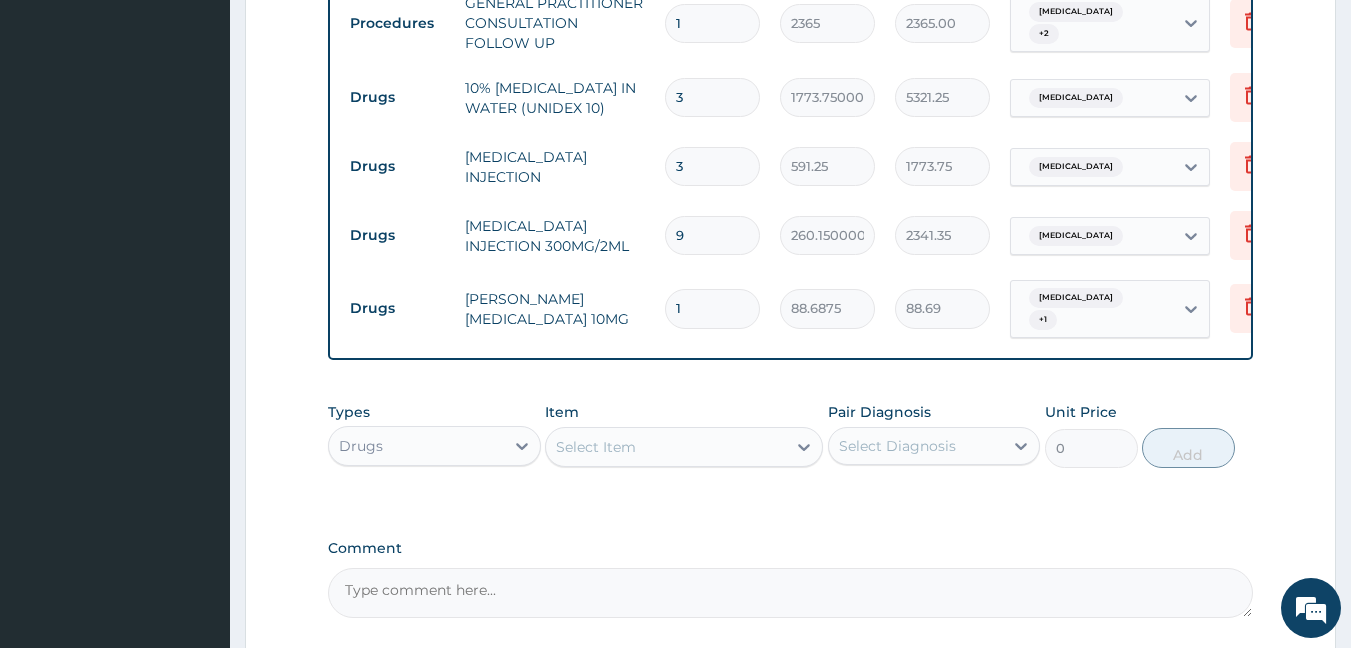 type on "0.00" 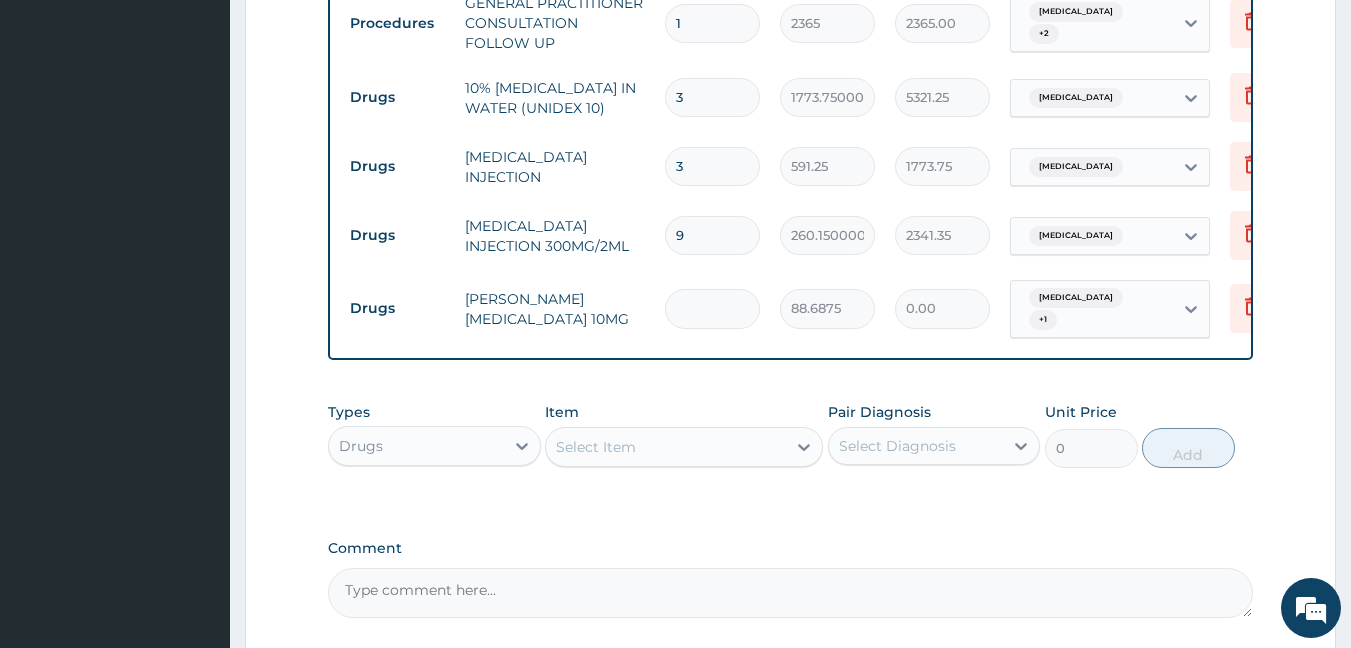 type on "5" 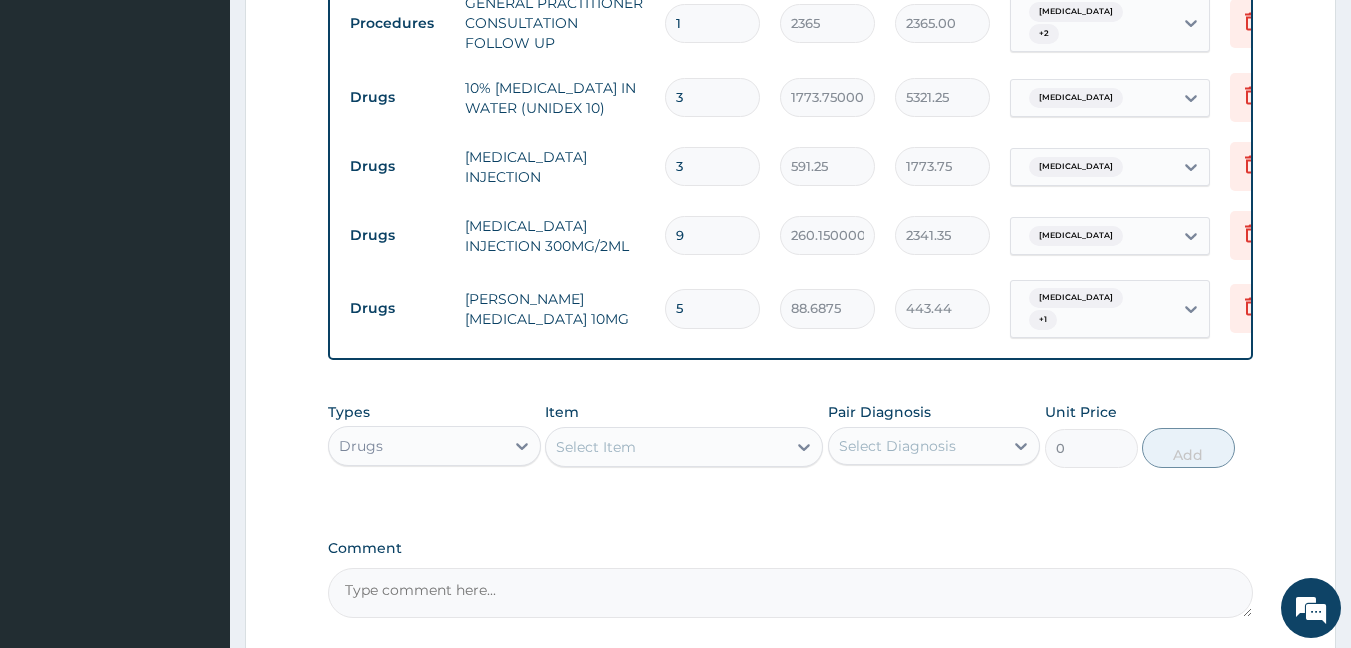 type on "5" 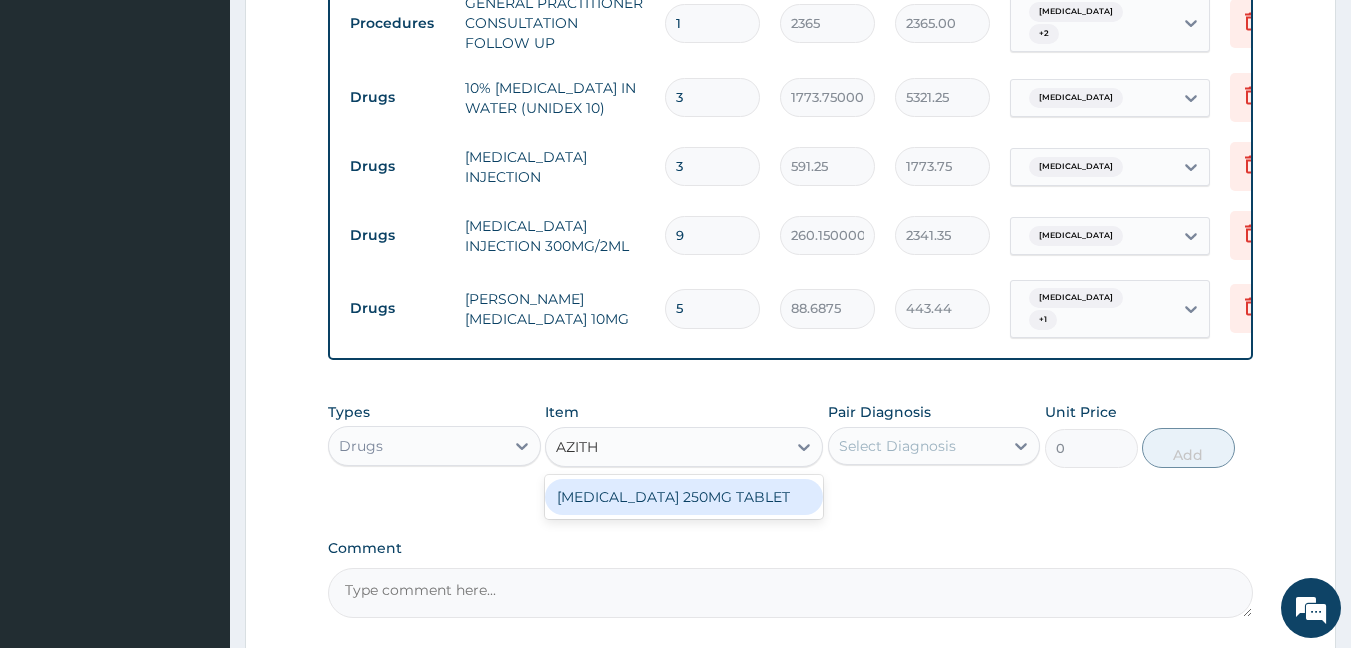 type on "AZITHR" 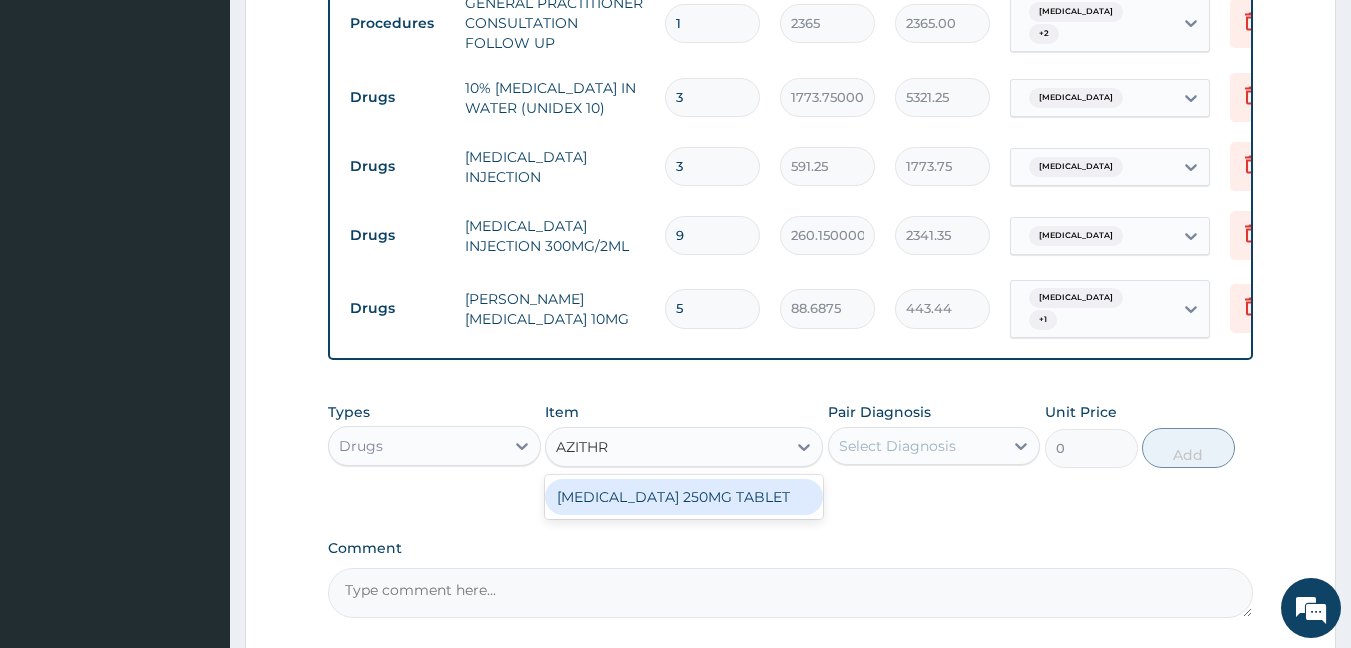 click on "AZITHROMYCIN 250MG TABLET" at bounding box center [684, 497] 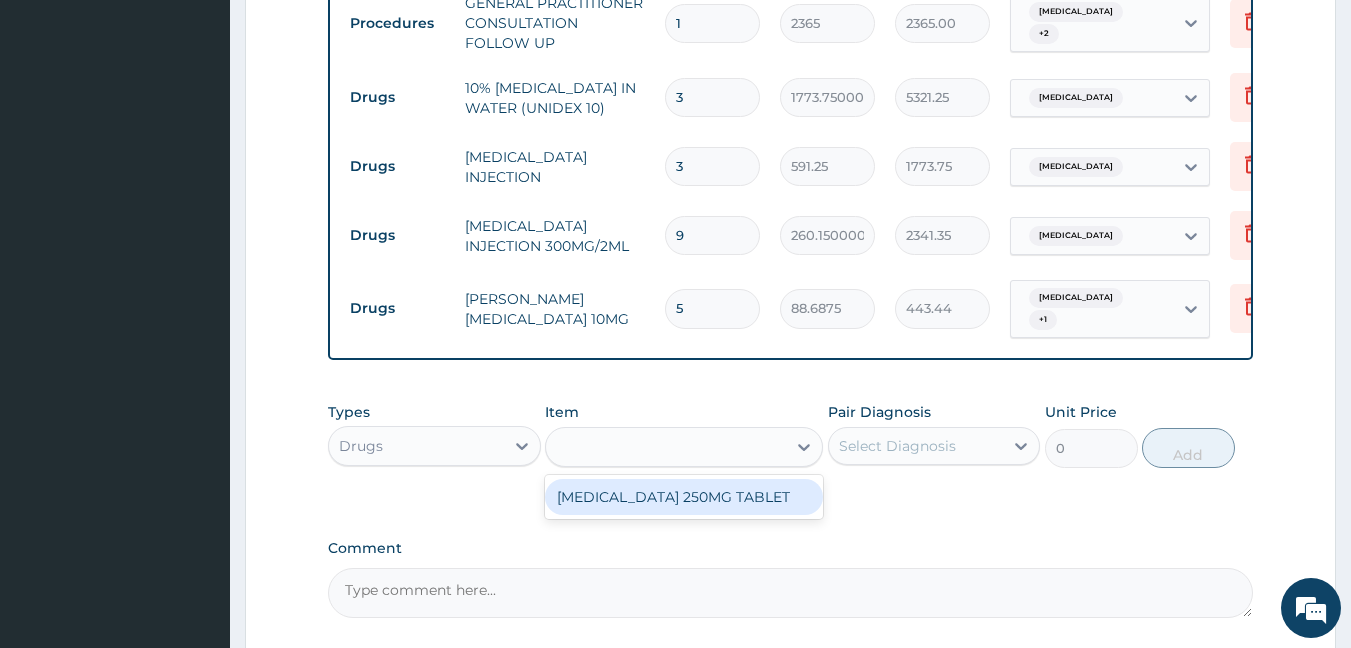 type on "177.375" 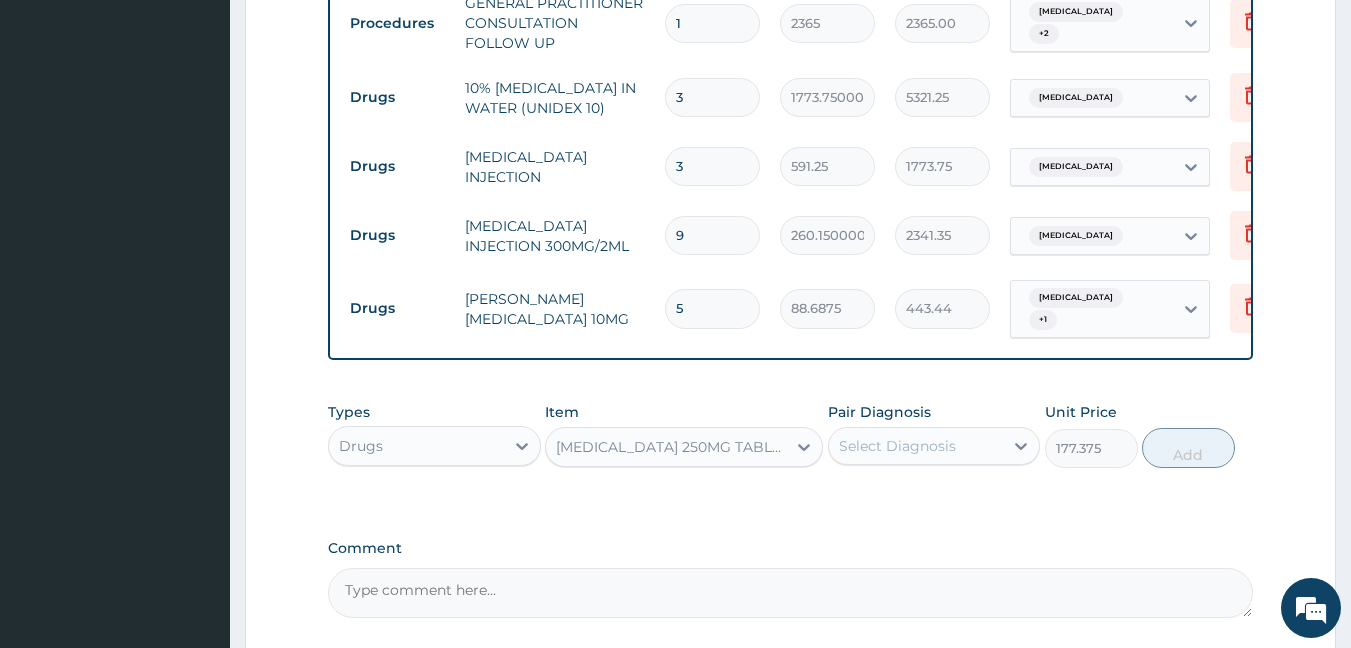 click on "Select Diagnosis" at bounding box center [897, 446] 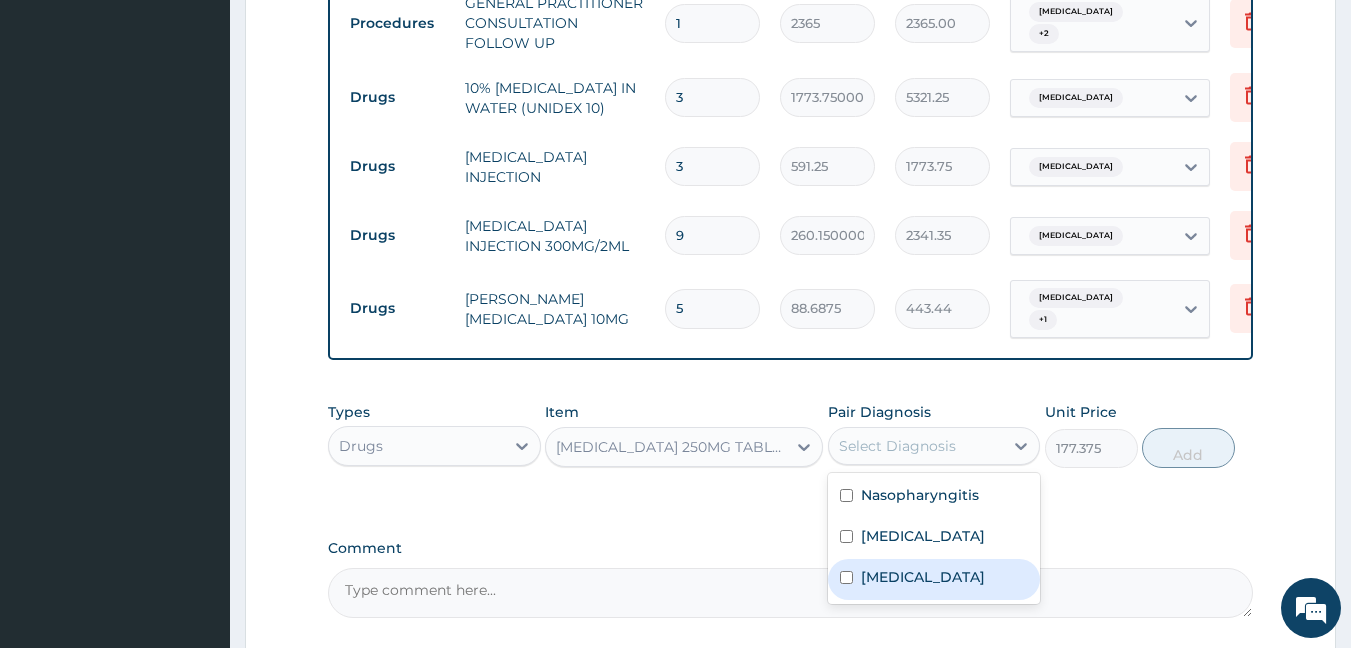 click on "Sepsis" at bounding box center (923, 577) 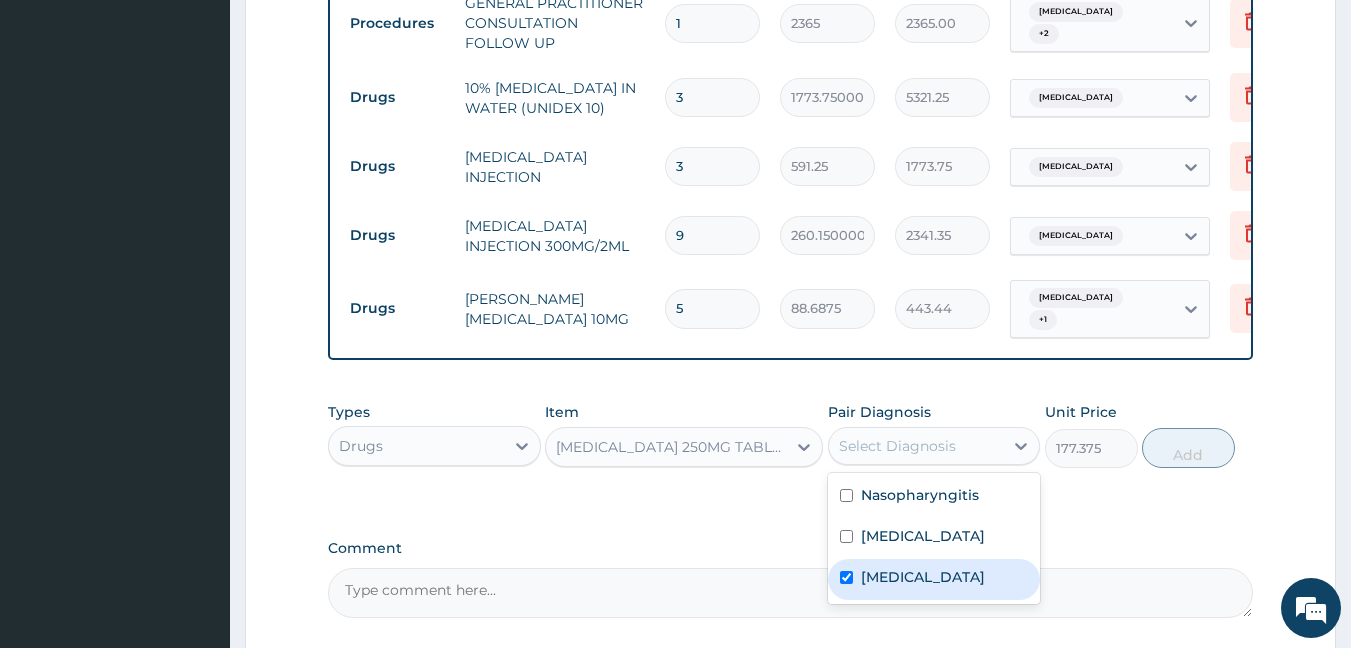 checkbox on "true" 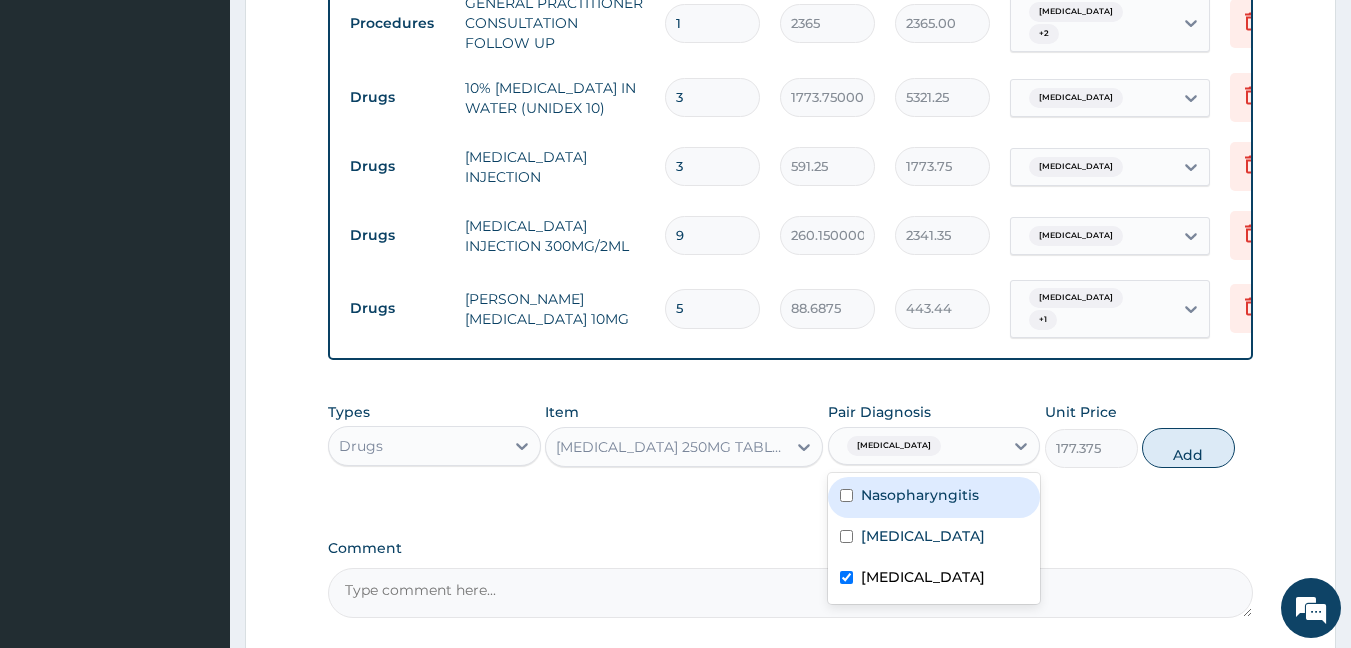 click on "Nasopharyngitis" at bounding box center (920, 495) 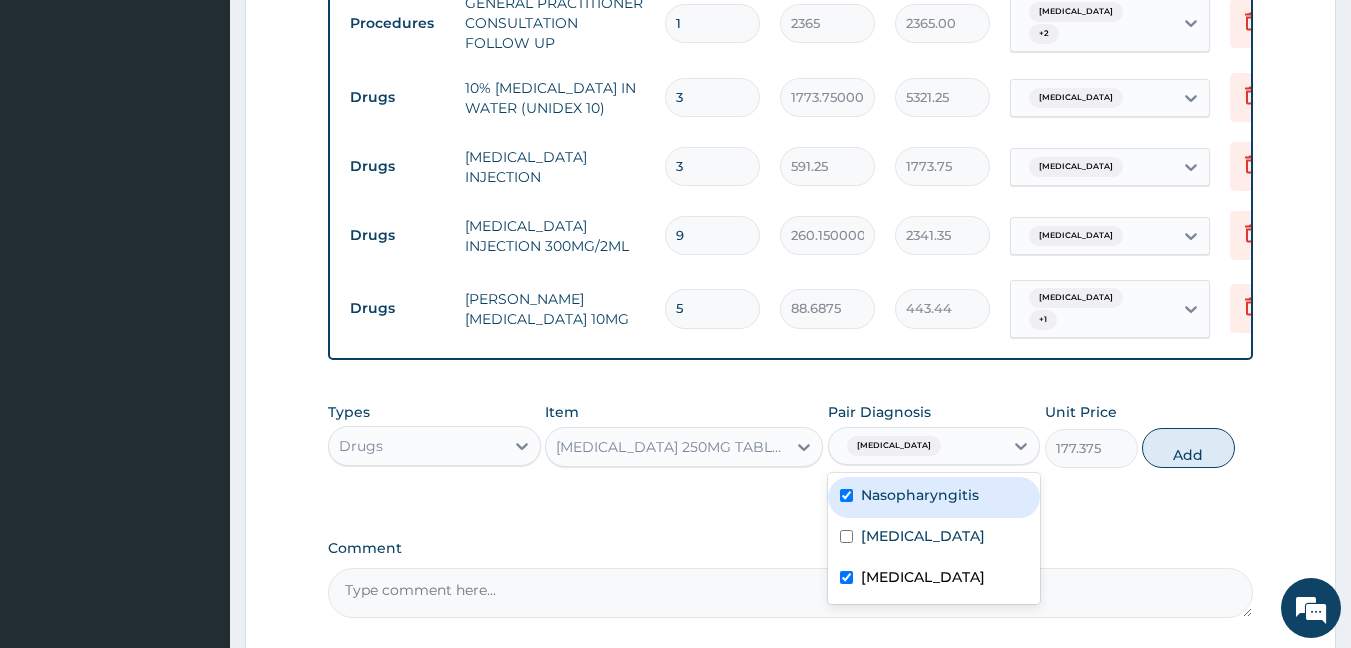 checkbox on "true" 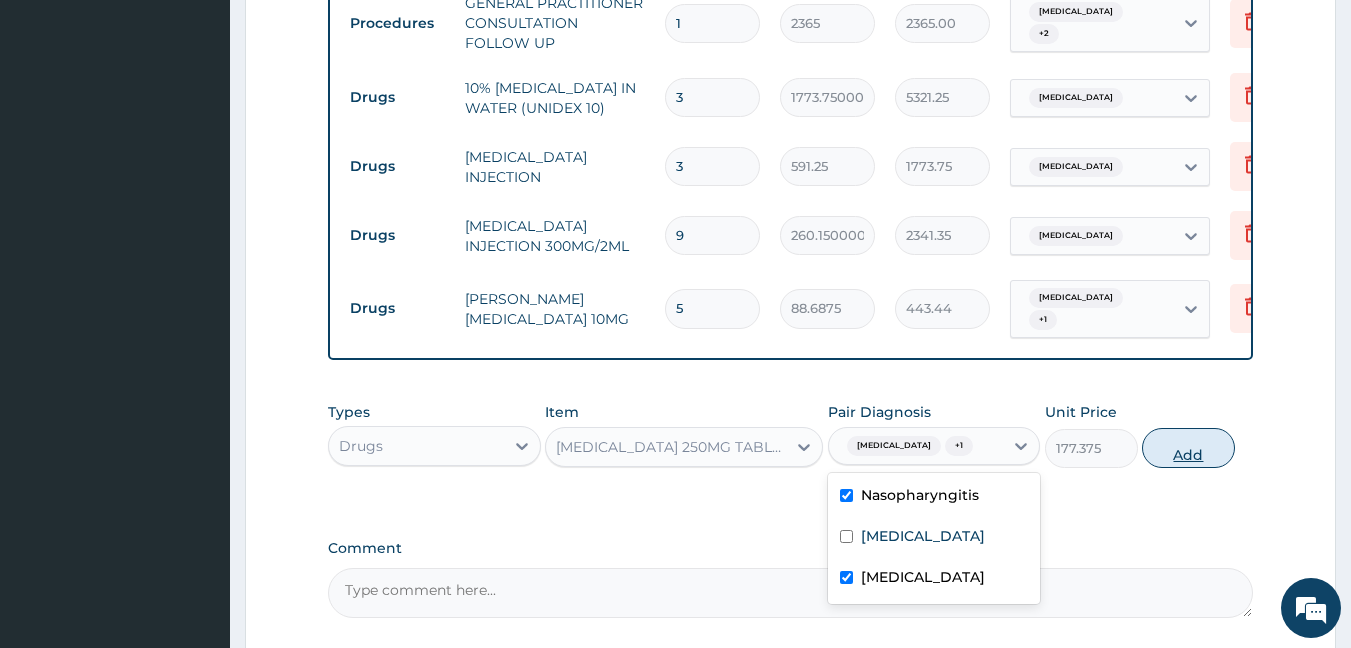 click on "Add" at bounding box center [1188, 448] 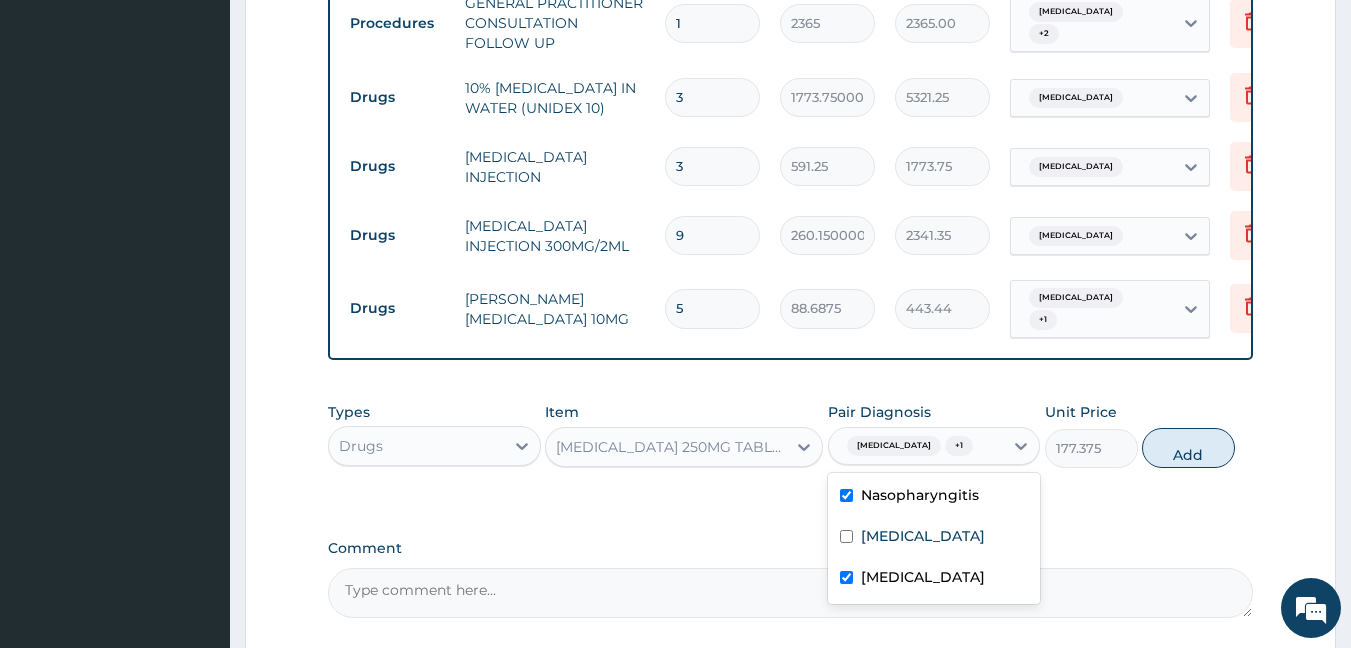 type on "0" 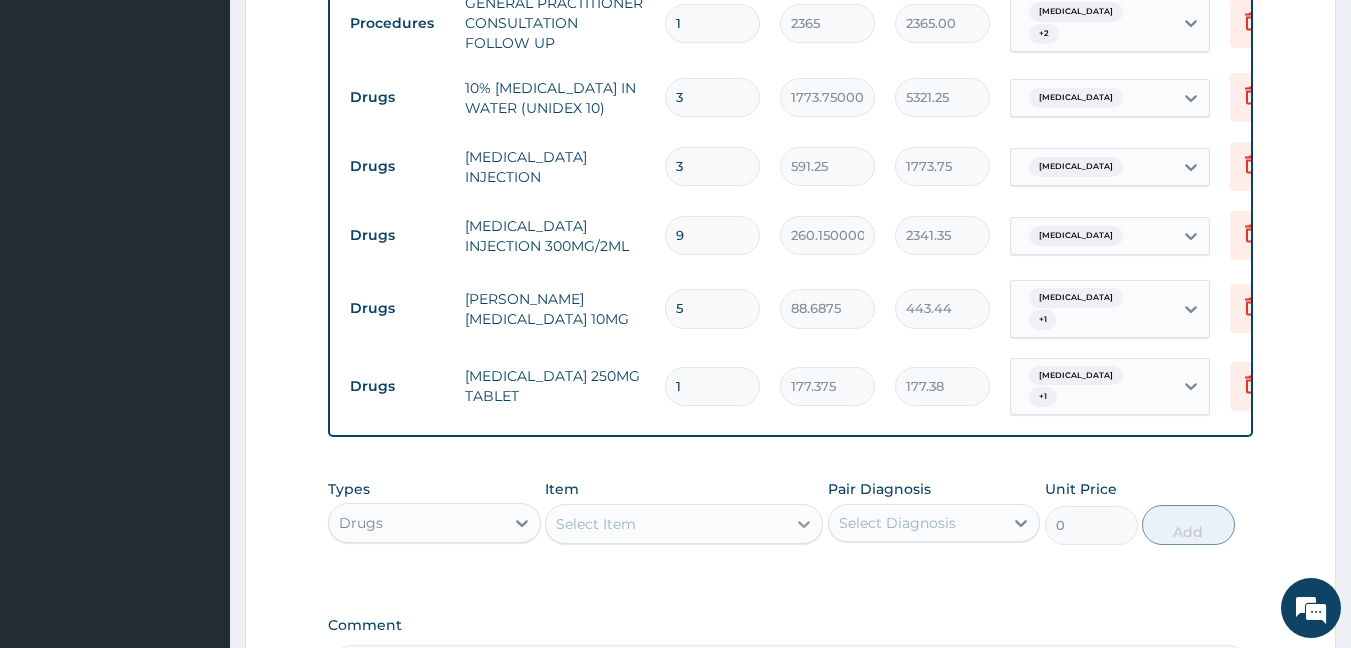 type 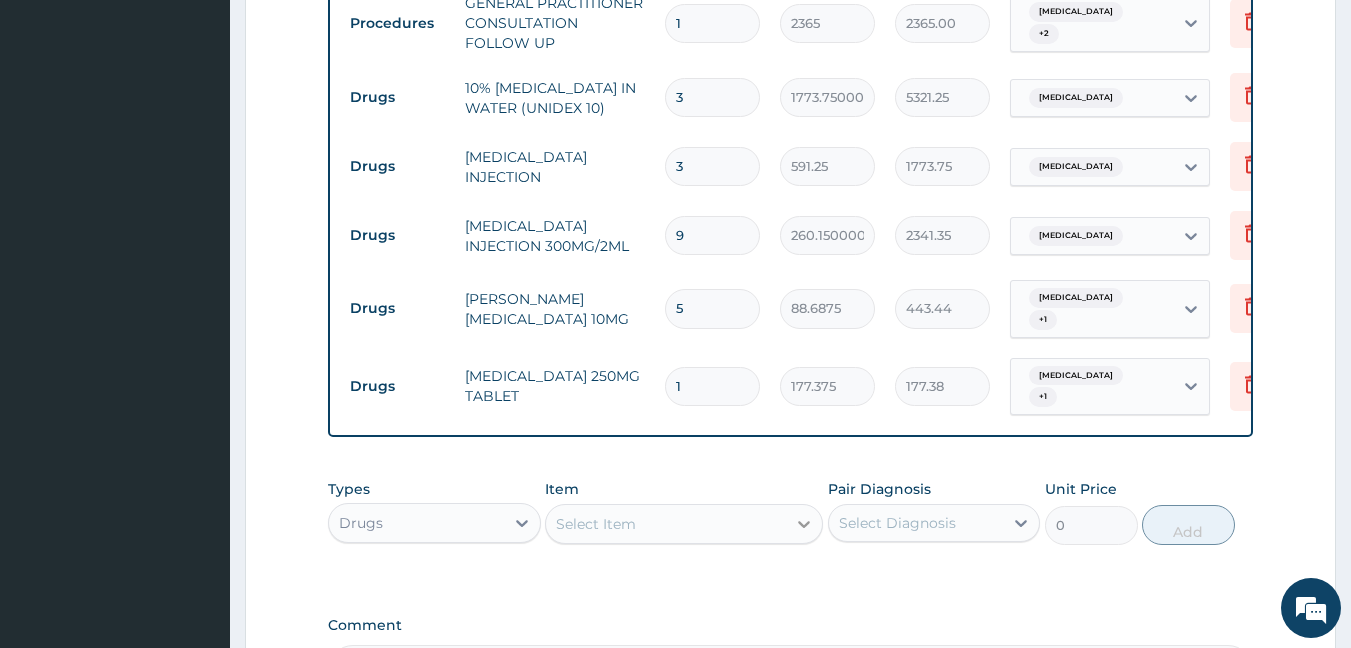 type on "0.00" 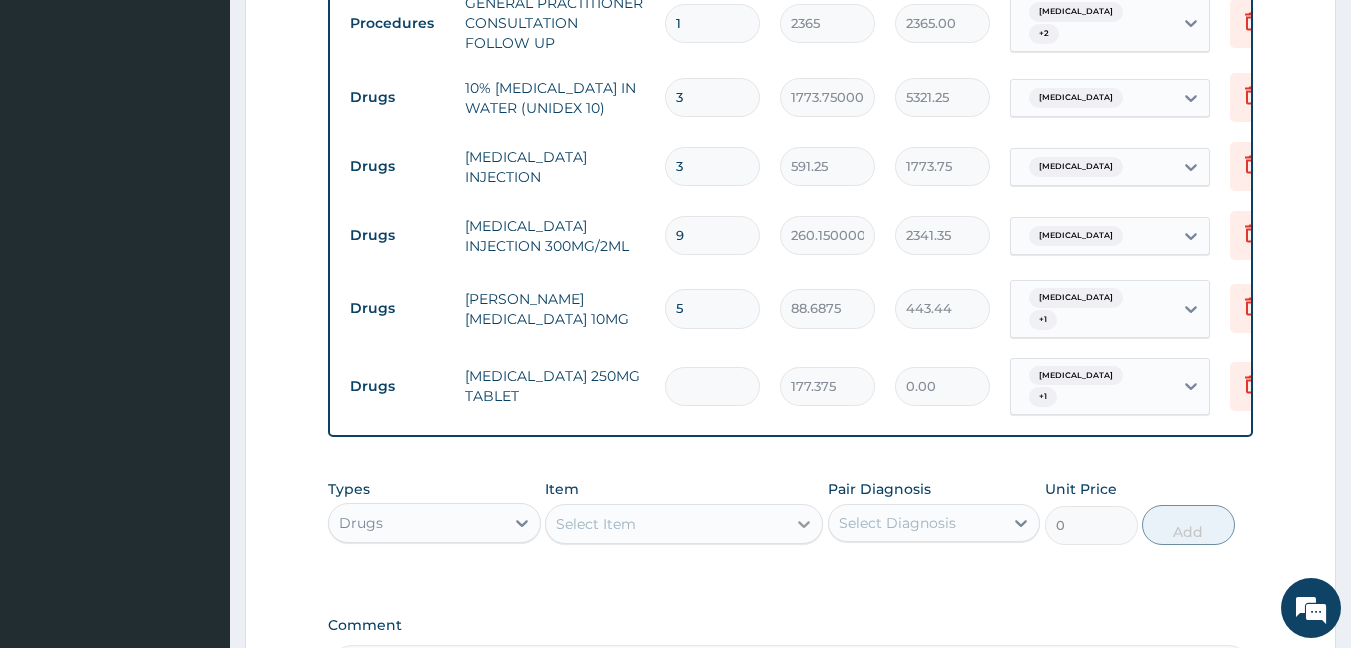type on "6" 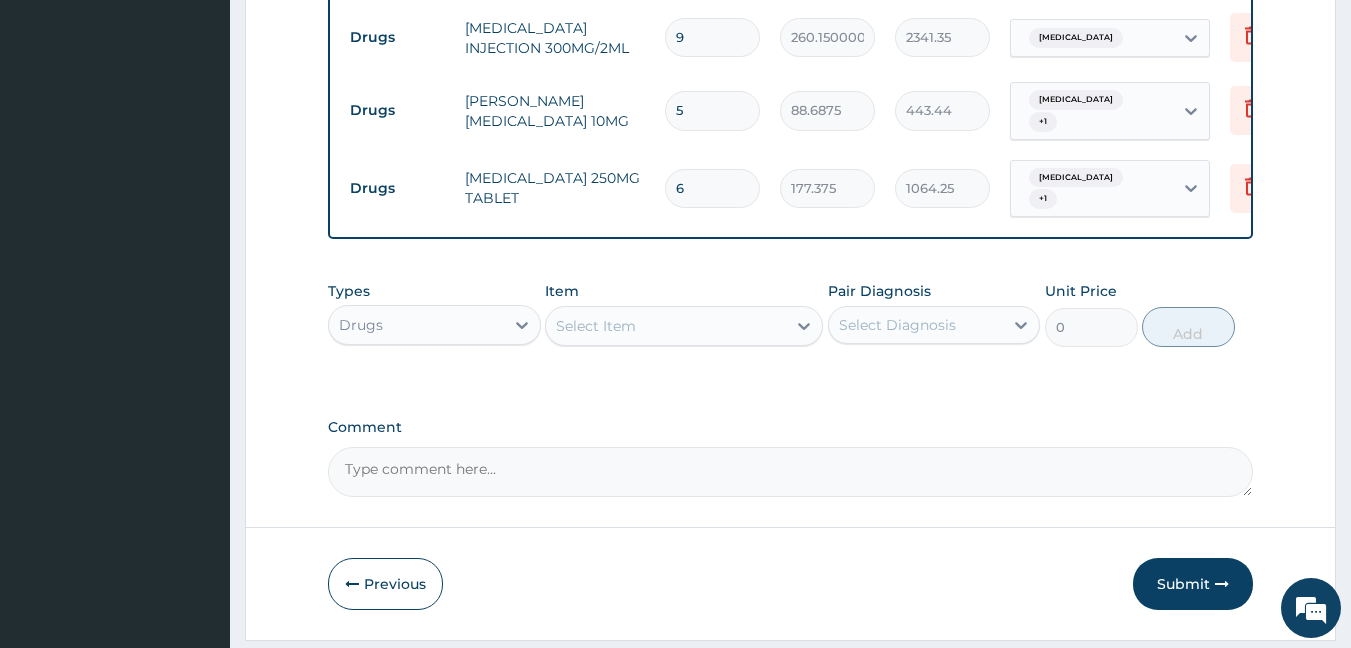 scroll, scrollTop: 1388, scrollLeft: 0, axis: vertical 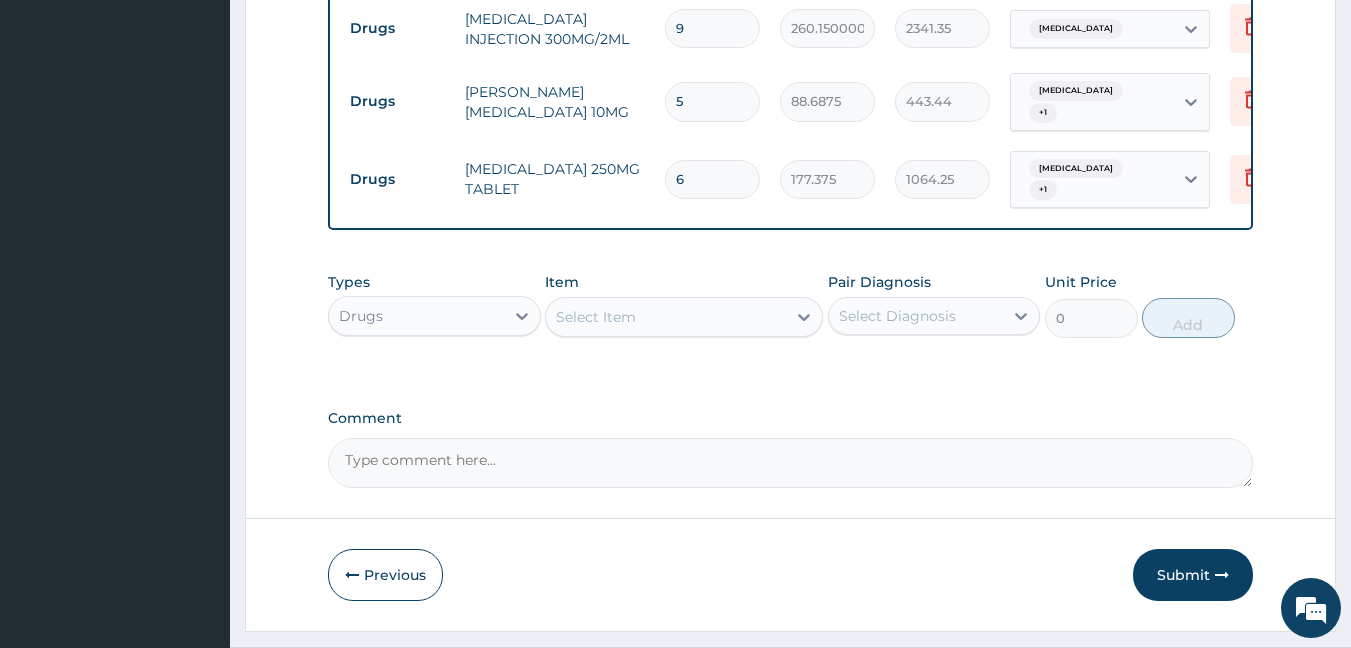 type on "6" 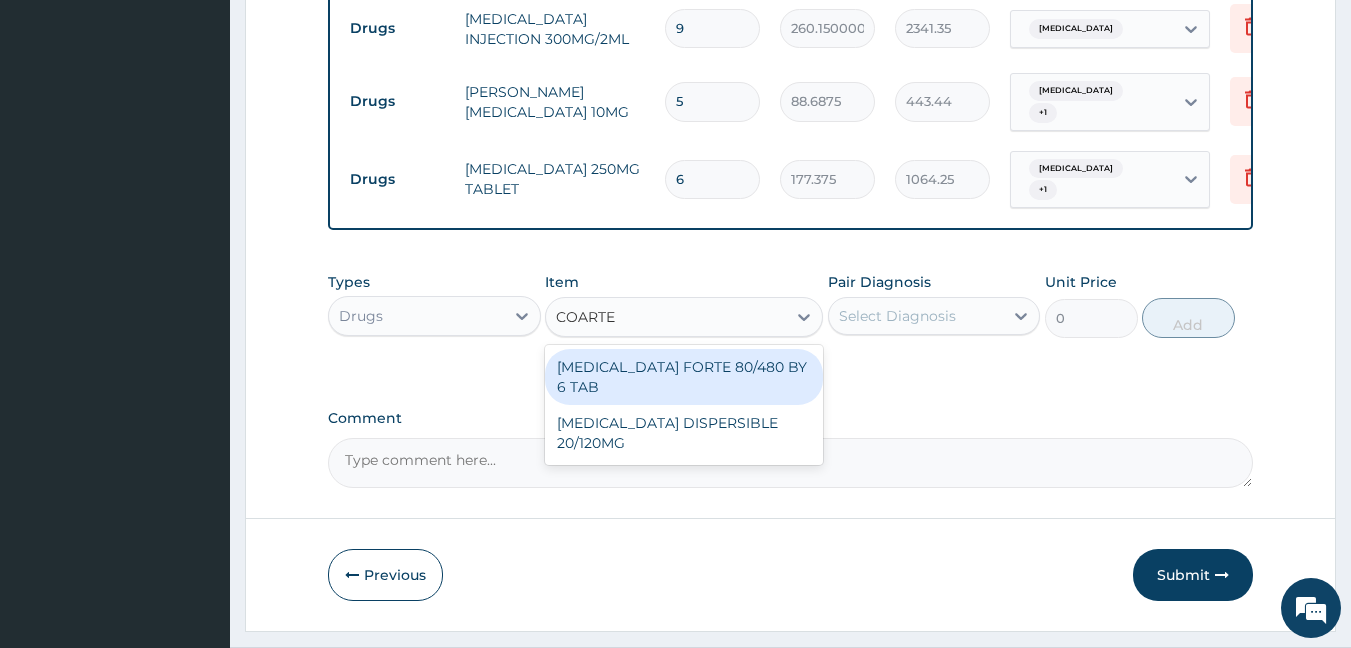 type on "COARTEM" 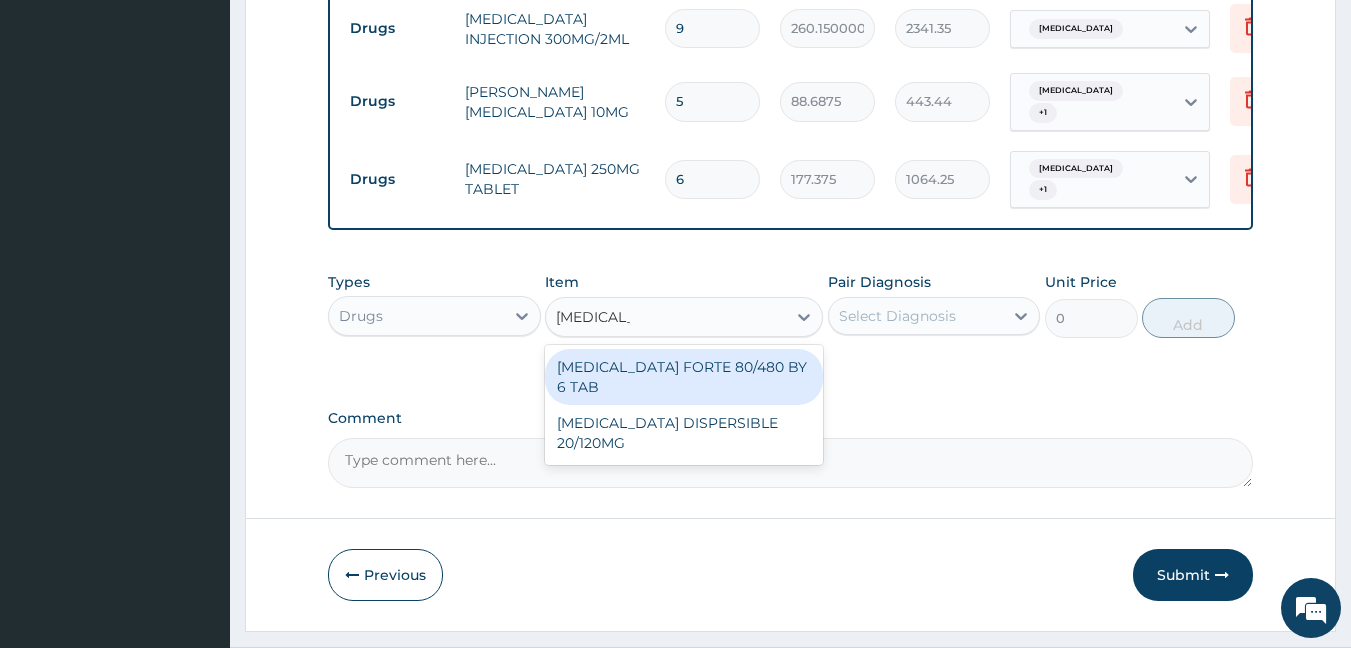 click on "COARTEM FORTE 80/480 BY 6 TAB" at bounding box center [684, 377] 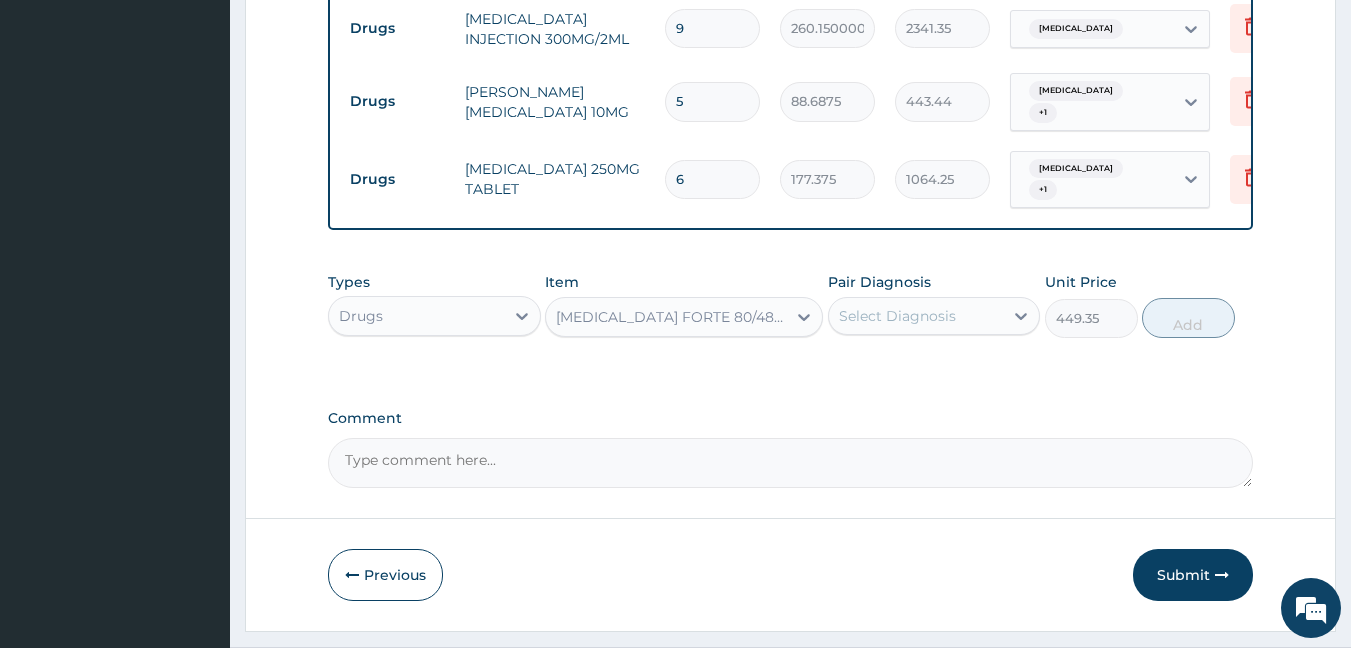 click on "Select Diagnosis" at bounding box center [897, 316] 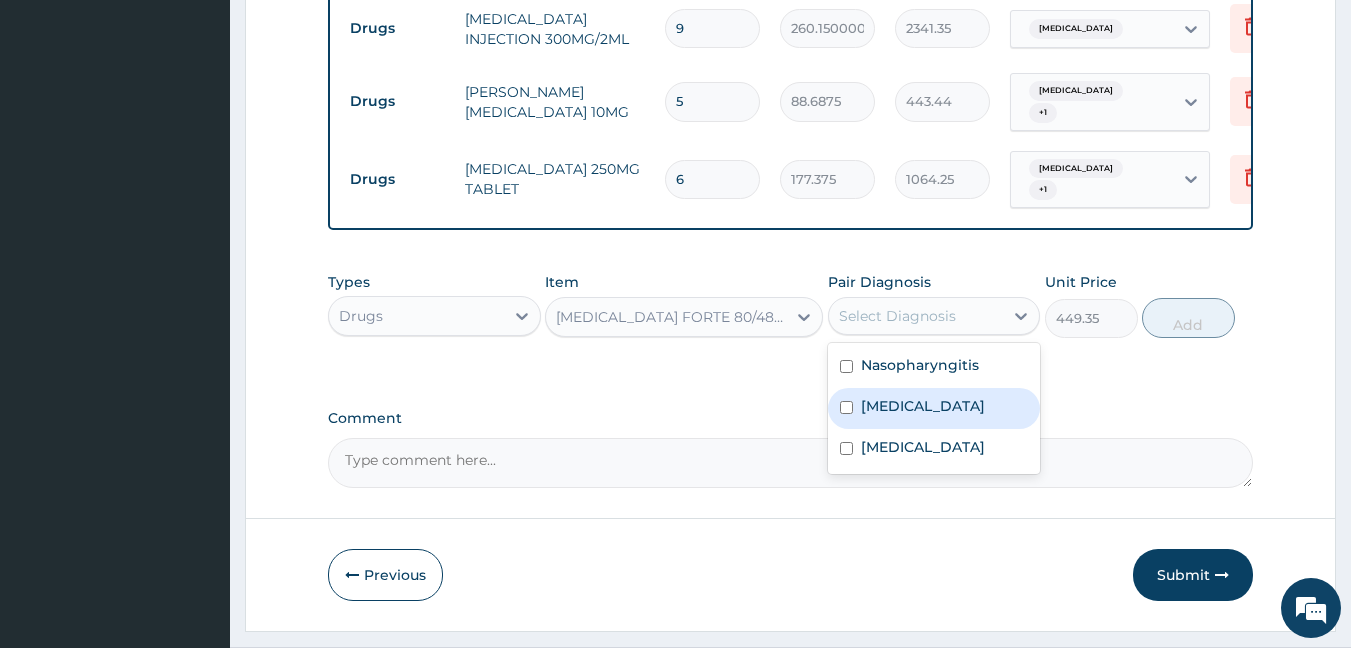 click on "Malaria" at bounding box center (923, 406) 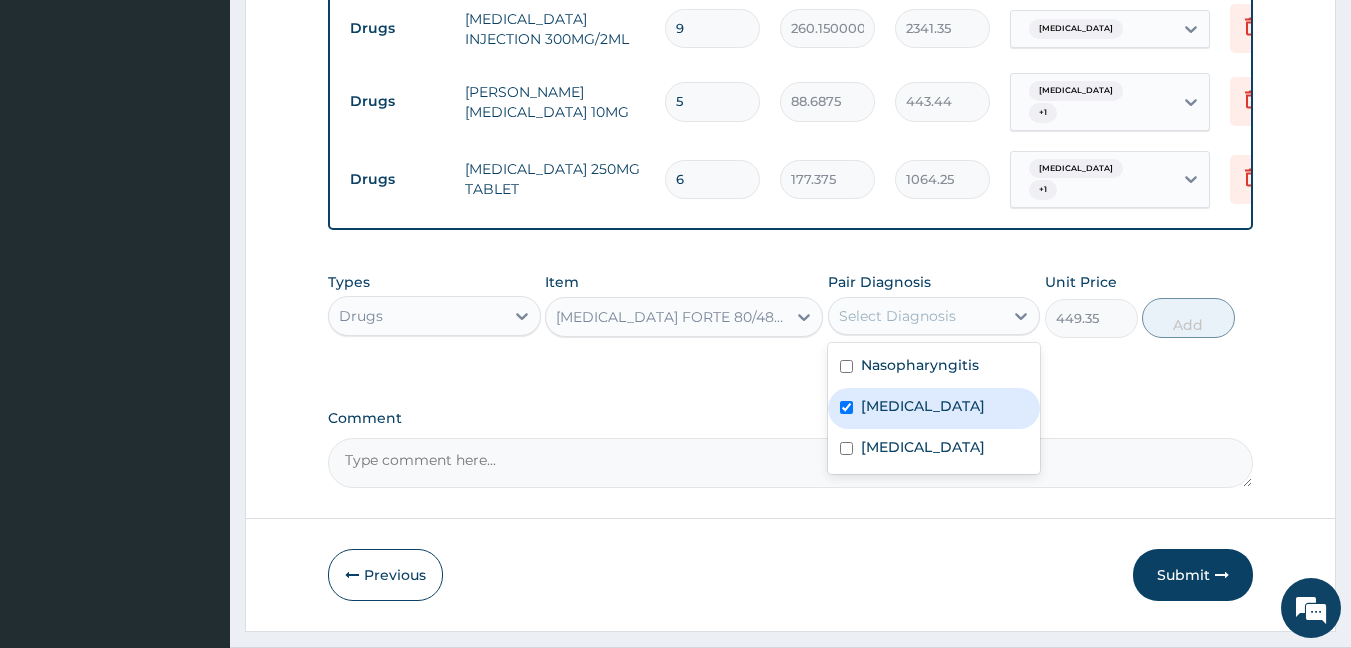 checkbox on "true" 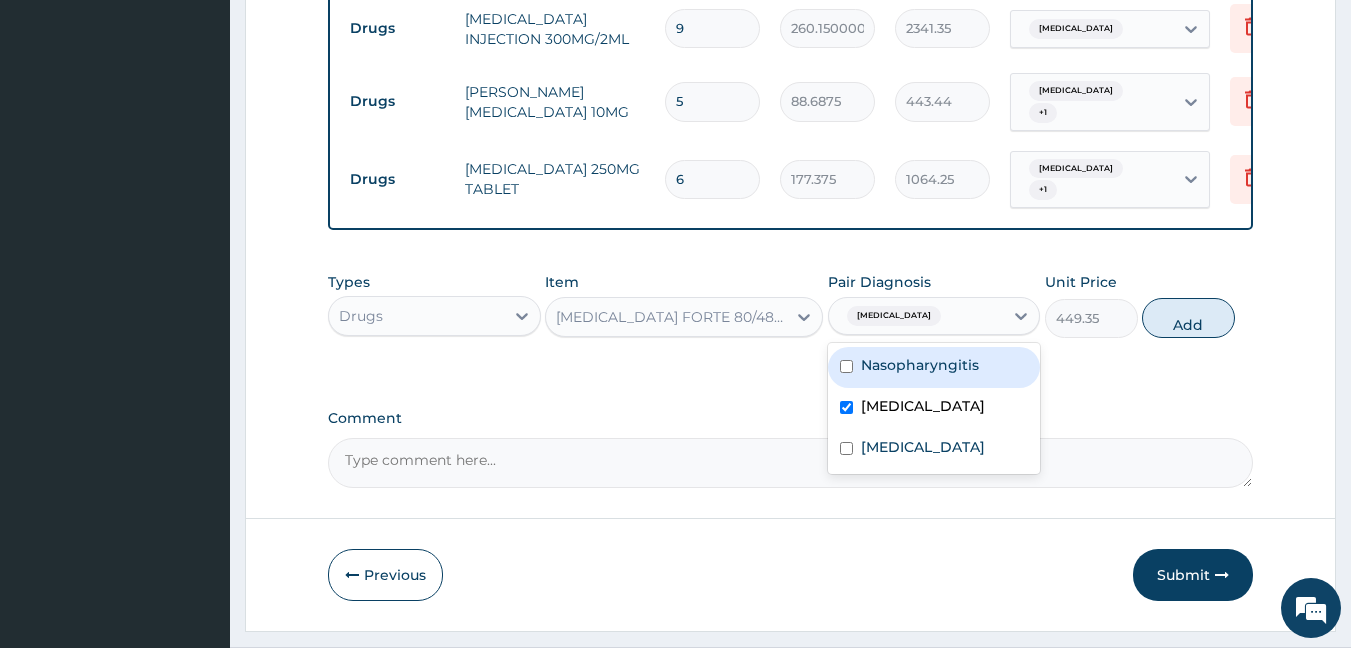 click on "Add" at bounding box center [1188, 318] 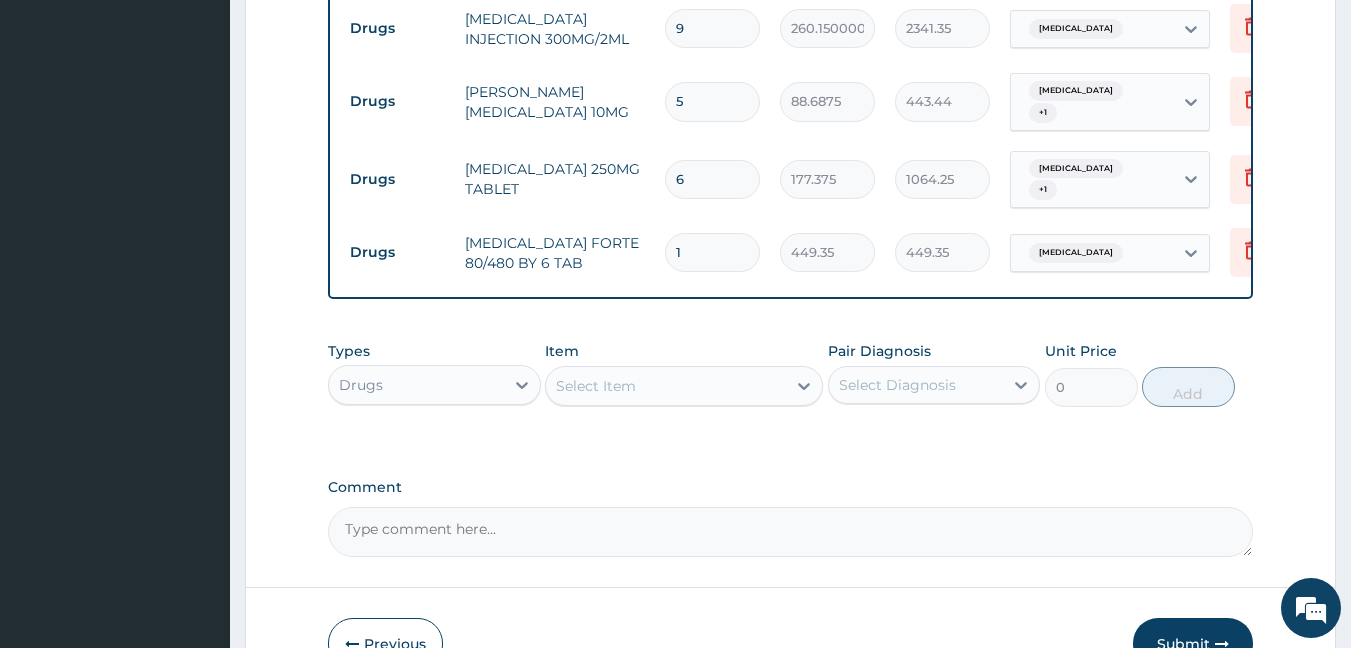 type 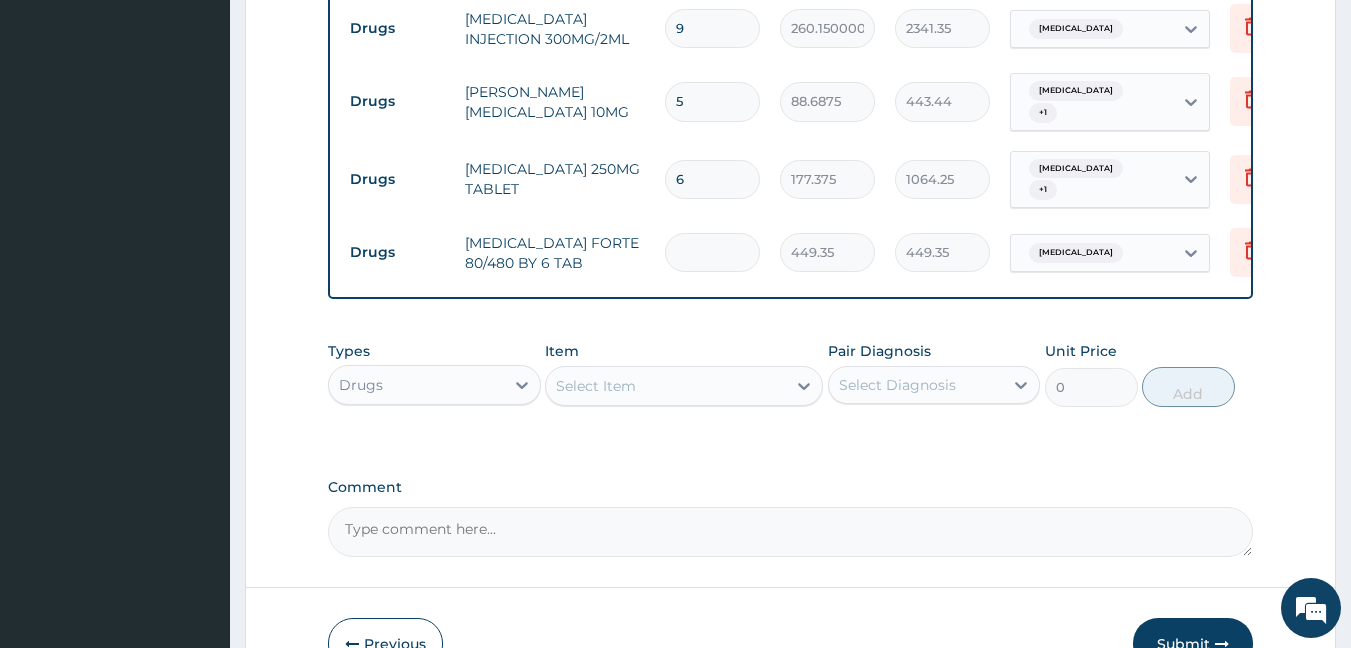 type on "0.00" 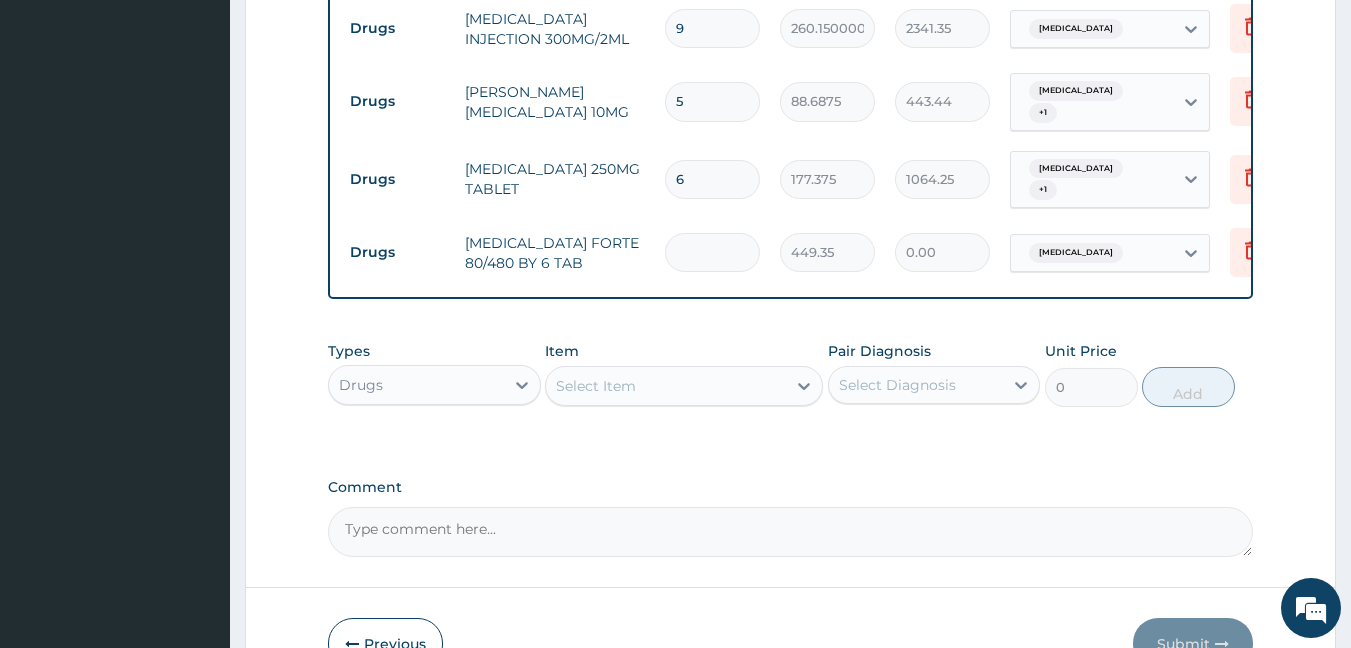type on "6" 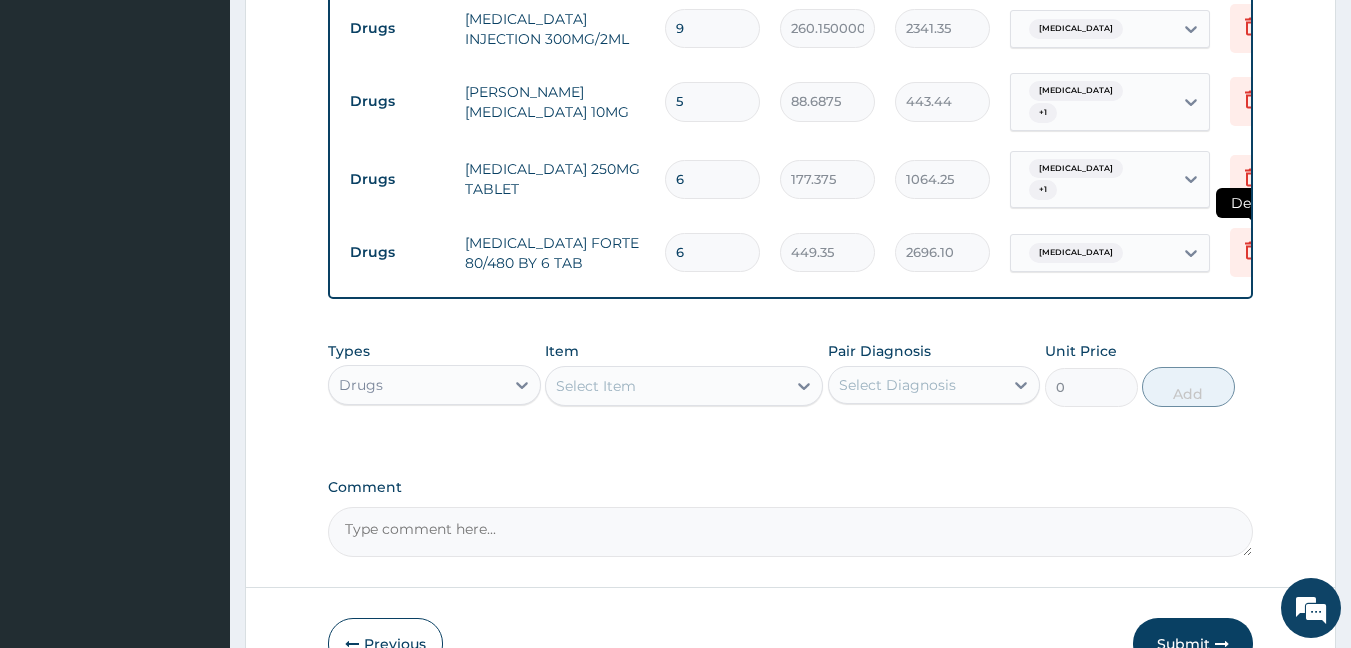 type on "6" 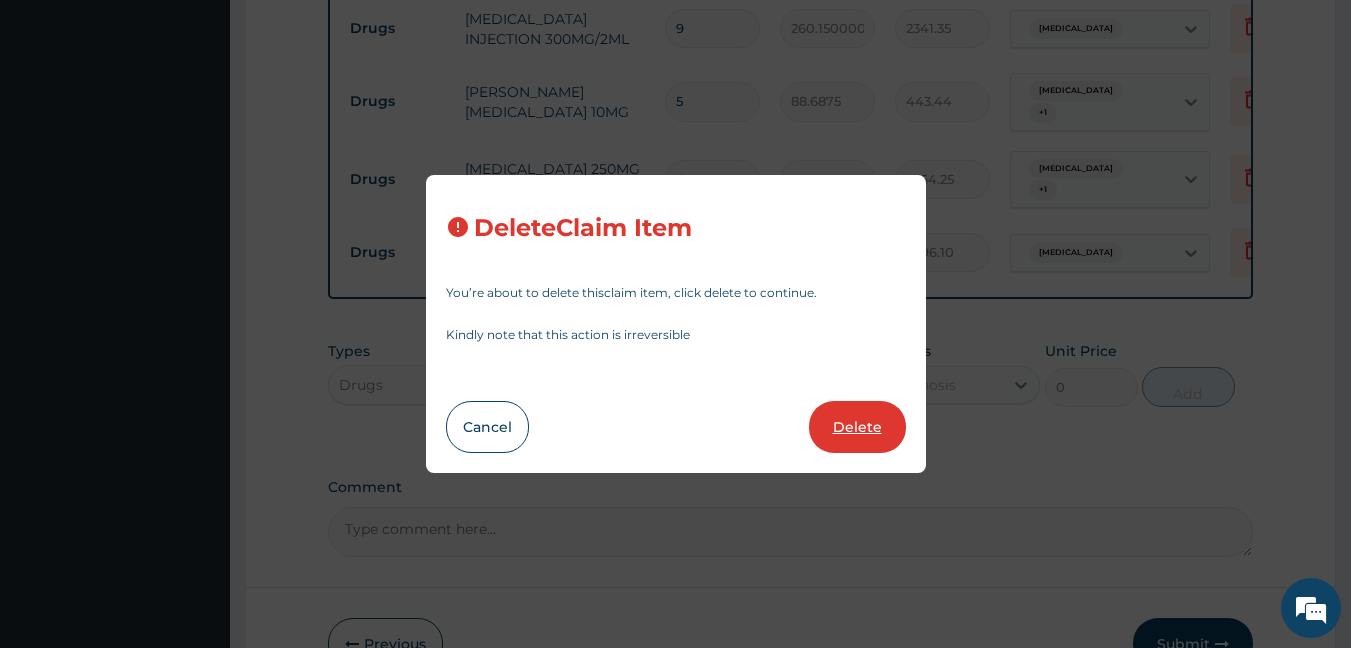 click on "Delete" at bounding box center (857, 427) 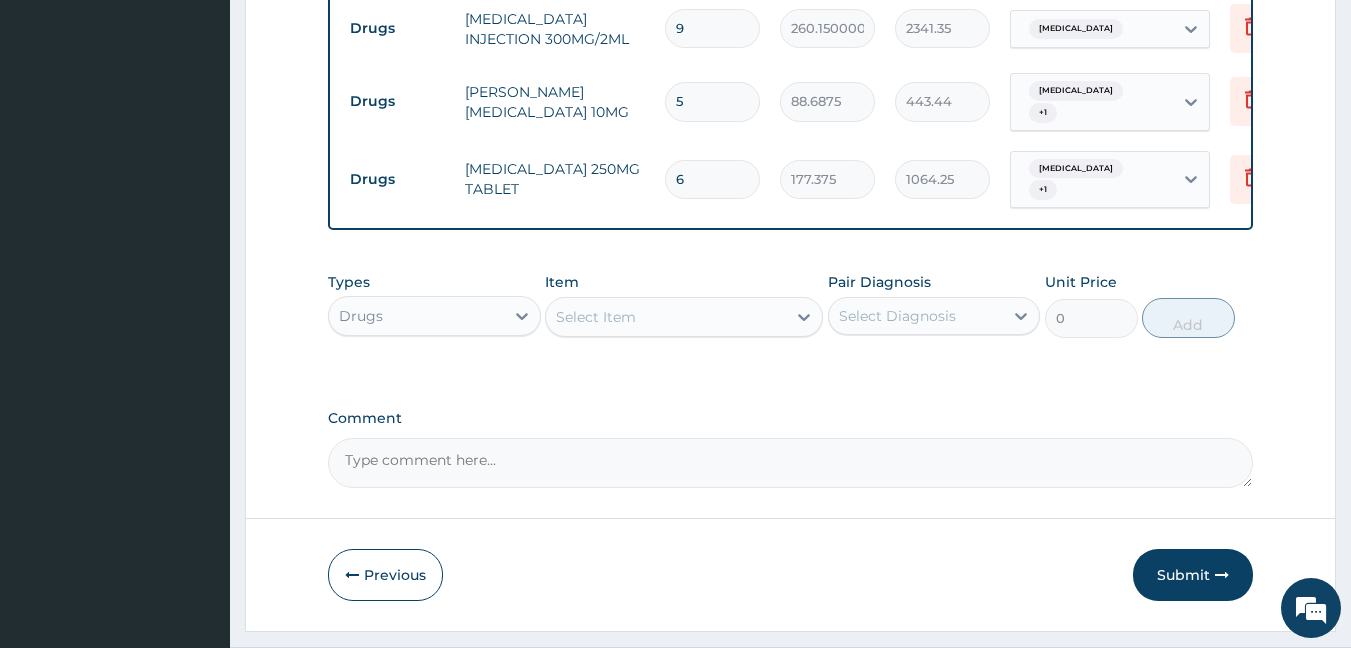 click on "Select Item" at bounding box center (666, 317) 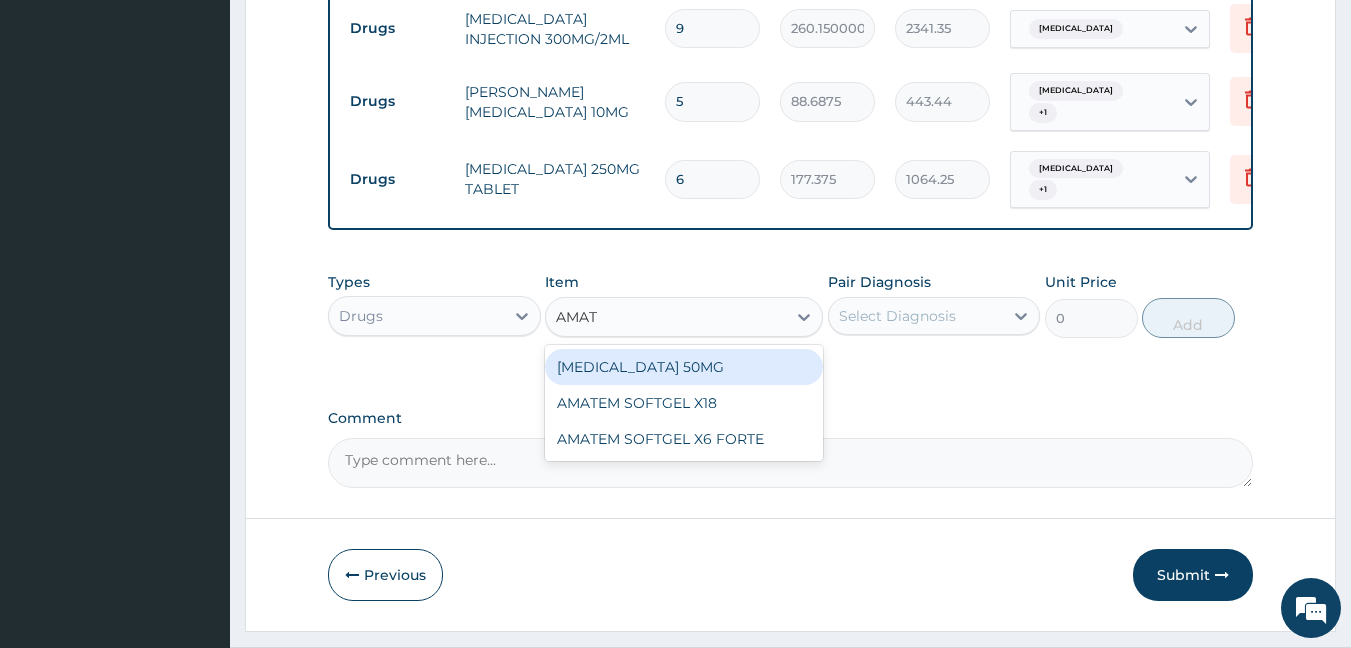 type on "AMATE" 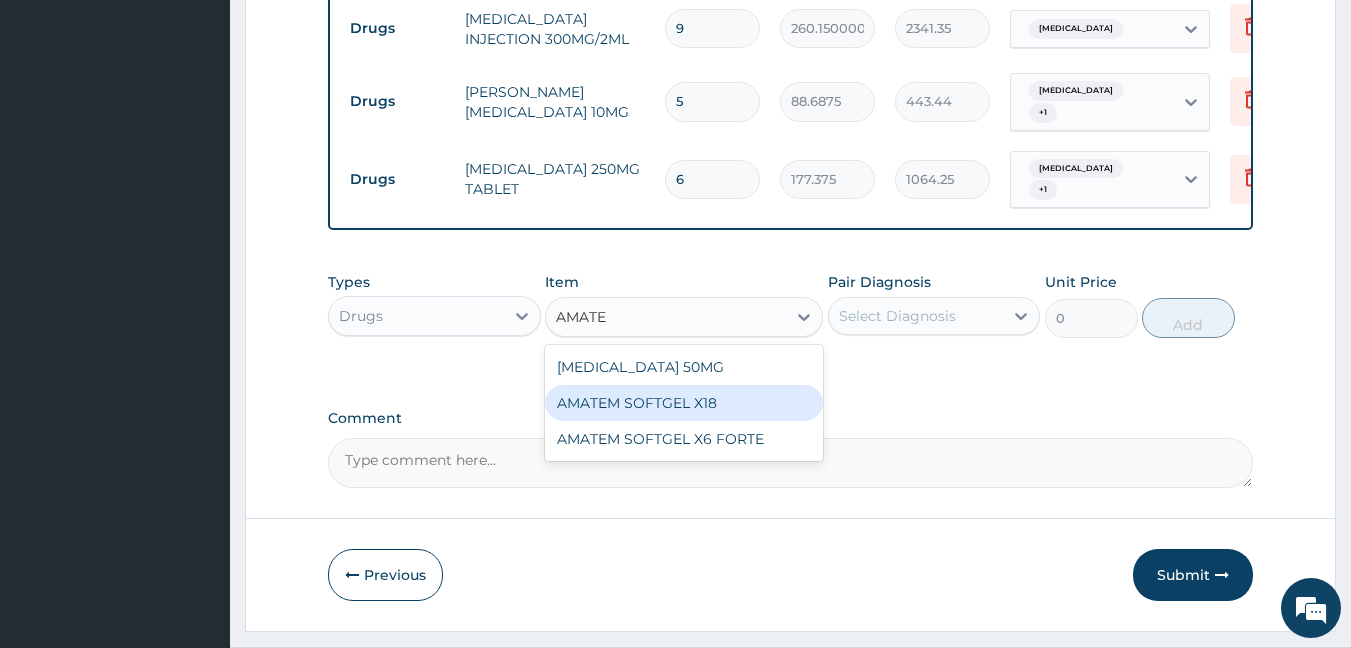 click on "AMATEM SOFTGEL X18" at bounding box center [684, 403] 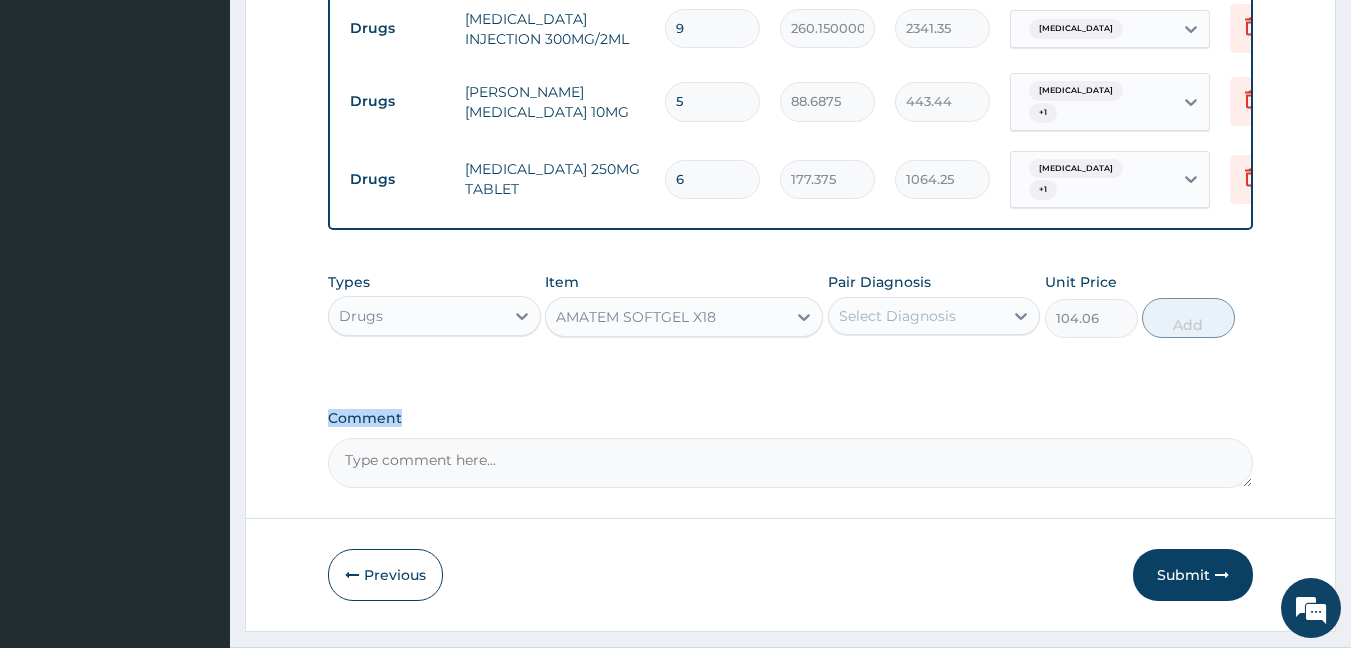 click on "Comment" at bounding box center (791, 418) 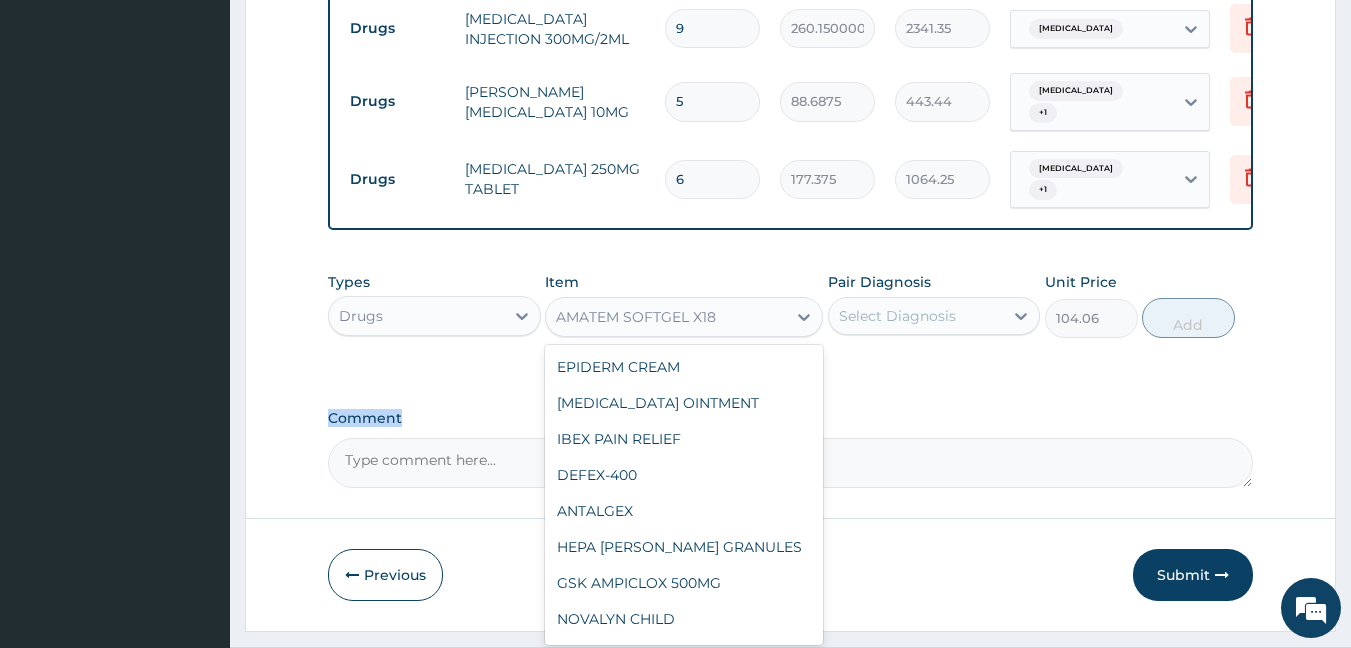click on "AMATEM SOFTGEL X18" at bounding box center (666, 317) 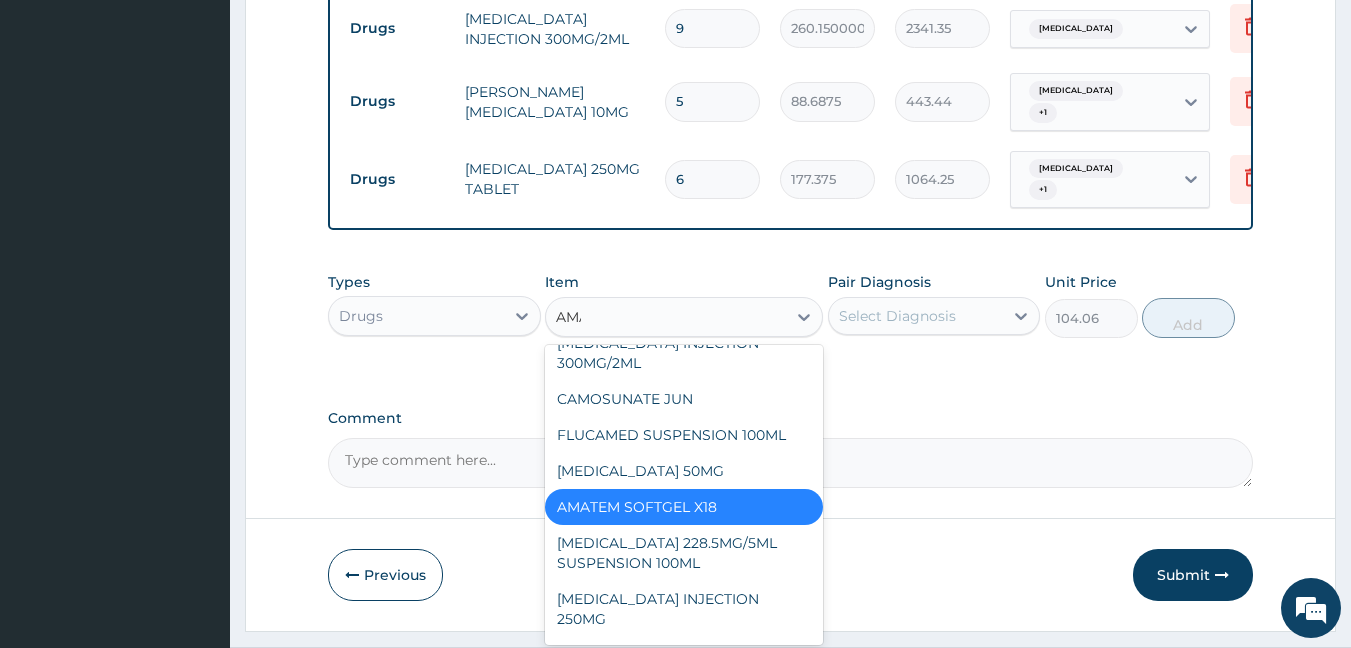scroll, scrollTop: 0, scrollLeft: 0, axis: both 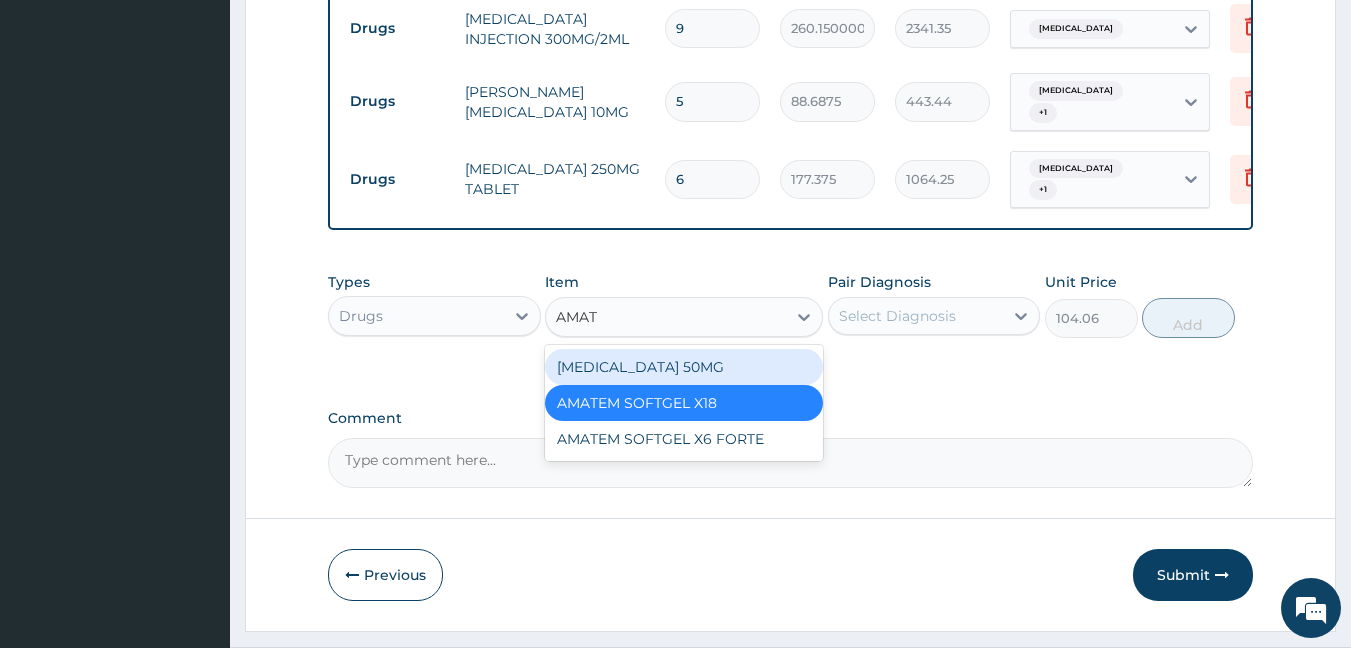 type on "AMATE" 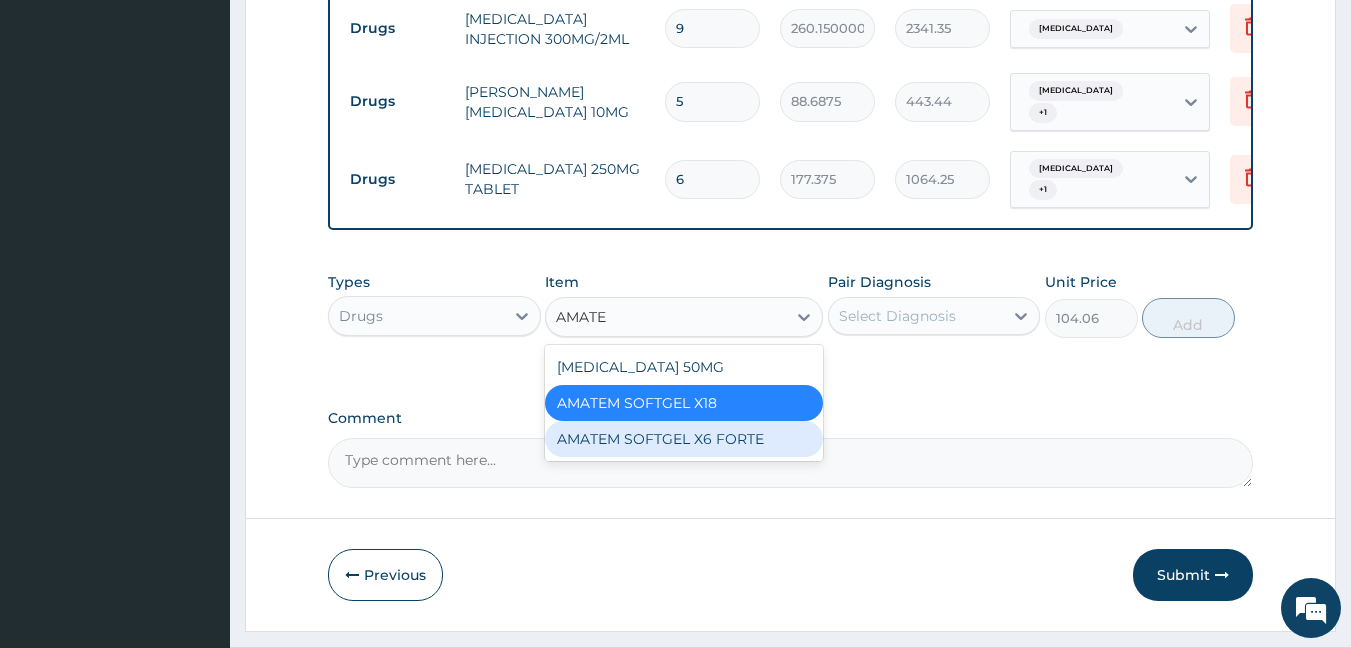 click on "AMATEM SOFTGEL X6 FORTE" at bounding box center (684, 439) 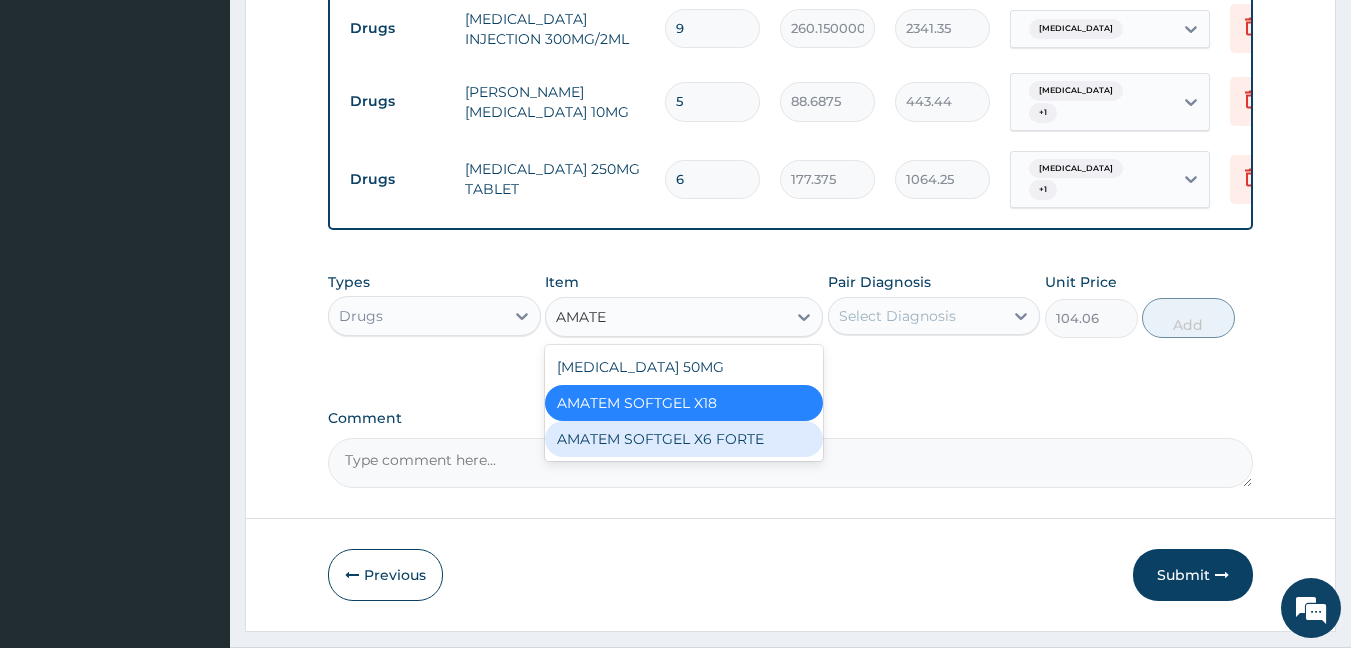 type 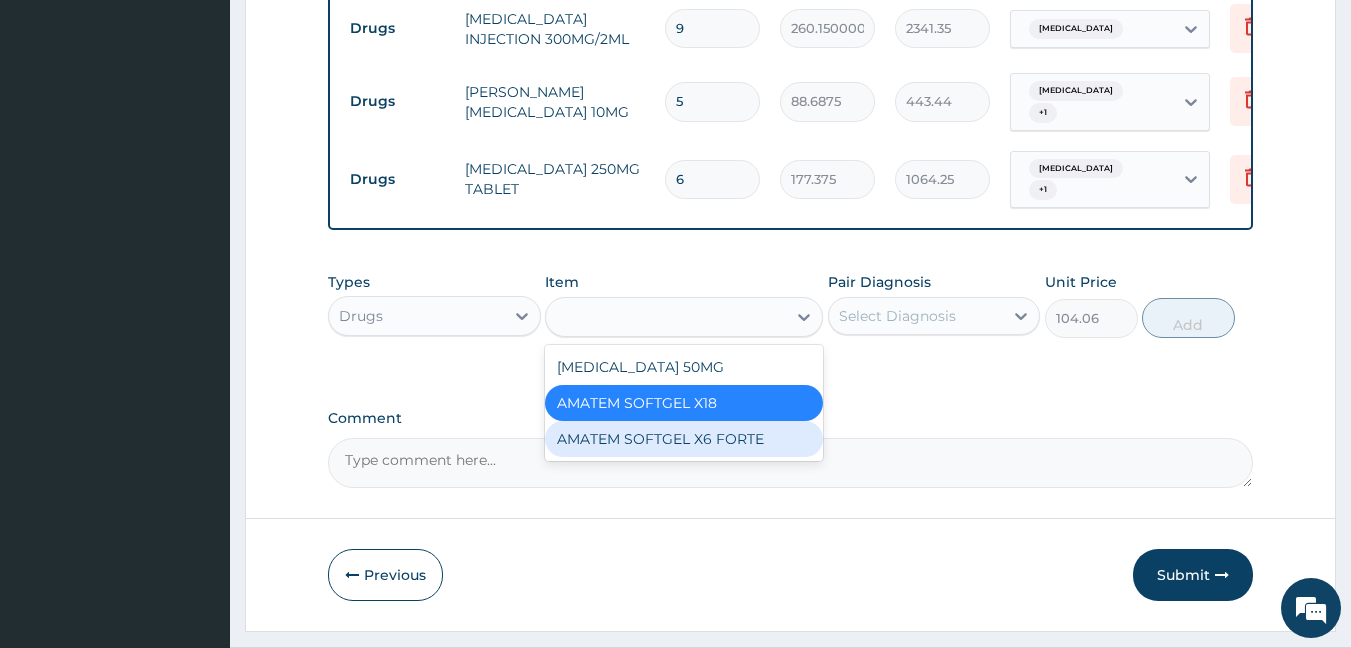 type on "473.00000000000006" 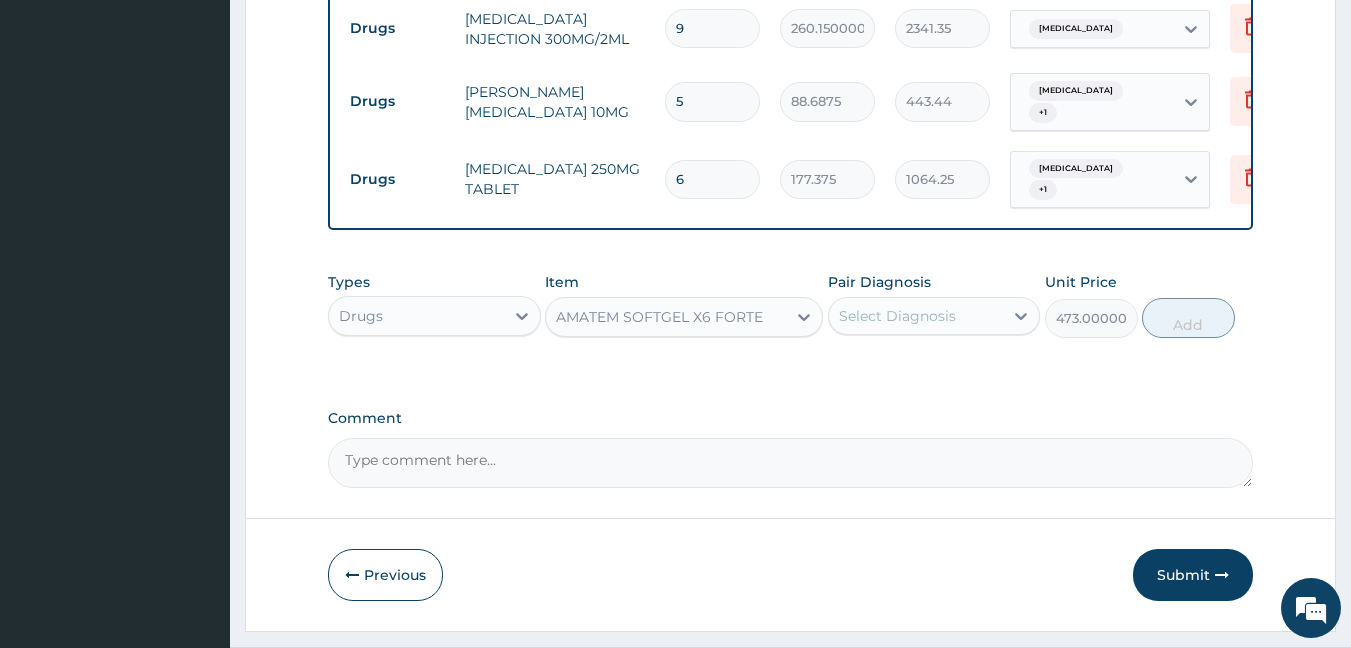 click on "Select Diagnosis" at bounding box center (897, 316) 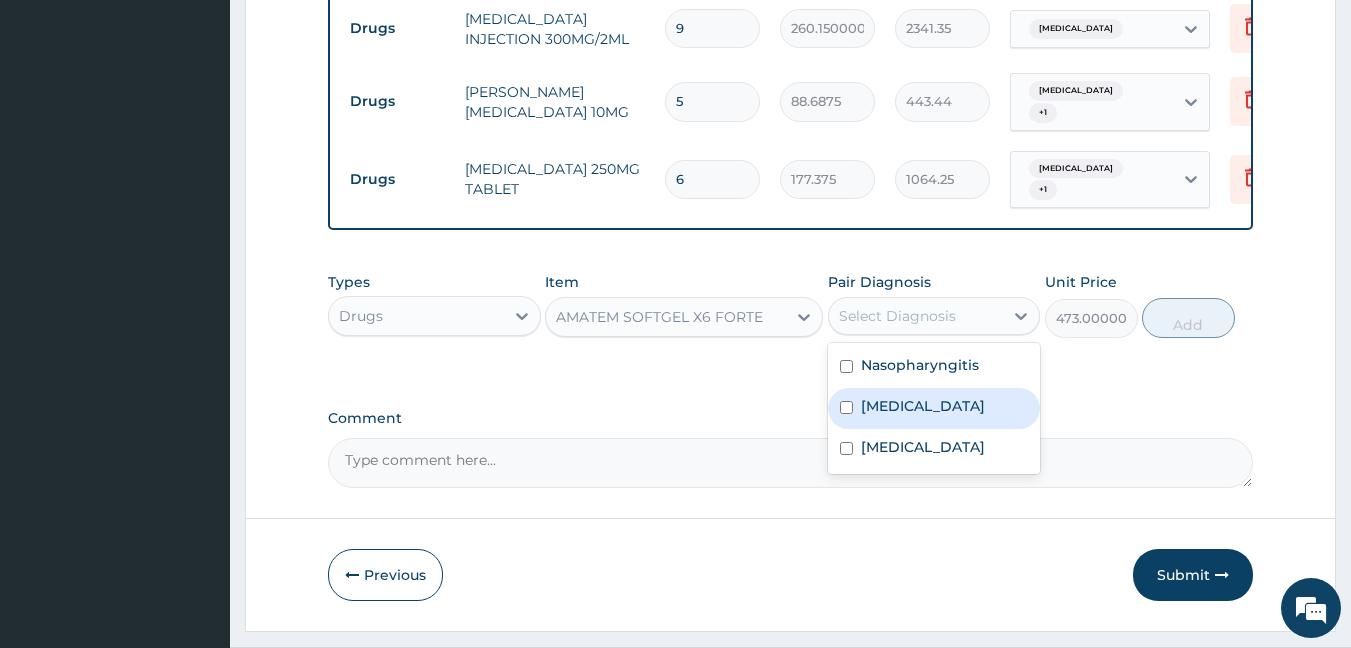 click on "Malaria" at bounding box center (923, 406) 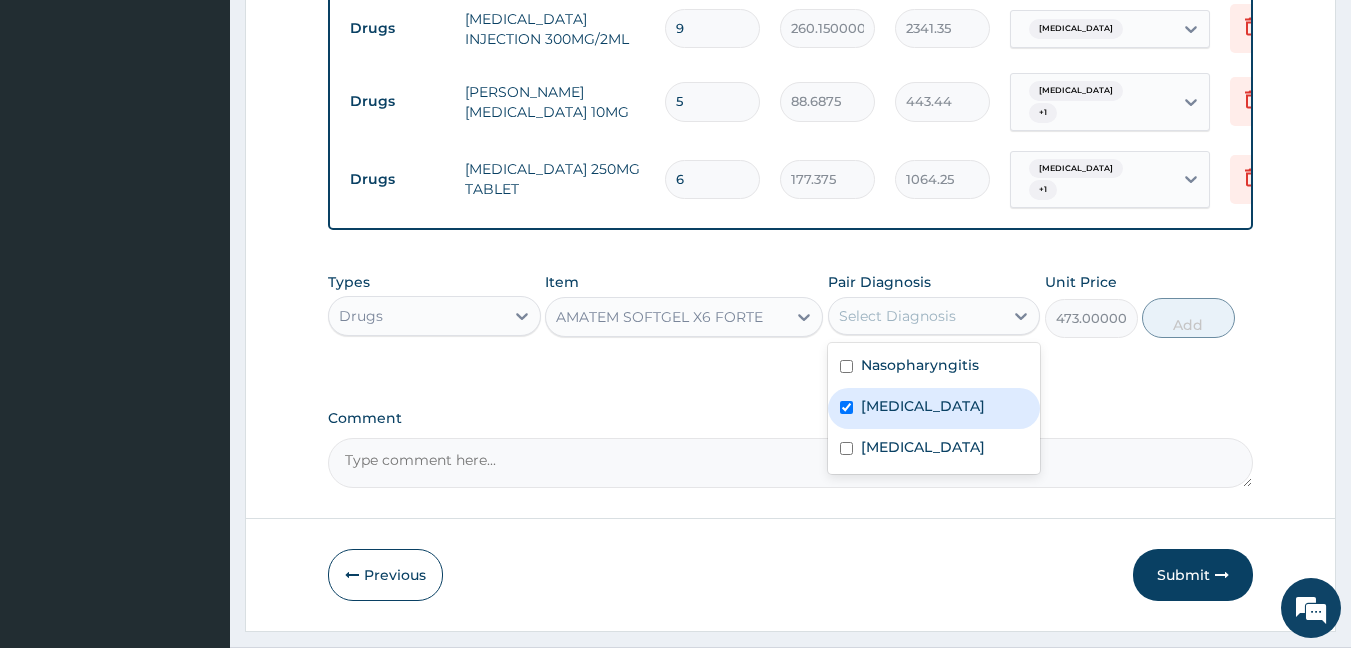 checkbox on "true" 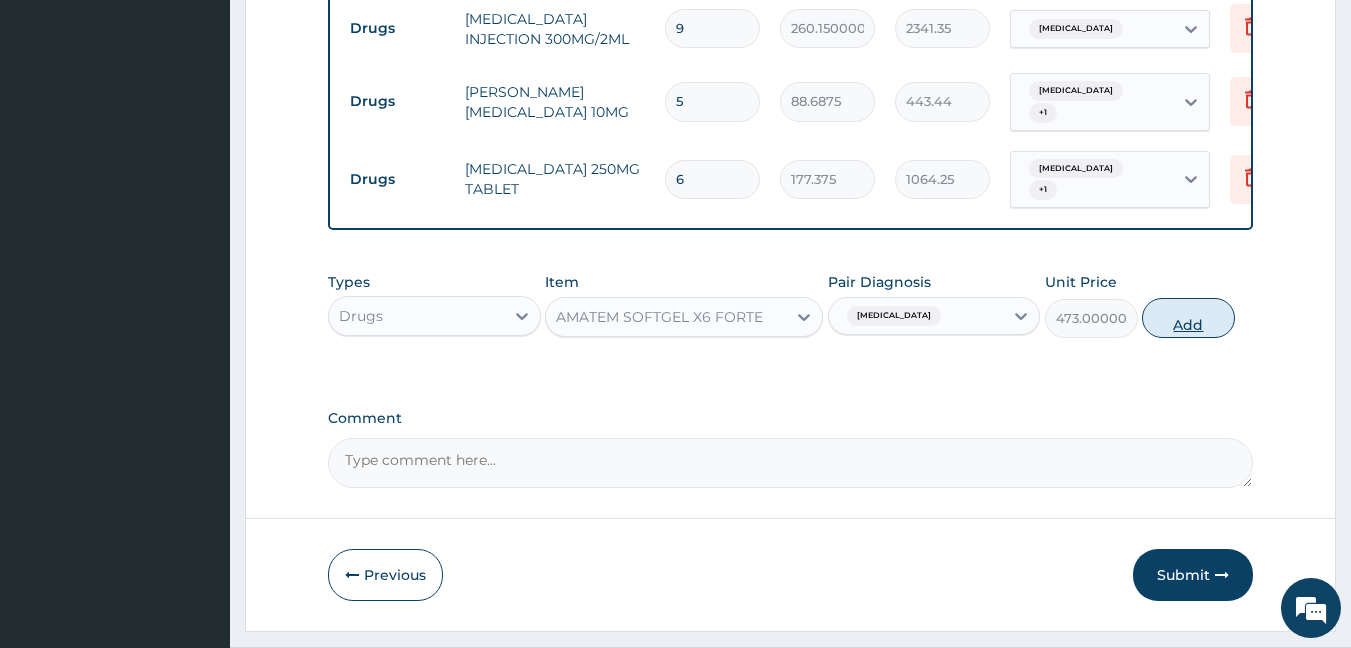 click on "Add" at bounding box center (1188, 318) 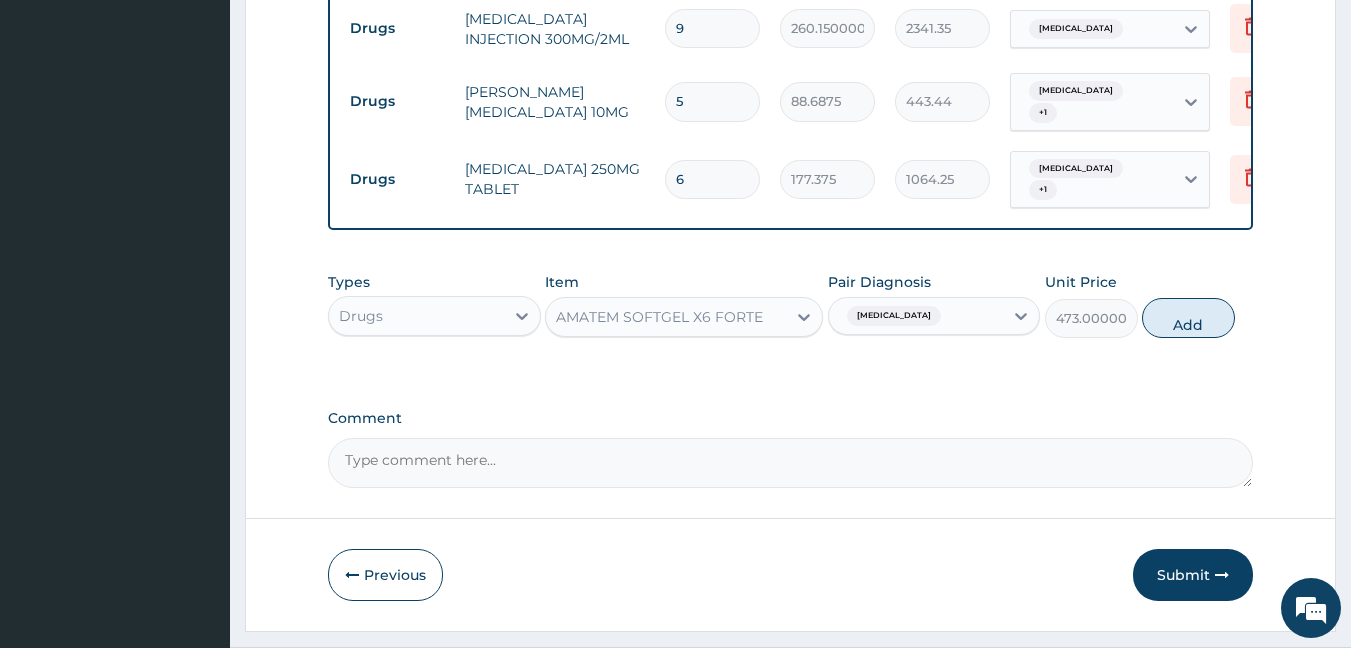type on "0" 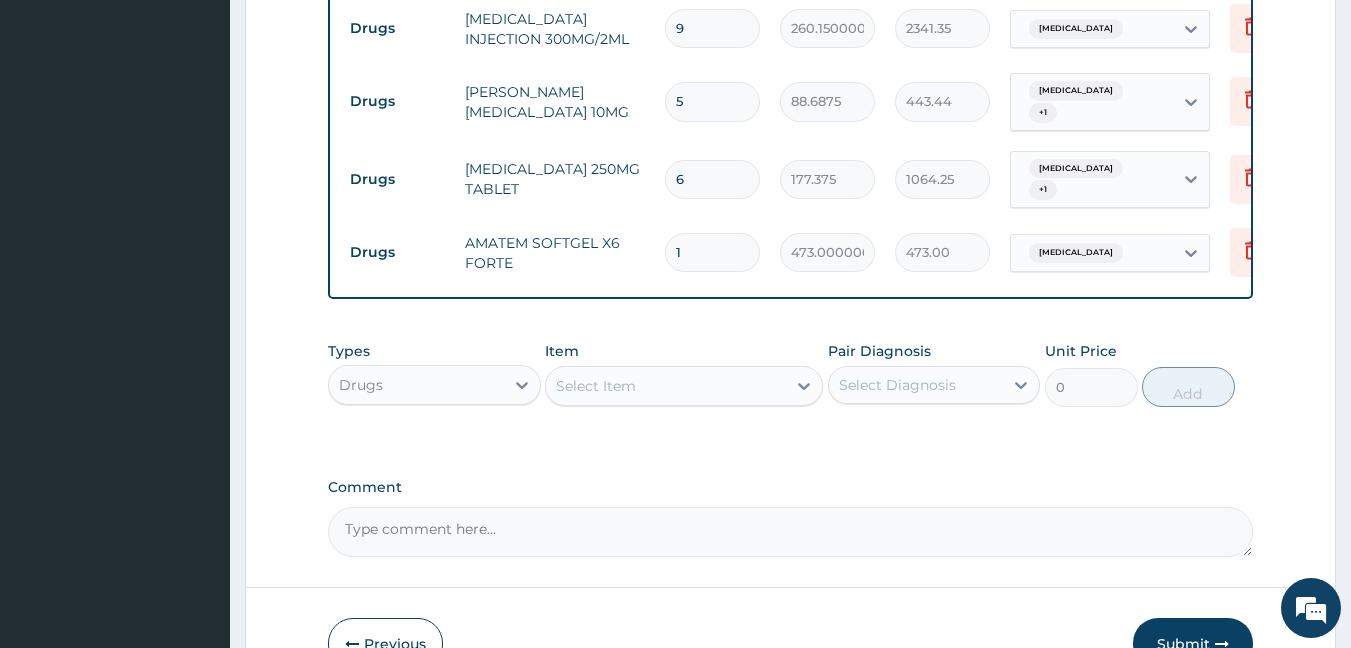 type 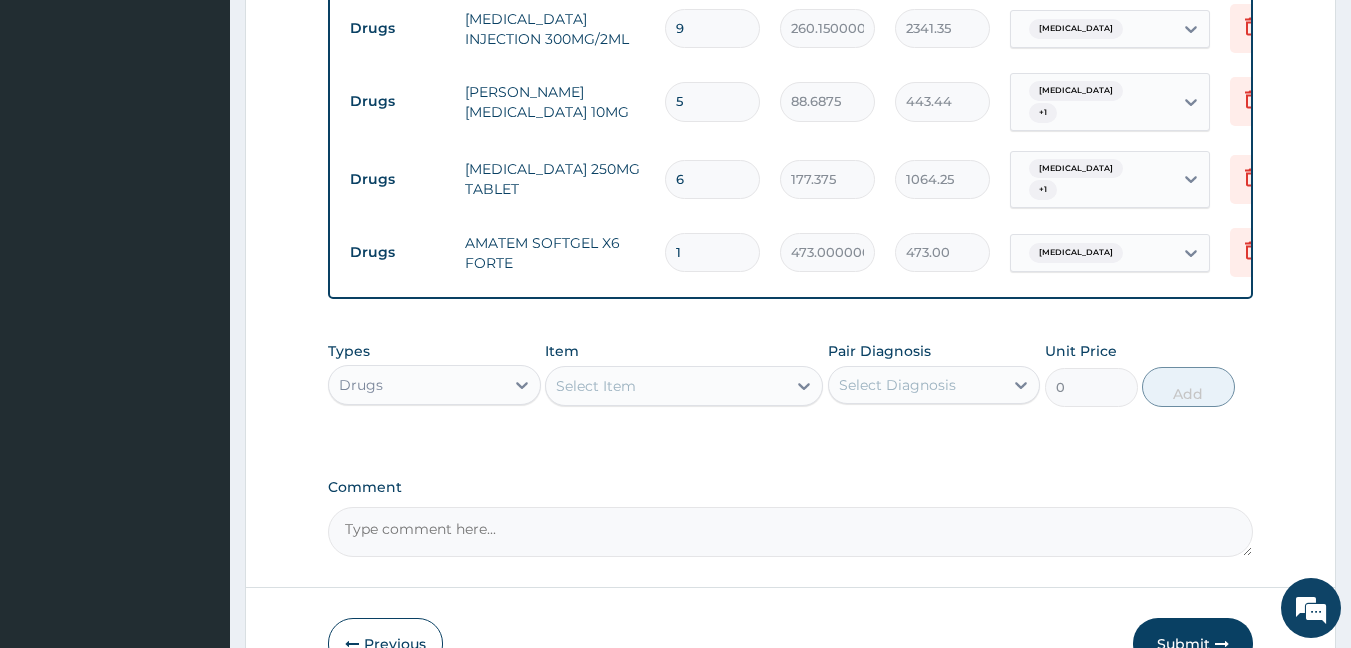 type on "0.00" 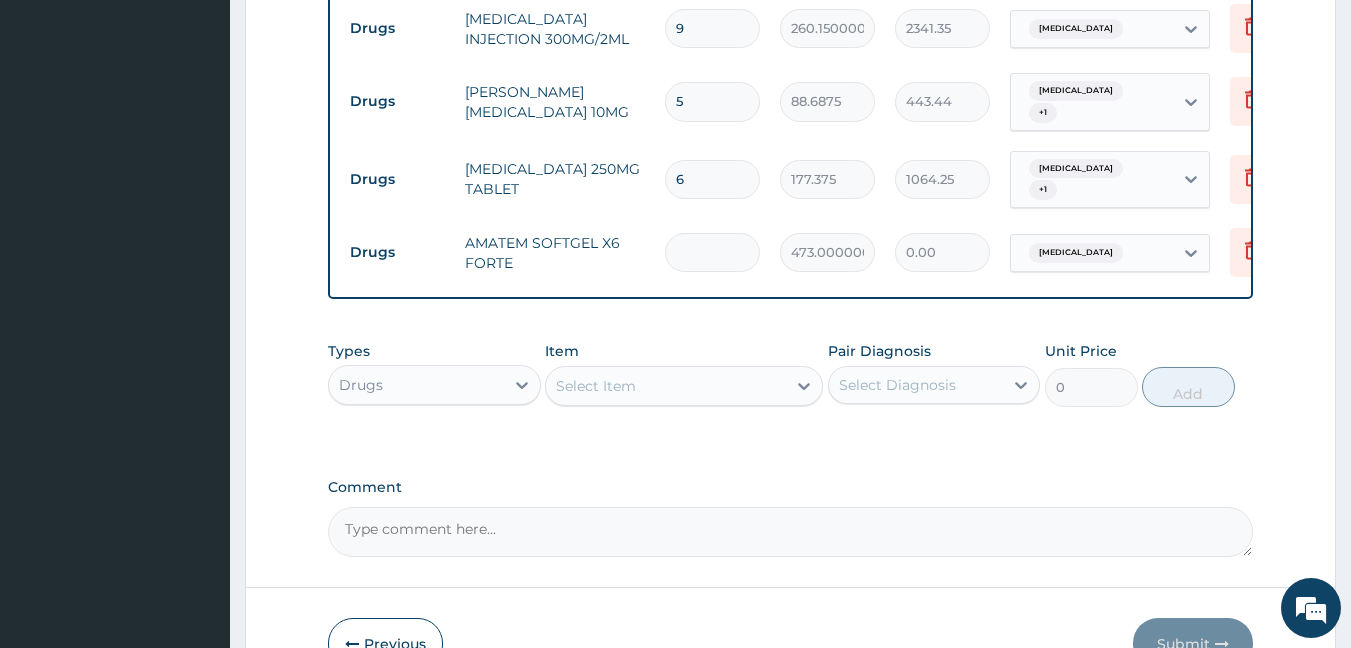 type on "6" 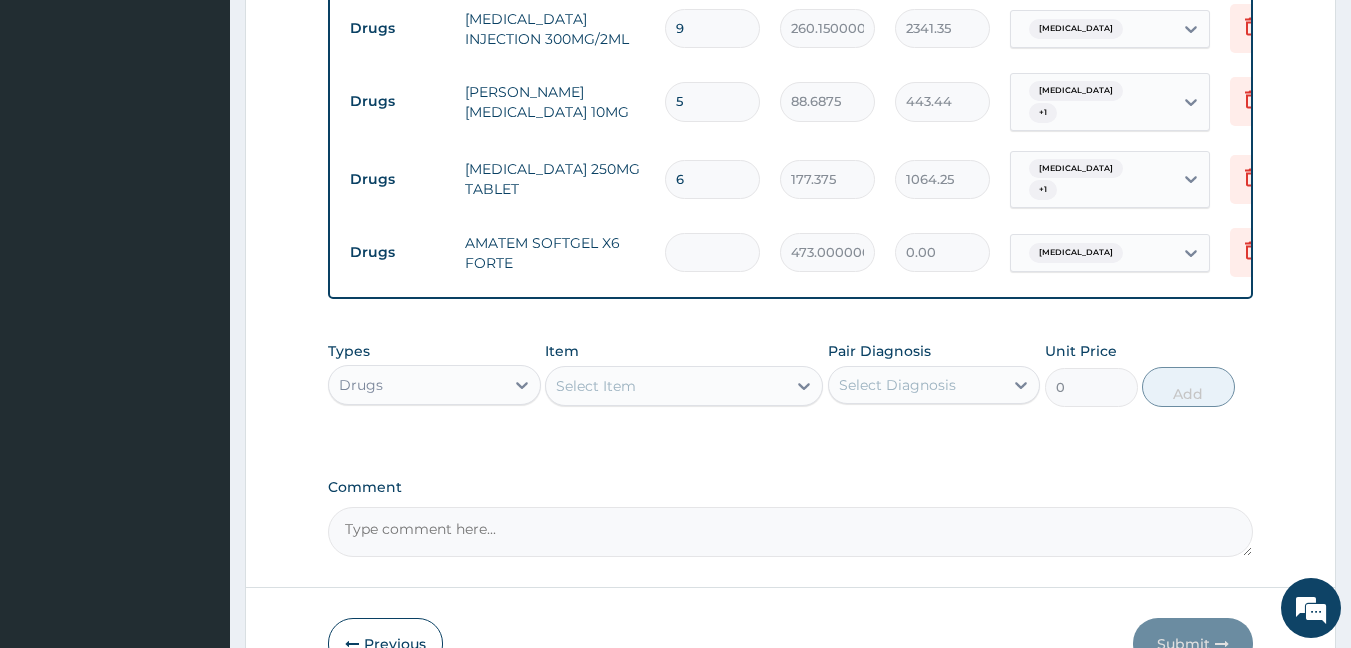 type on "2838.00" 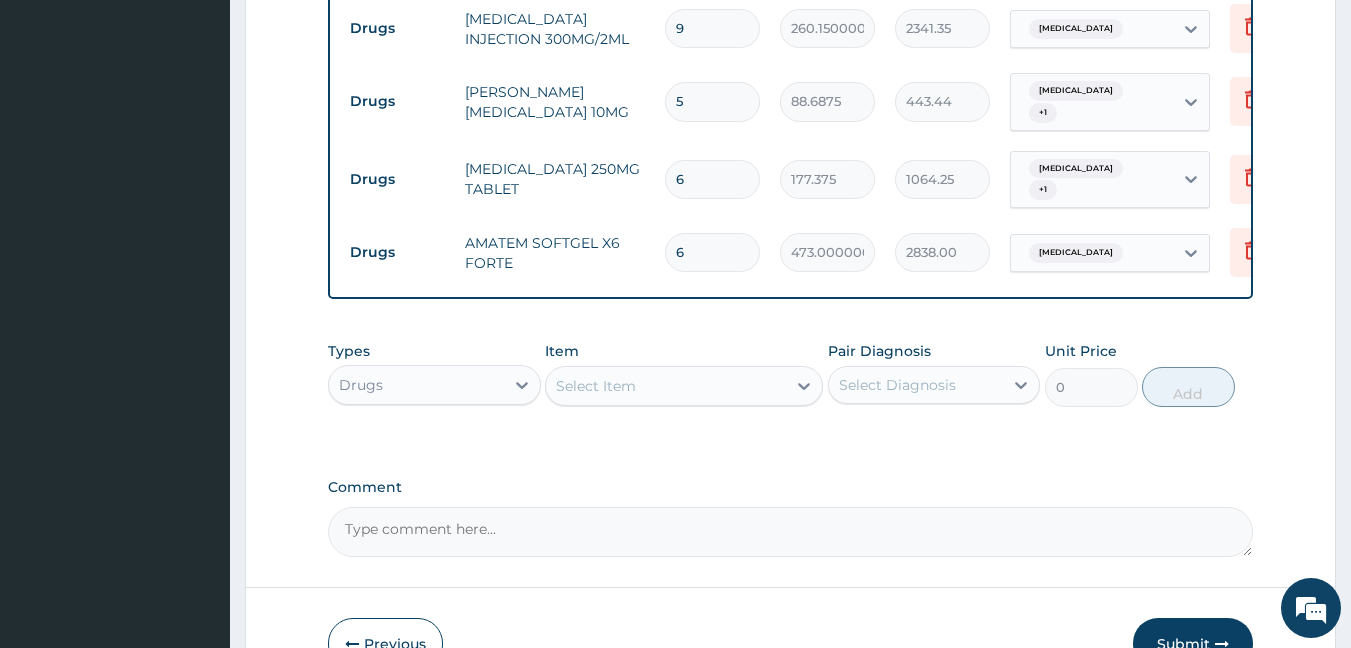 type on "6" 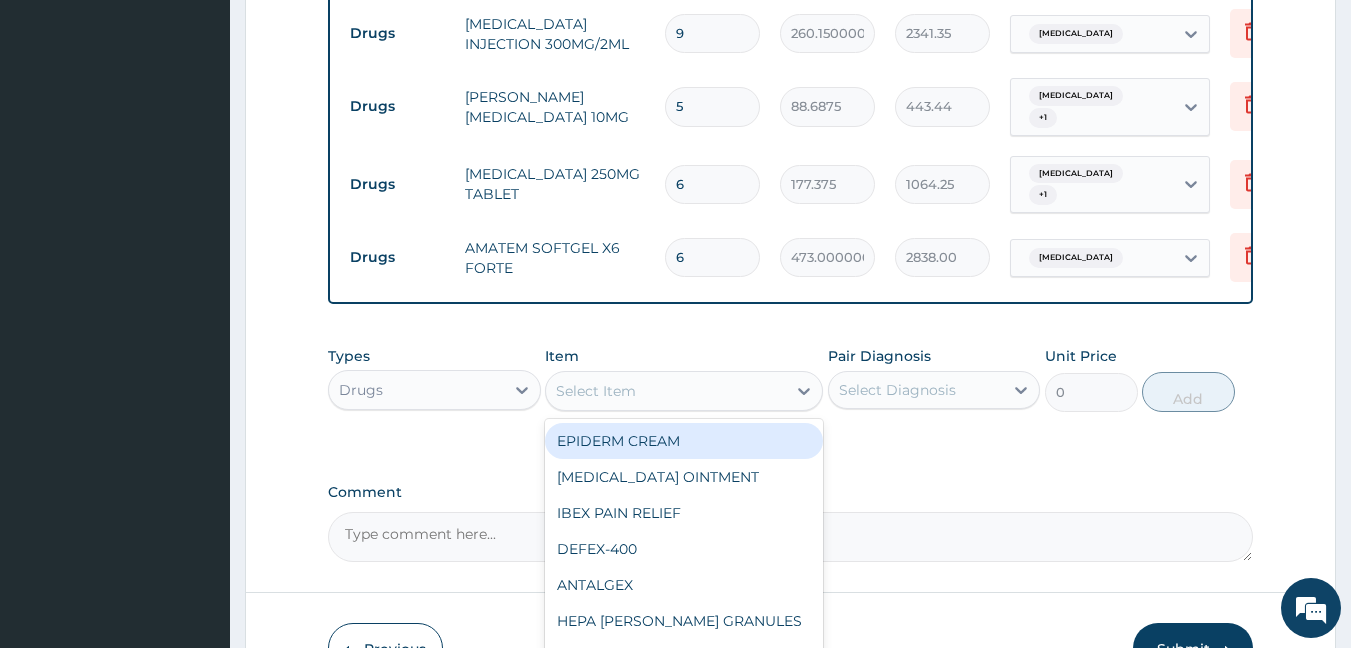 scroll, scrollTop: 1457, scrollLeft: 0, axis: vertical 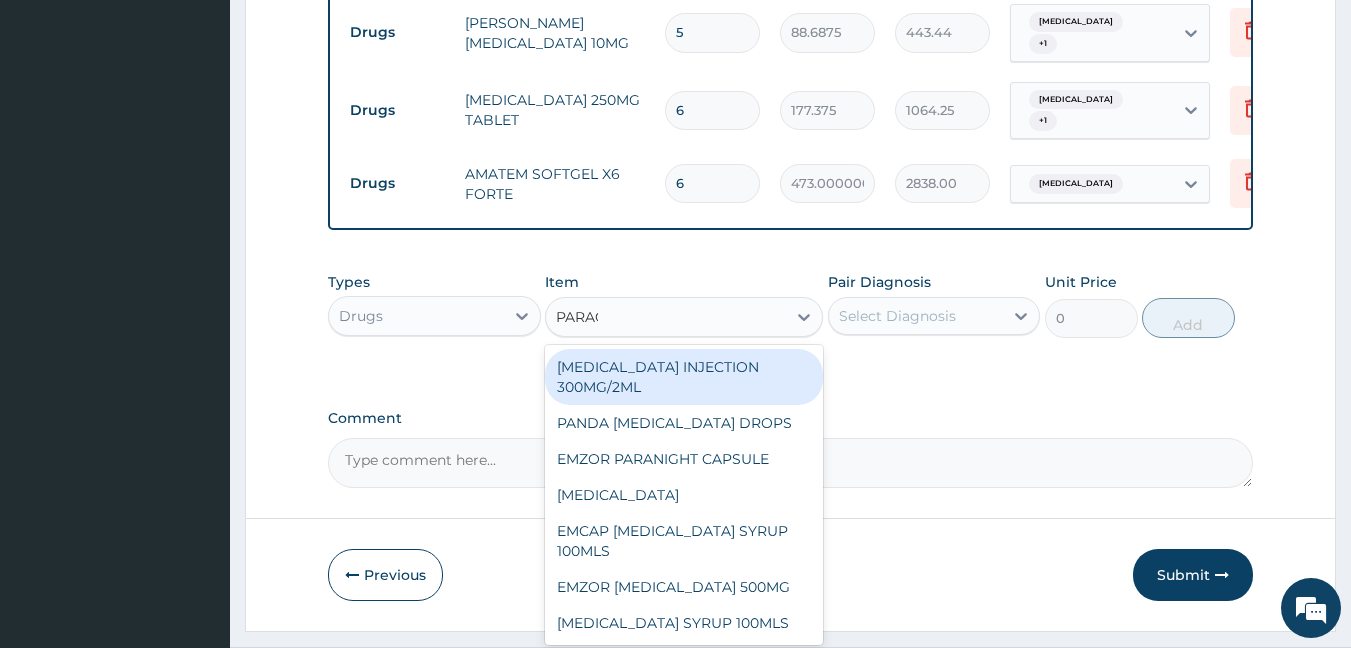 type on "PARACE" 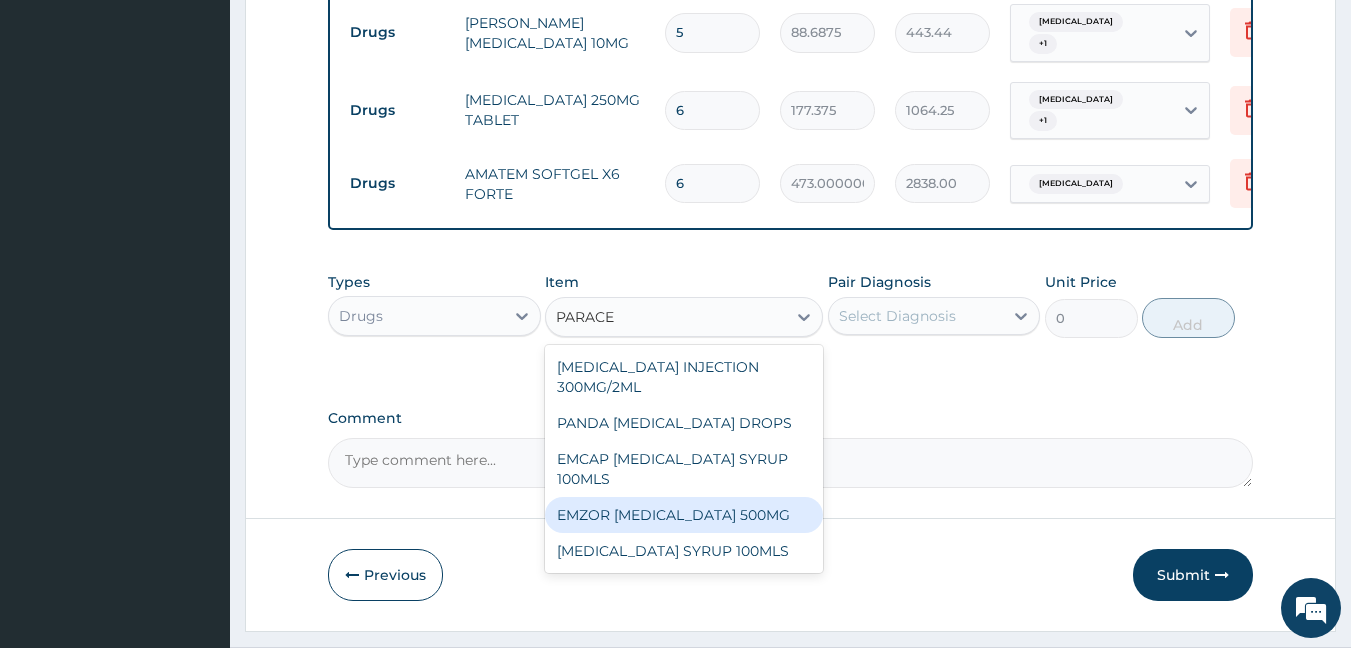 click on "EMZOR PARACETAMOL 500MG" at bounding box center [684, 515] 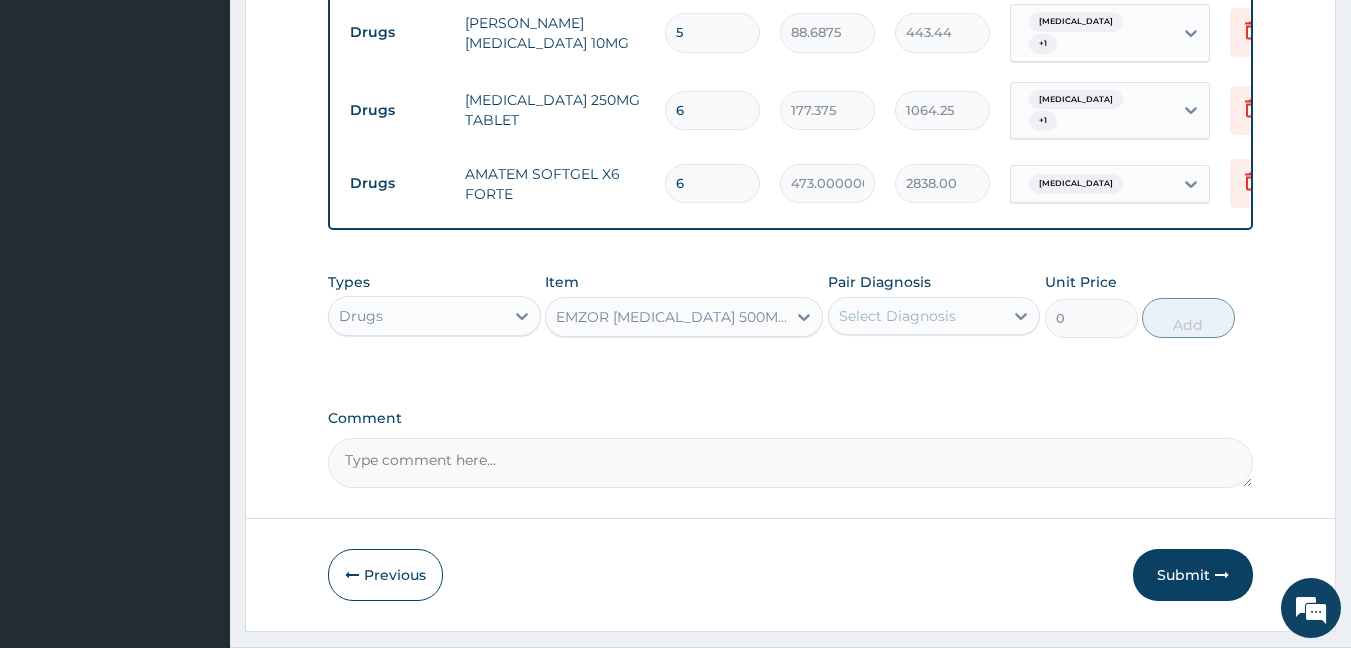 type 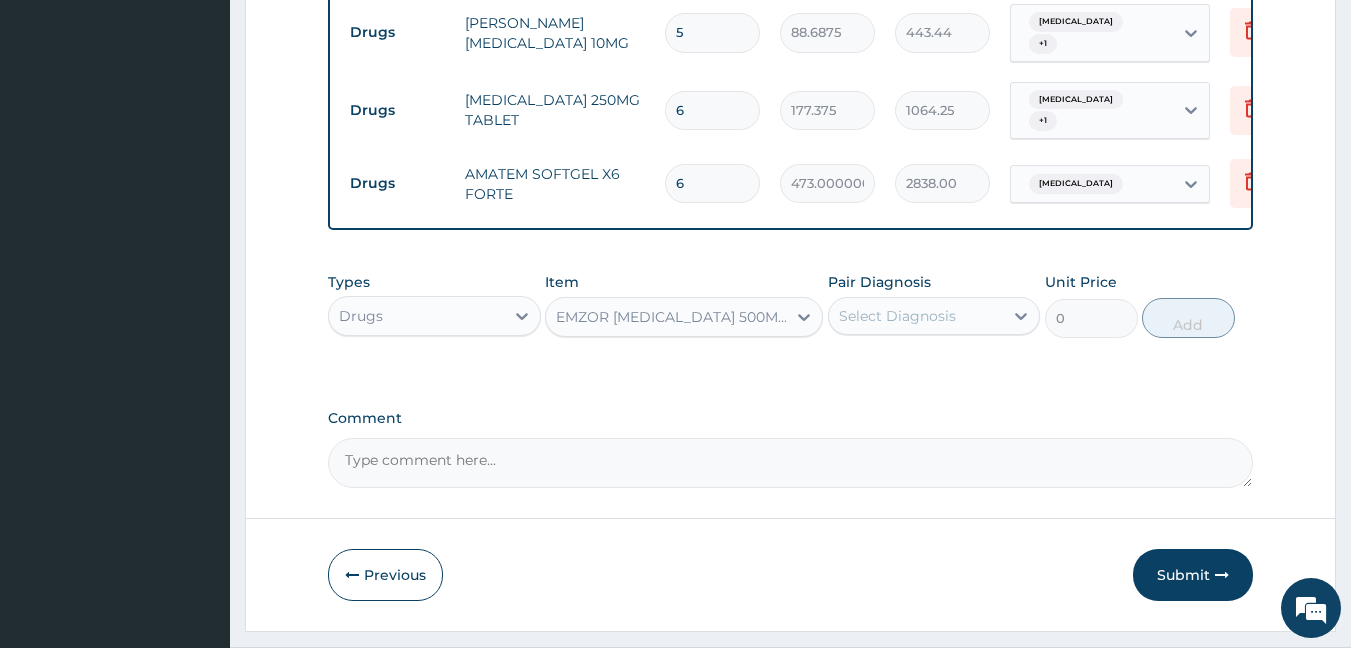 type on "23.65" 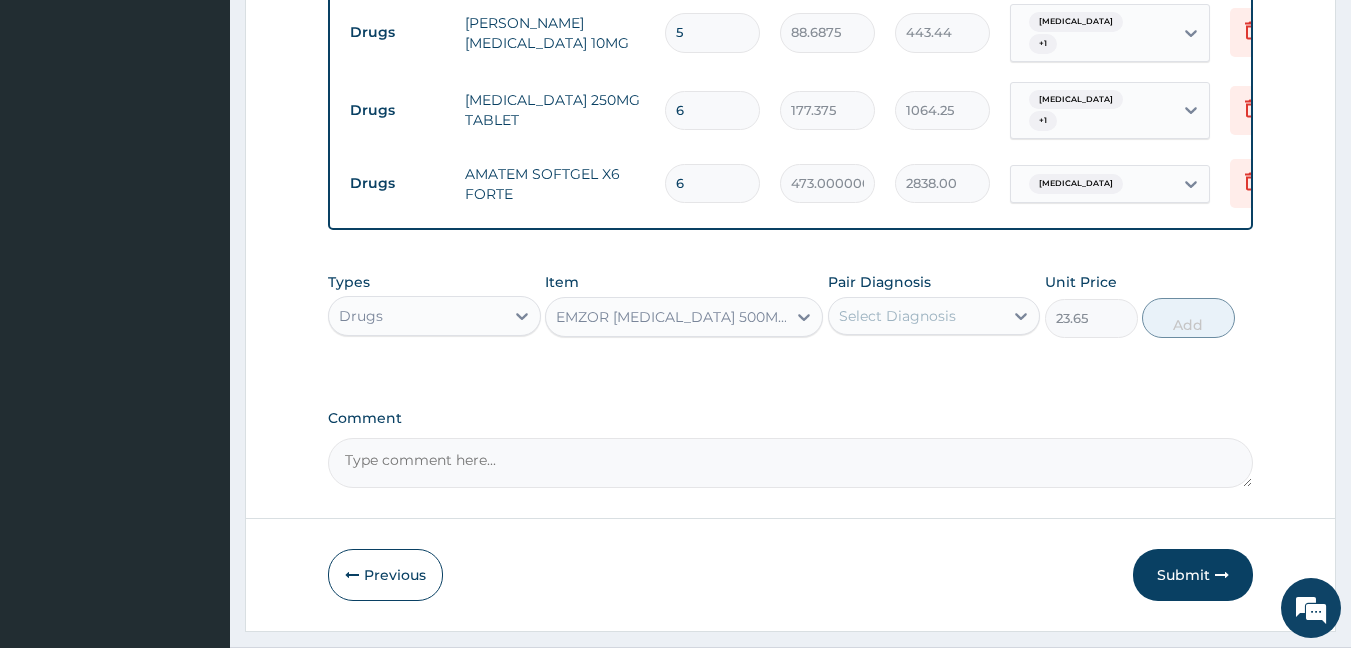 click on "Select Diagnosis" at bounding box center (897, 316) 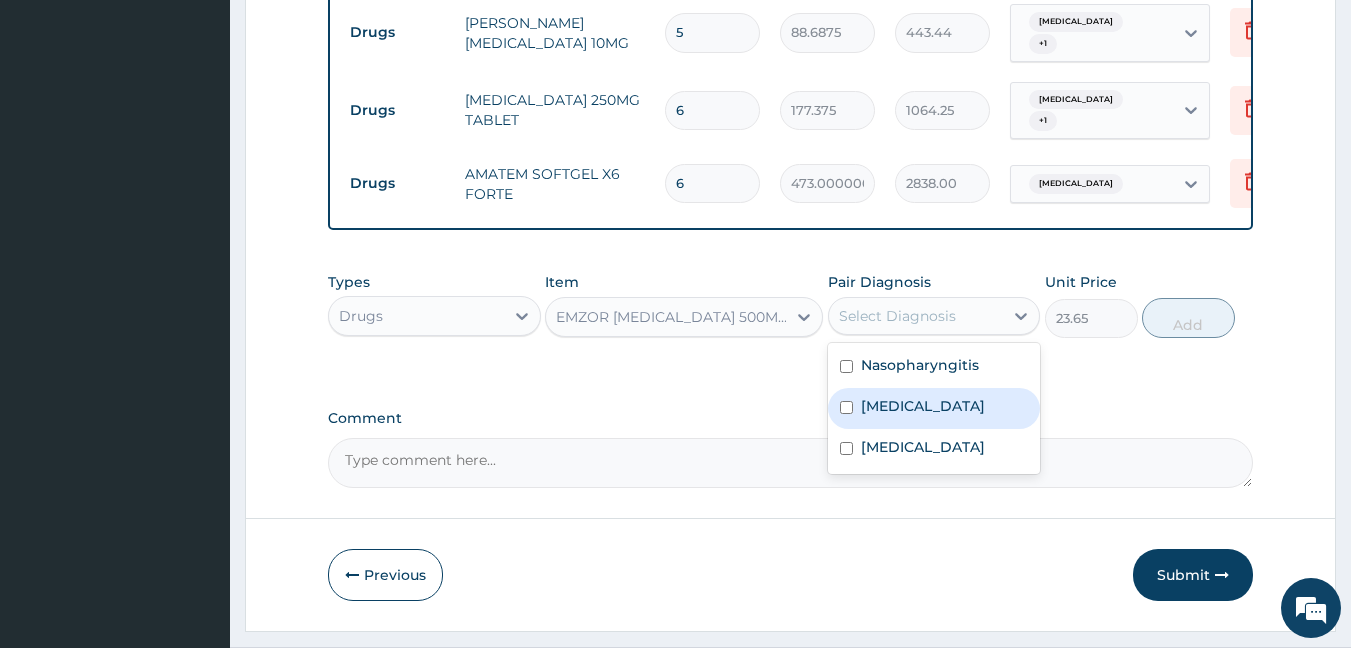 click on "Malaria" at bounding box center [934, 408] 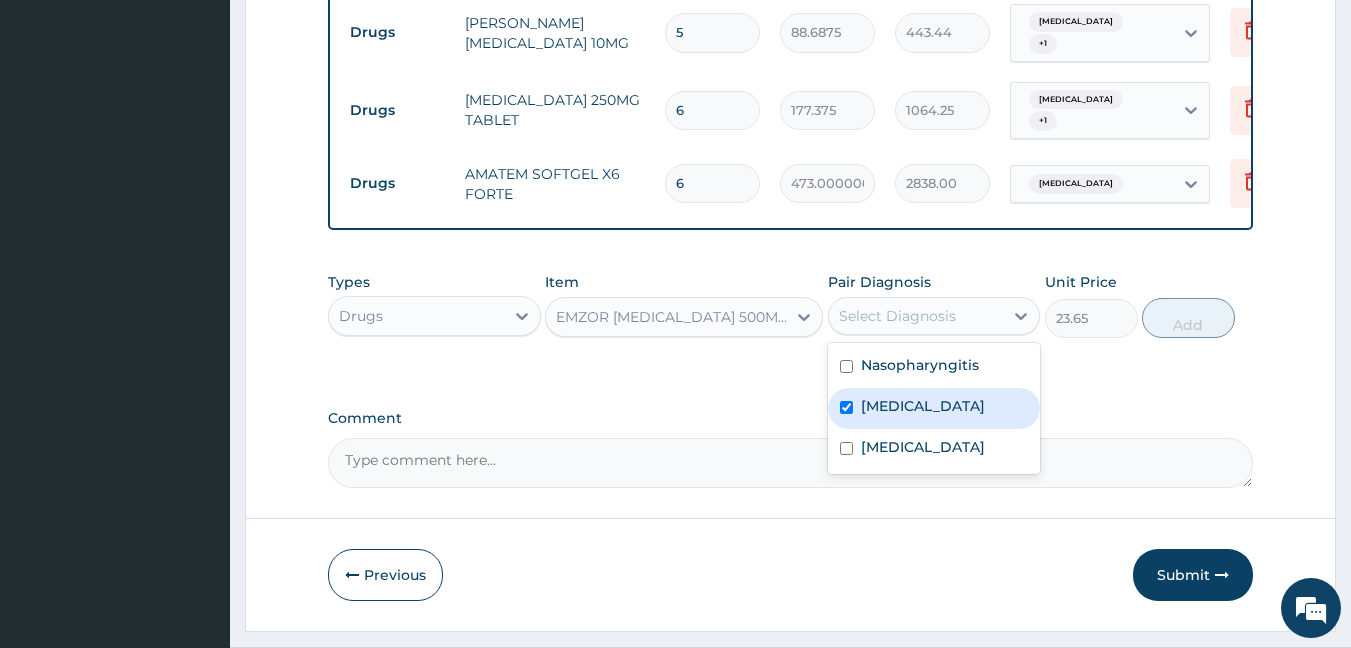 checkbox on "true" 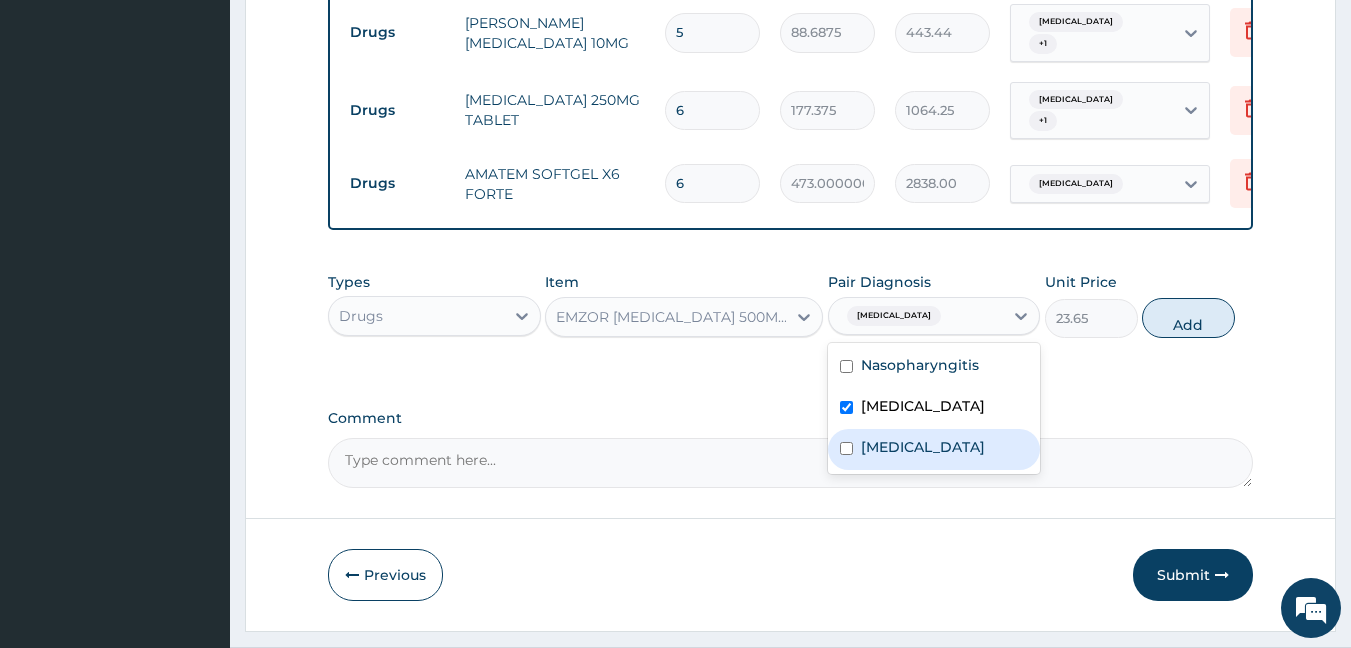 click on "Sepsis" at bounding box center (934, 449) 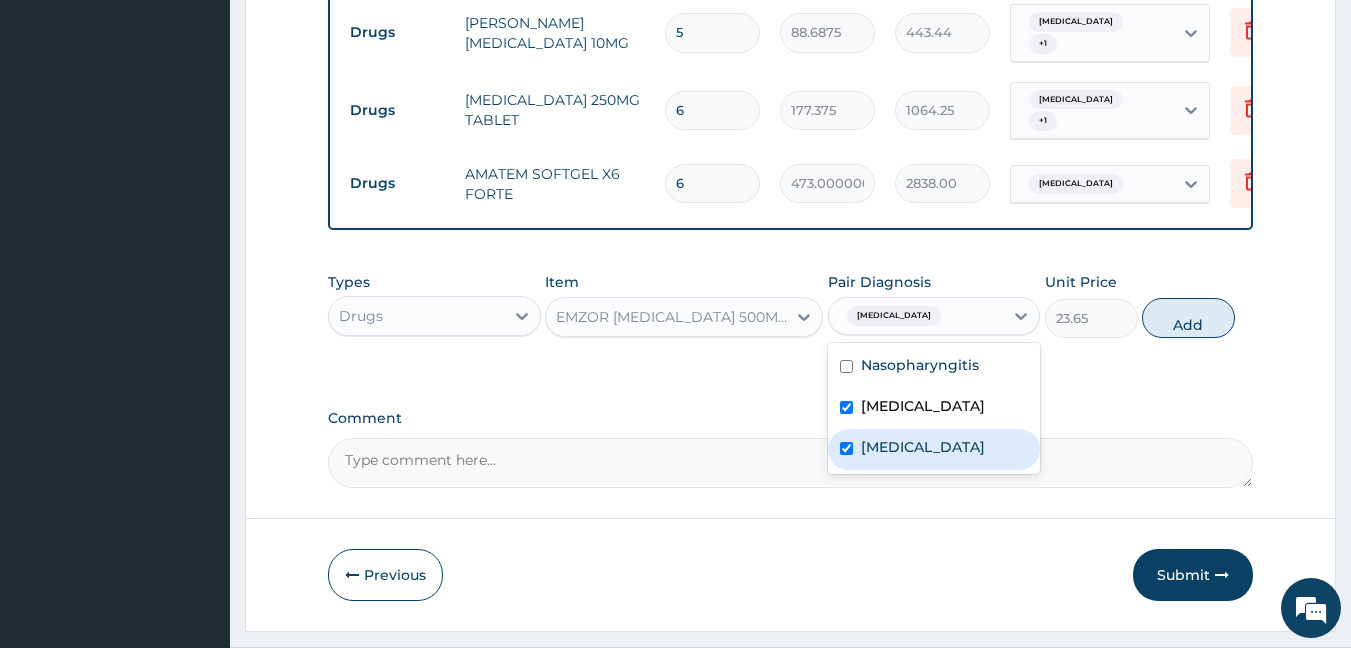 checkbox on "true" 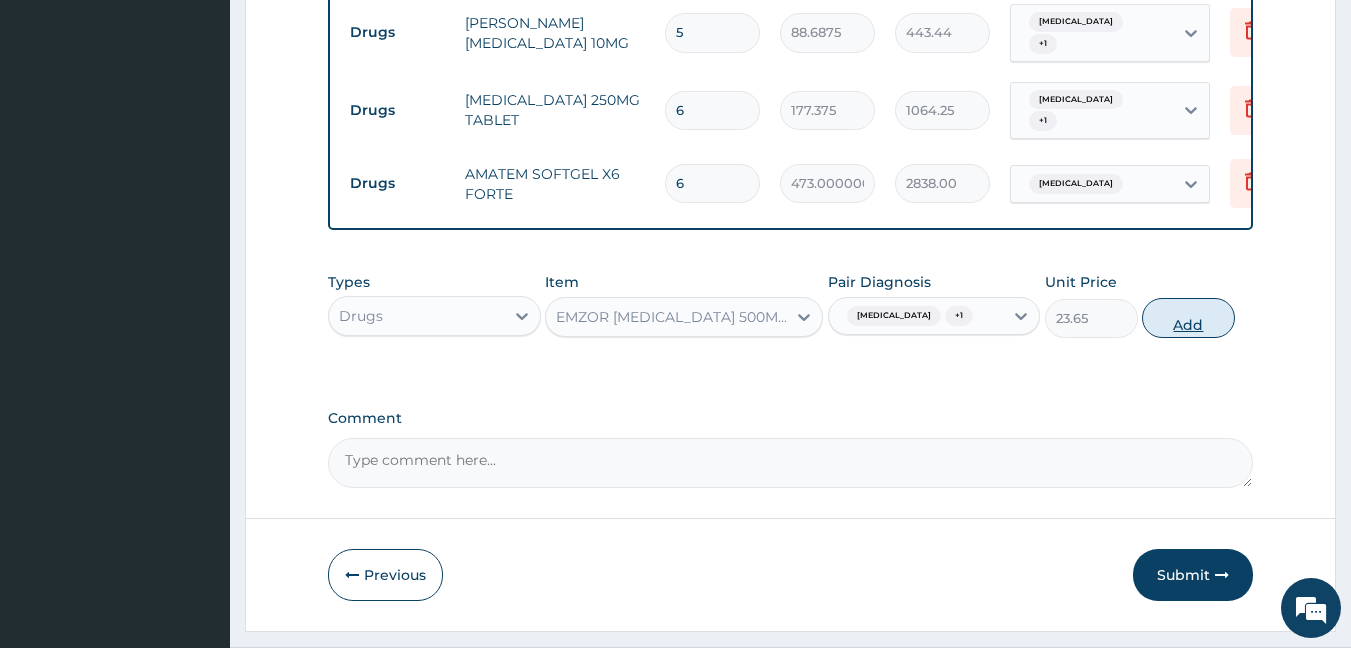click on "Add" at bounding box center (1188, 318) 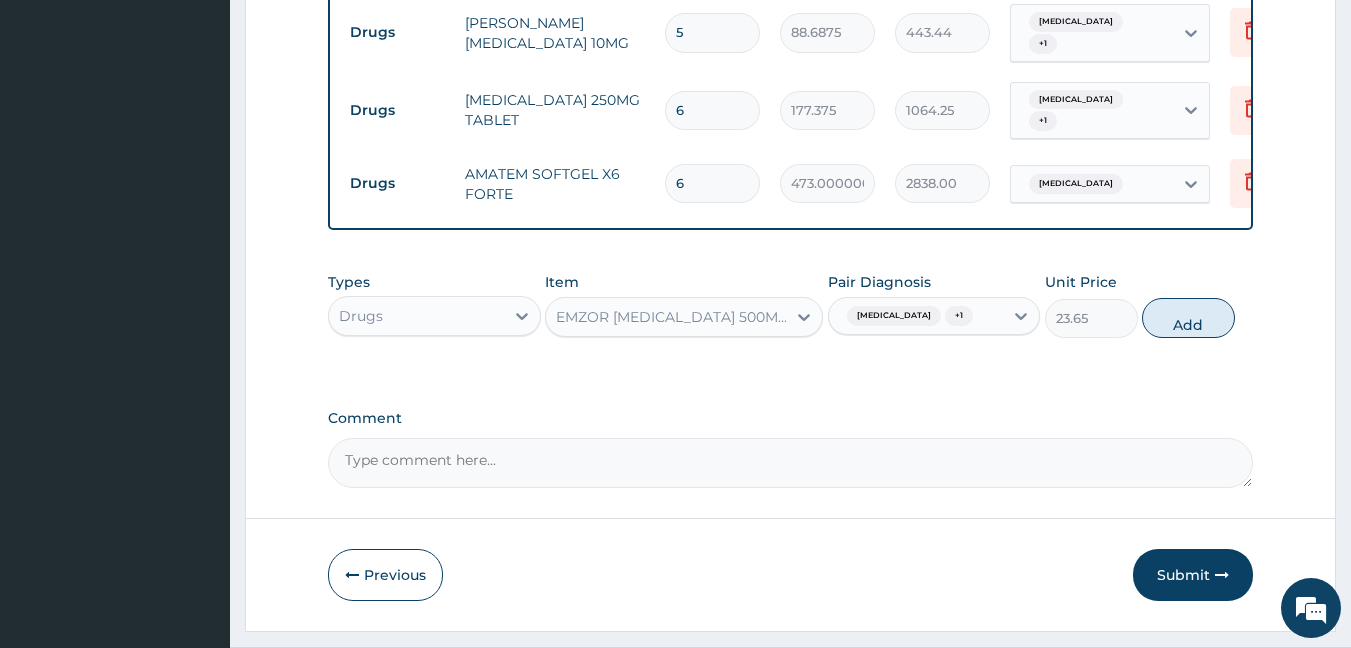 type on "0" 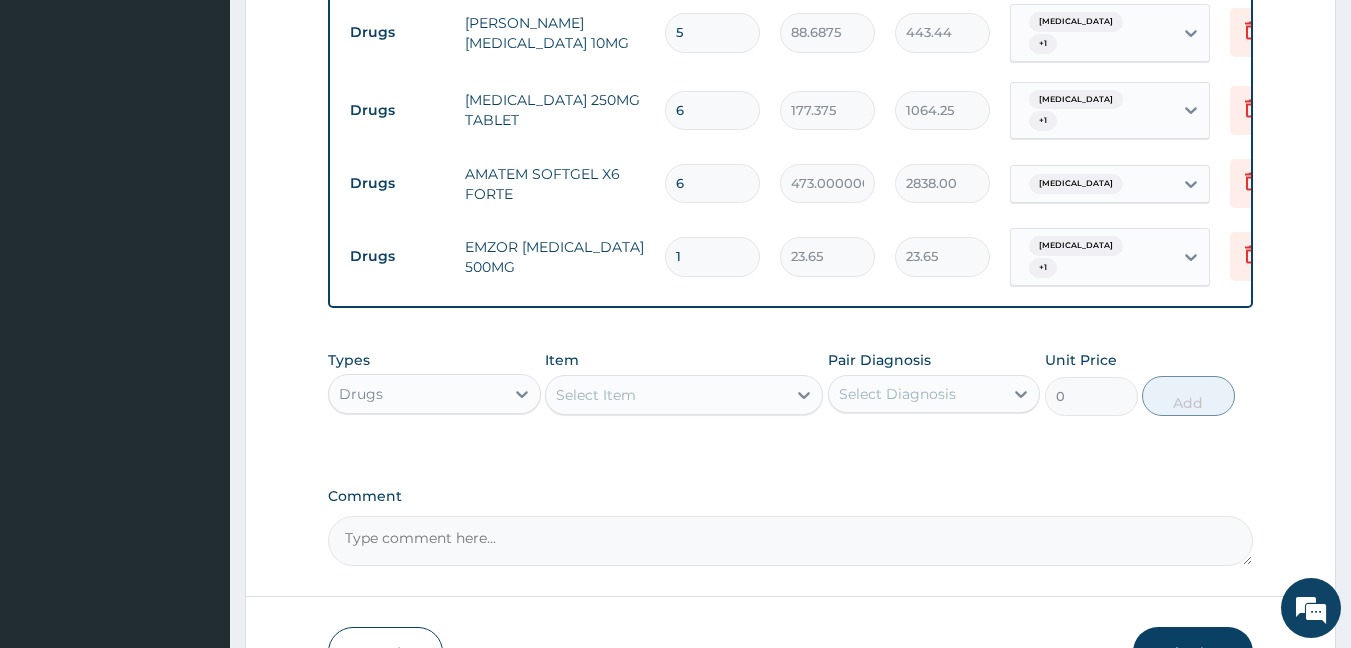 type on "18" 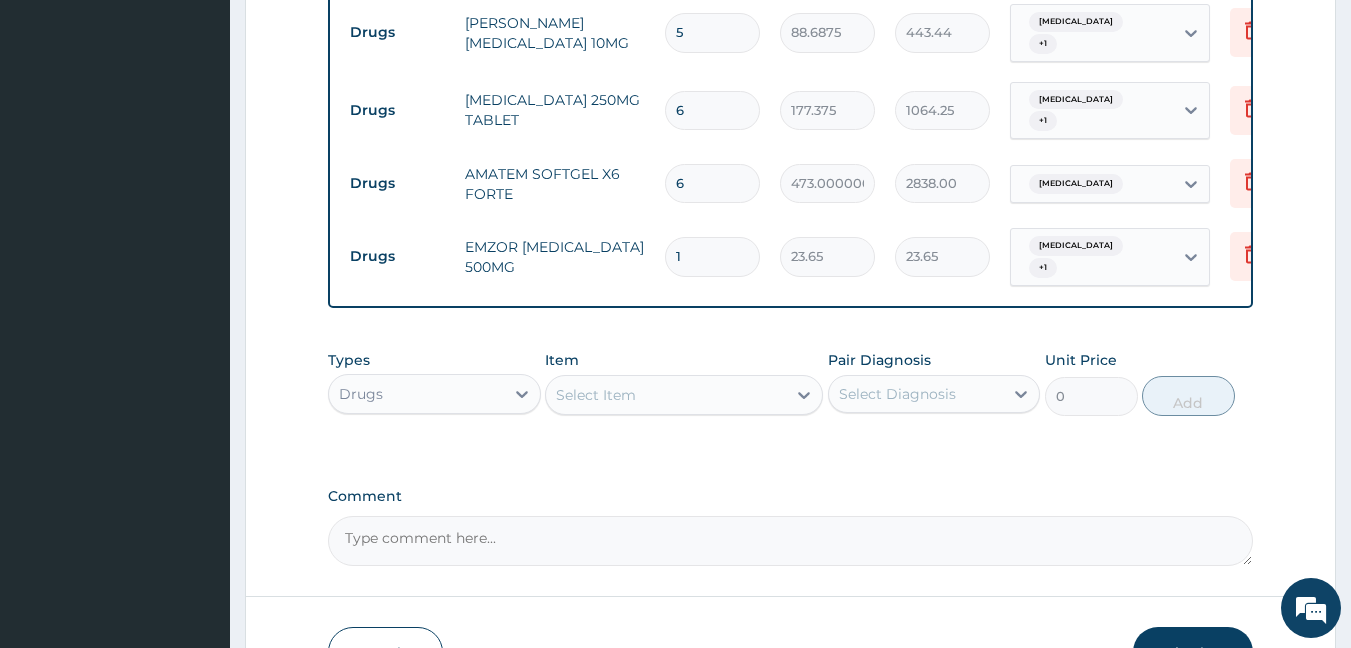 type on "425.70" 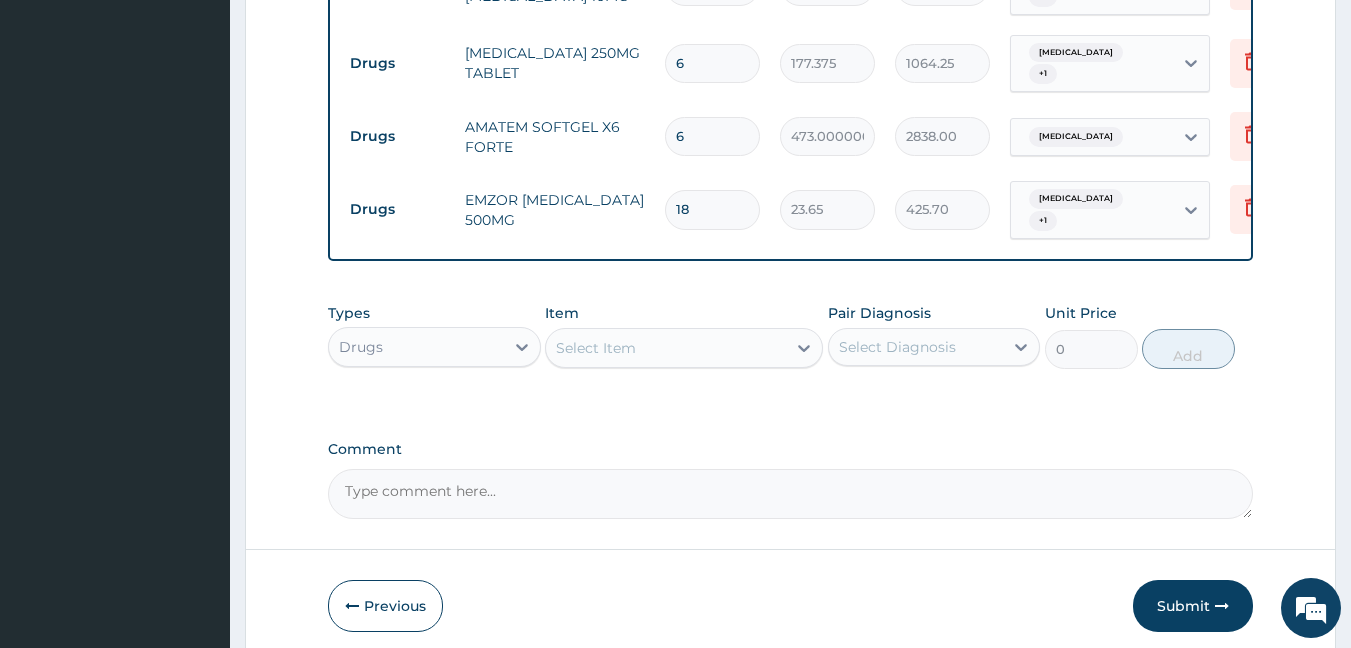 scroll, scrollTop: 1526, scrollLeft: 0, axis: vertical 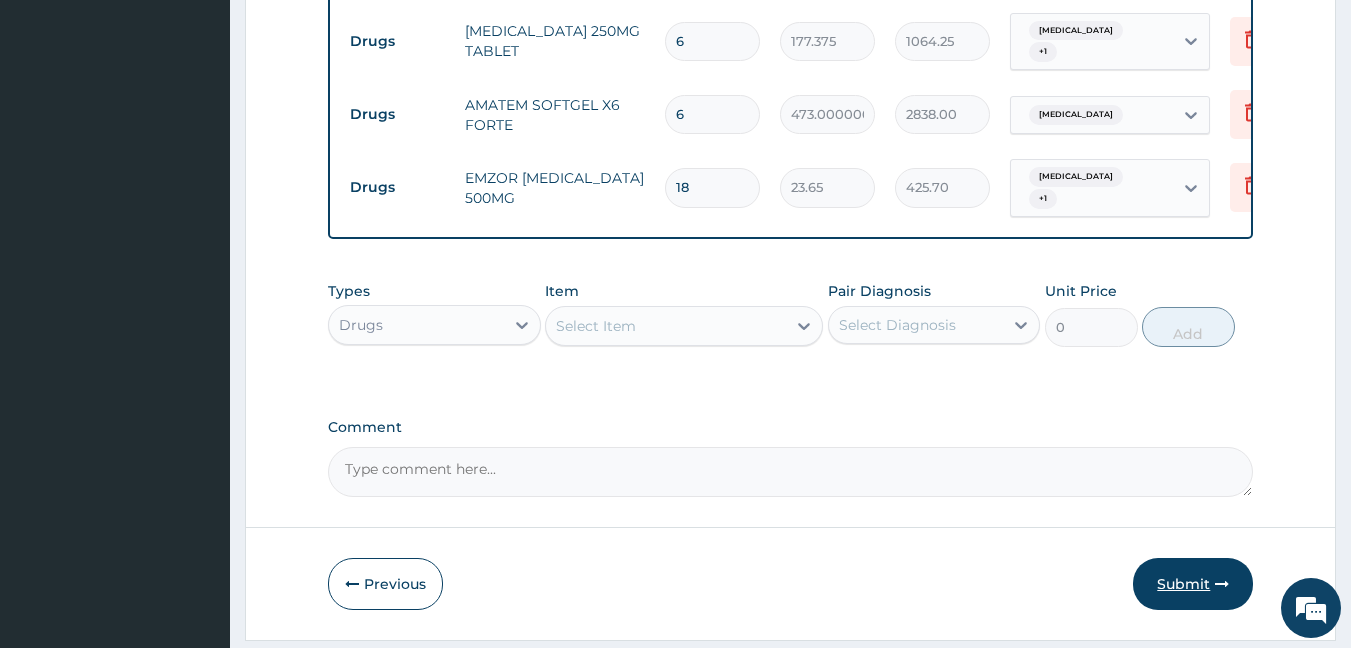type on "18" 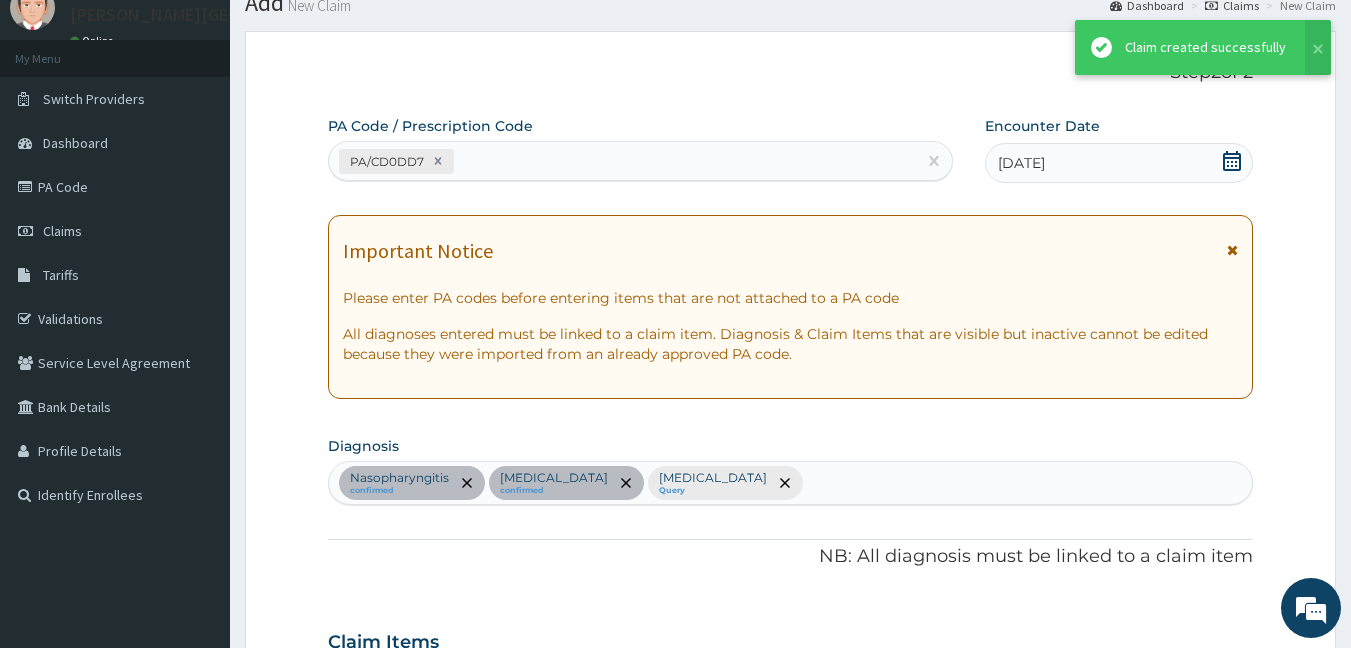 scroll, scrollTop: 1526, scrollLeft: 0, axis: vertical 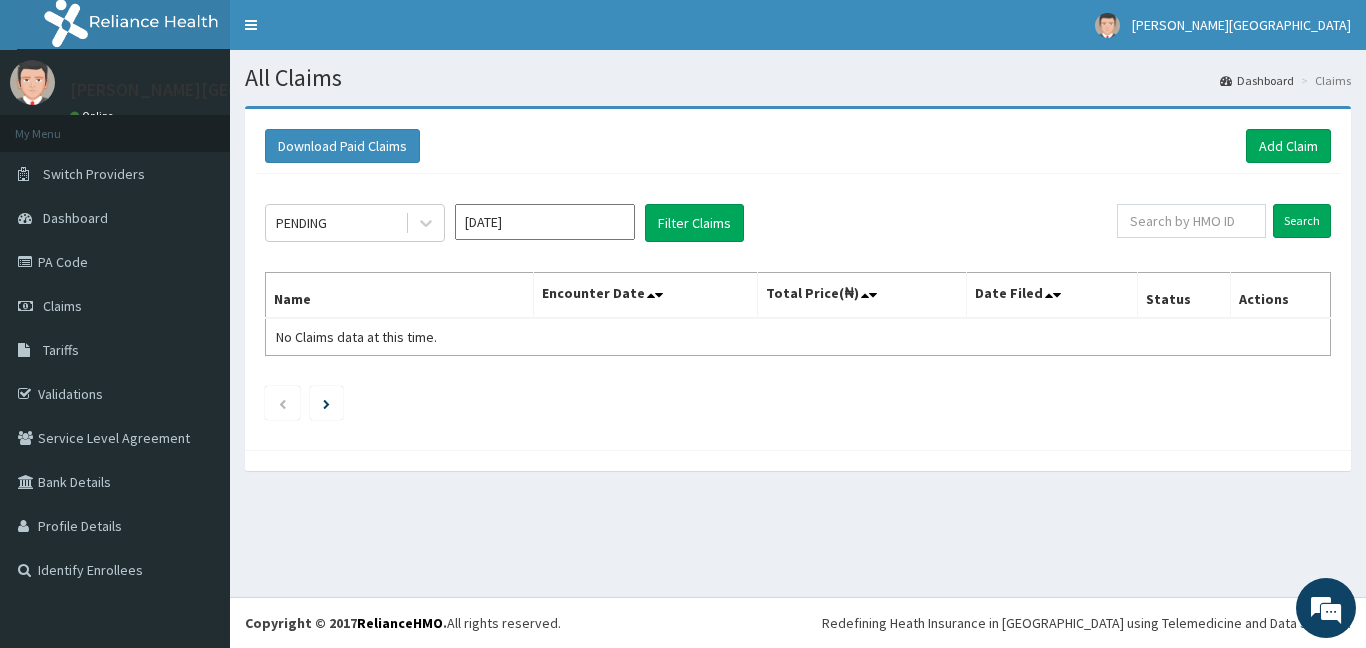click on "[DATE]" at bounding box center [545, 222] 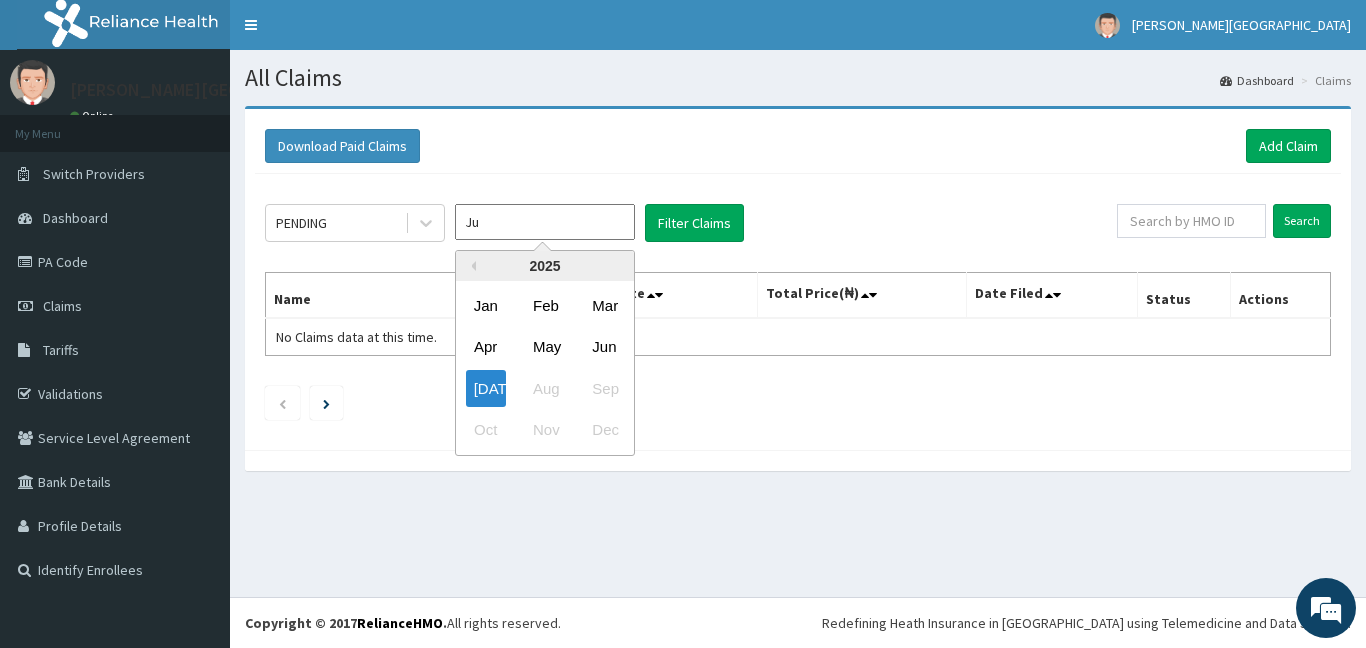 type on "J" 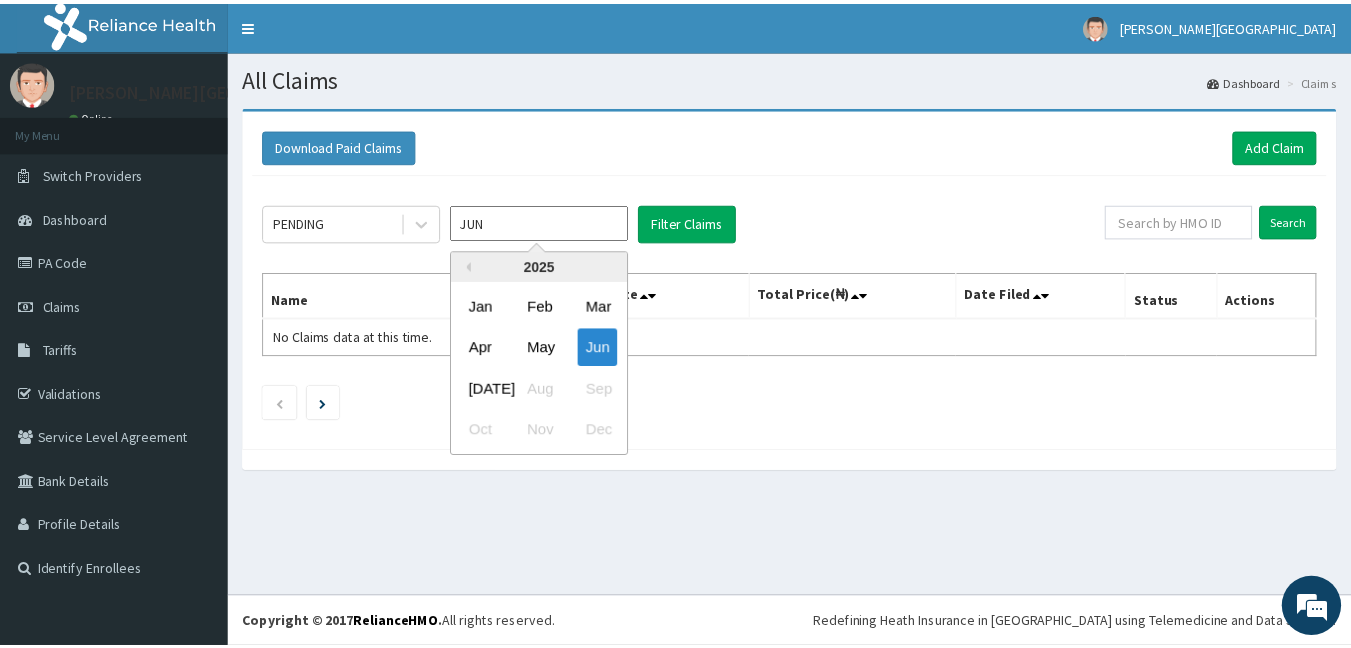 scroll, scrollTop: 0, scrollLeft: 0, axis: both 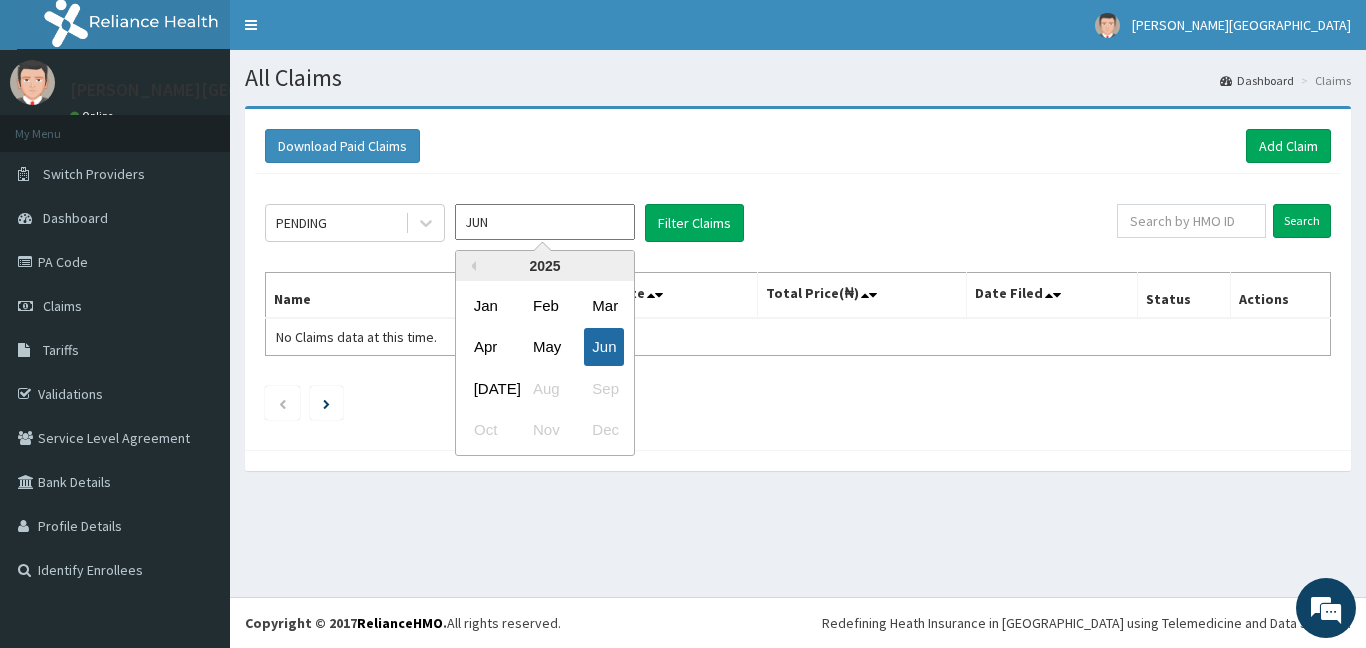 click on "Jun" at bounding box center (604, 347) 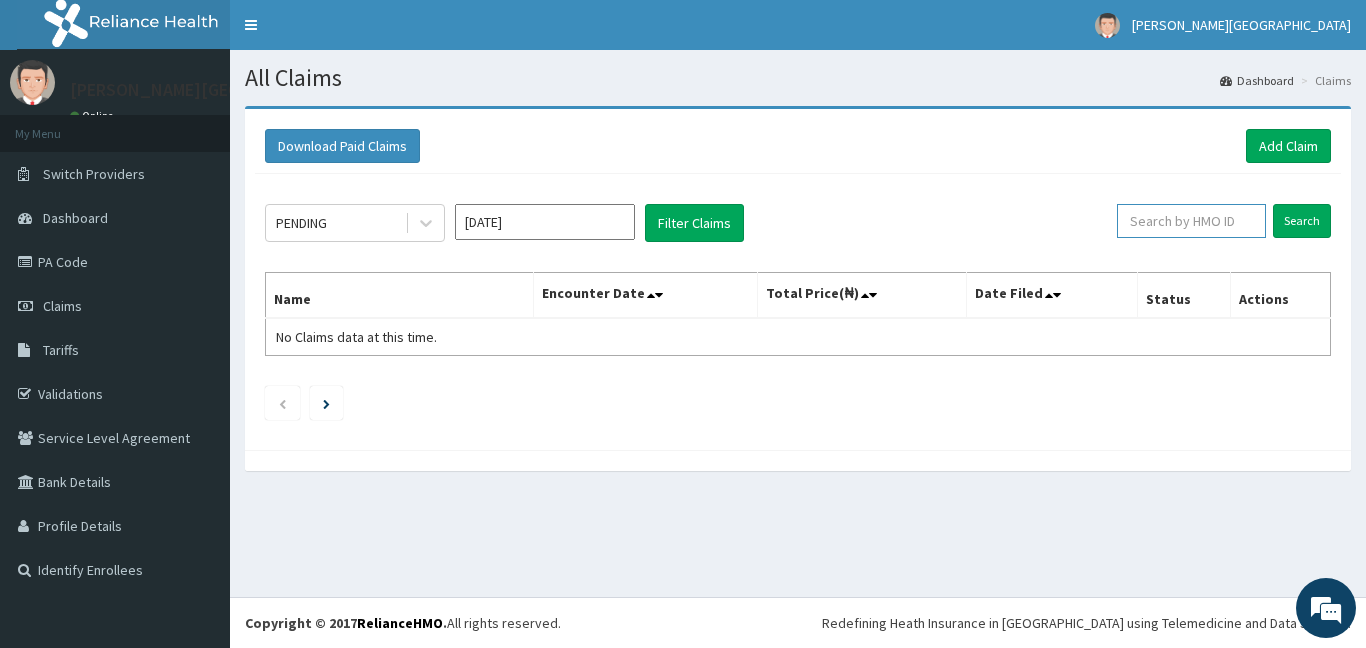 click at bounding box center [1191, 221] 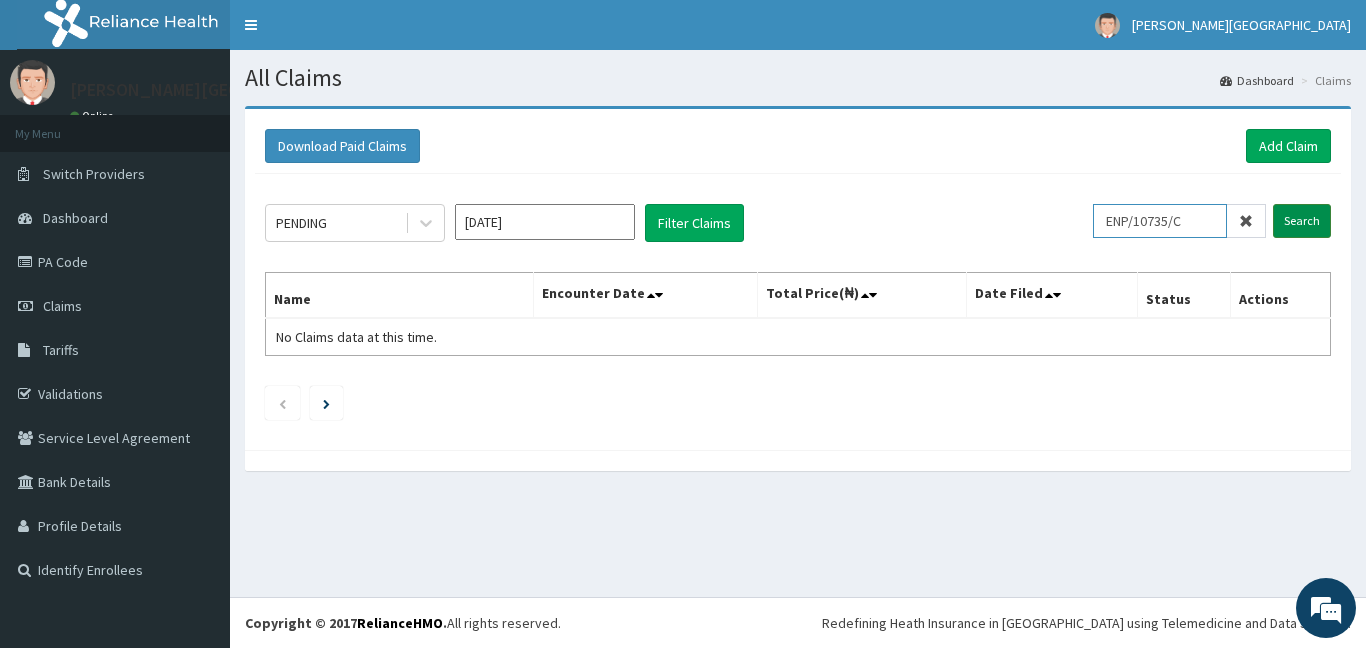 type on "ENP/10735/C" 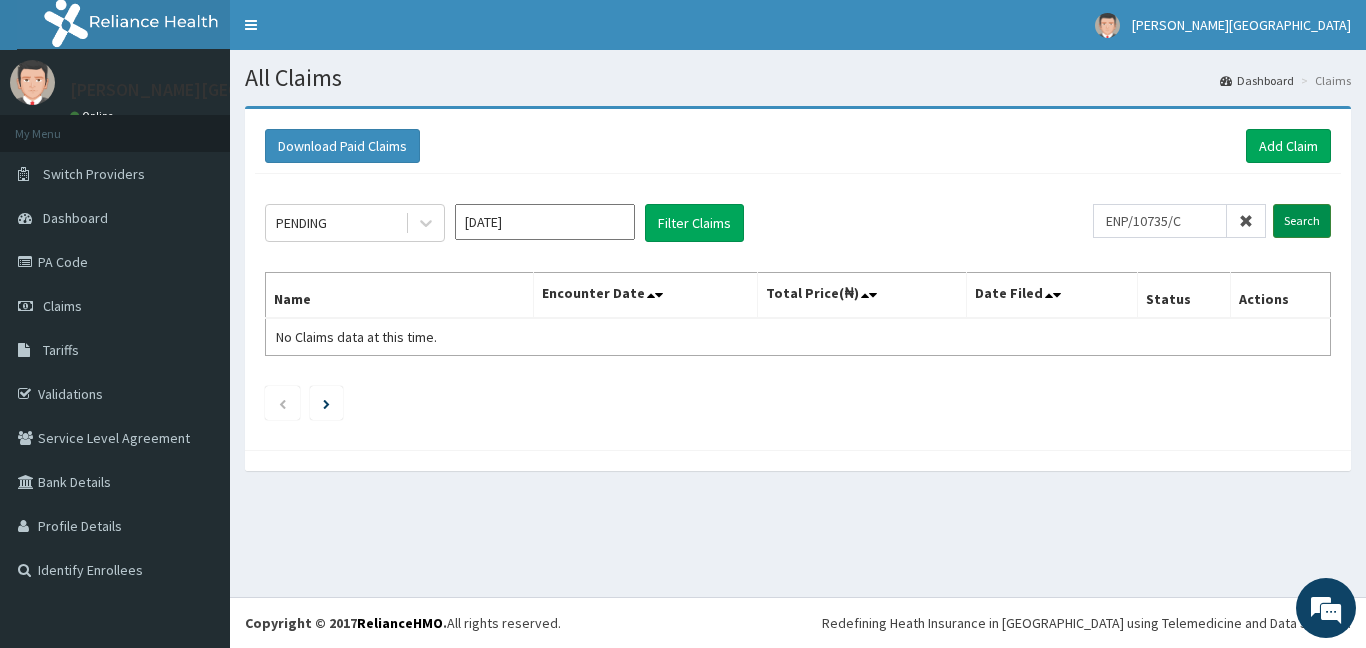 click on "Search" at bounding box center [1302, 221] 